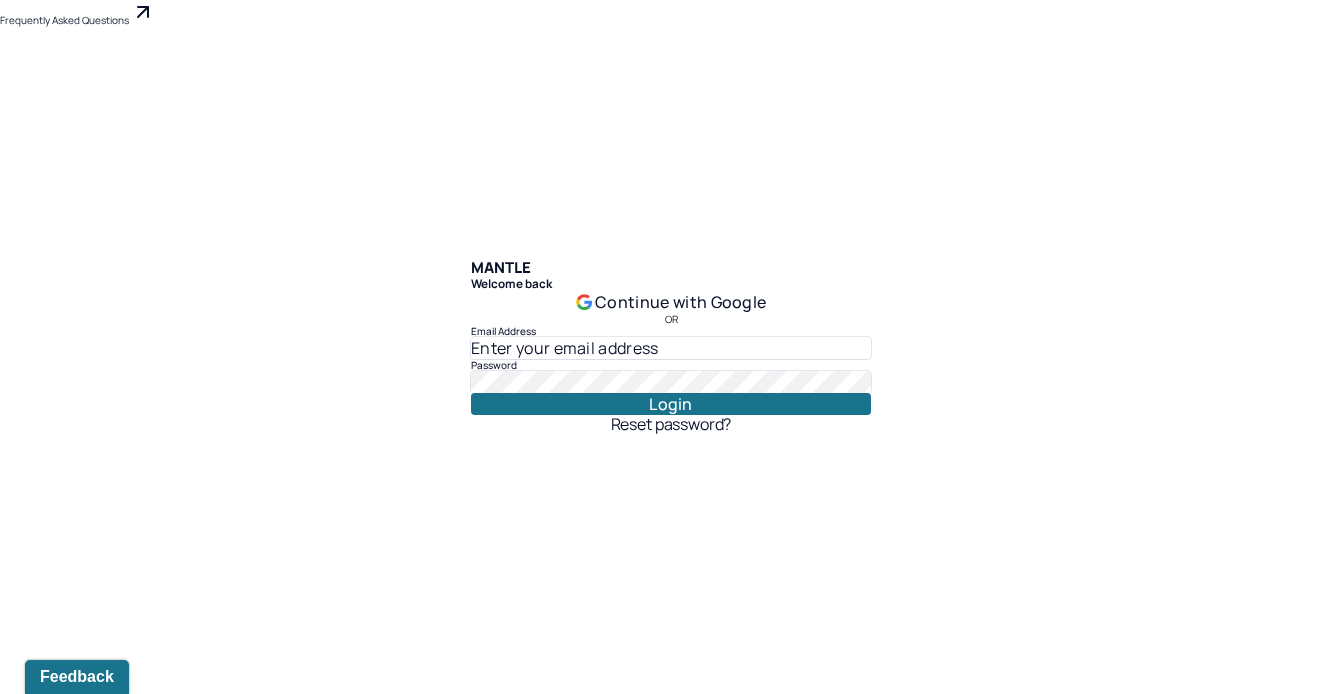 scroll, scrollTop: 0, scrollLeft: 0, axis: both 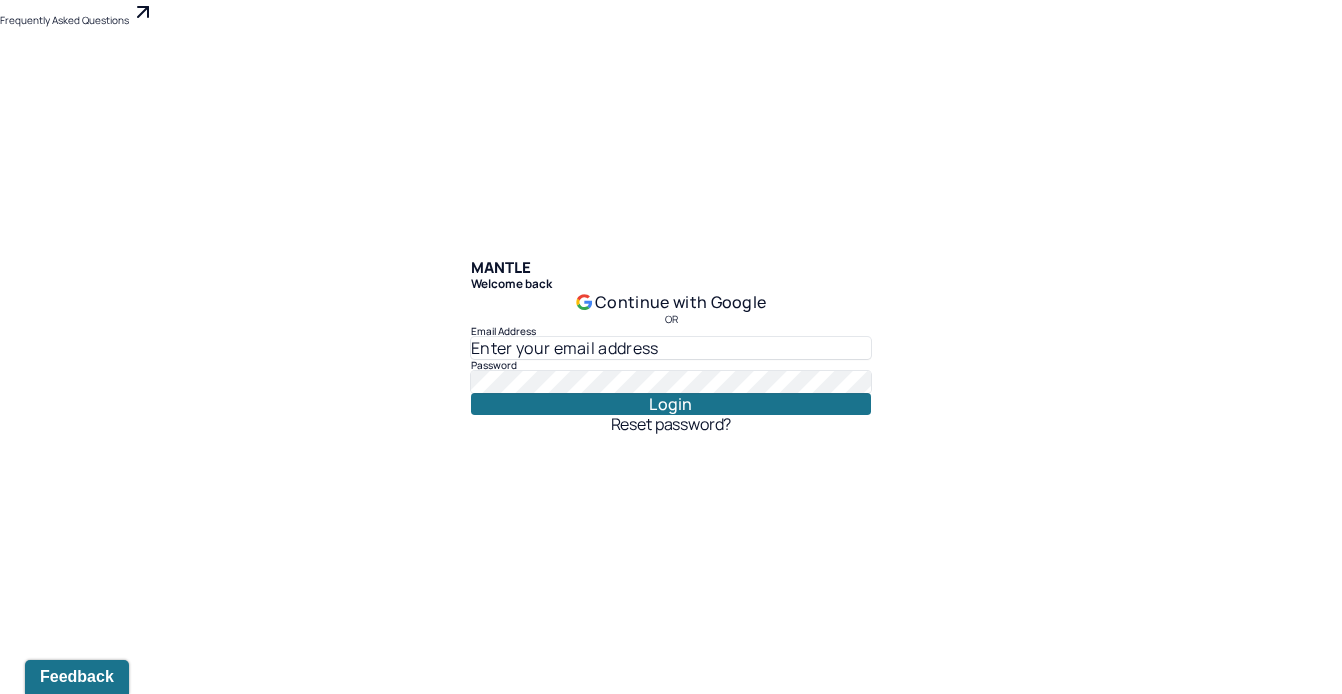 click at bounding box center [671, 348] 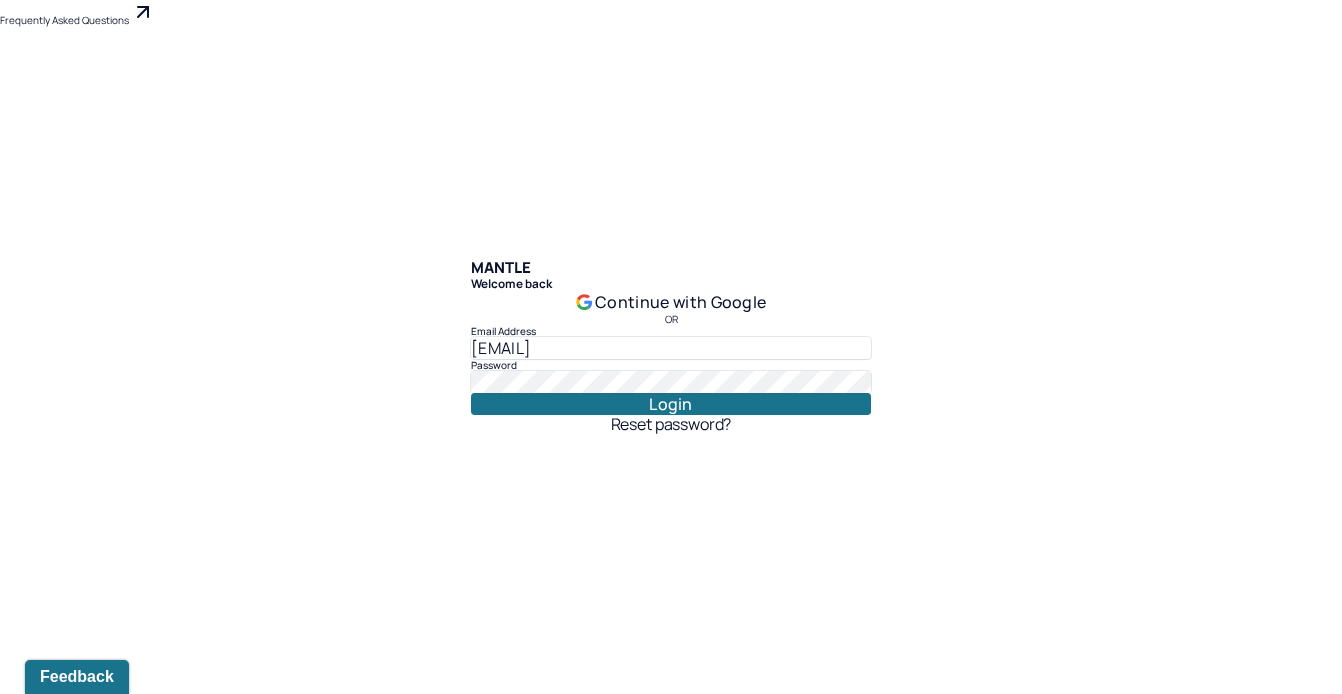 drag, startPoint x: 654, startPoint y: 343, endPoint x: 189, endPoint y: 305, distance: 466.5501 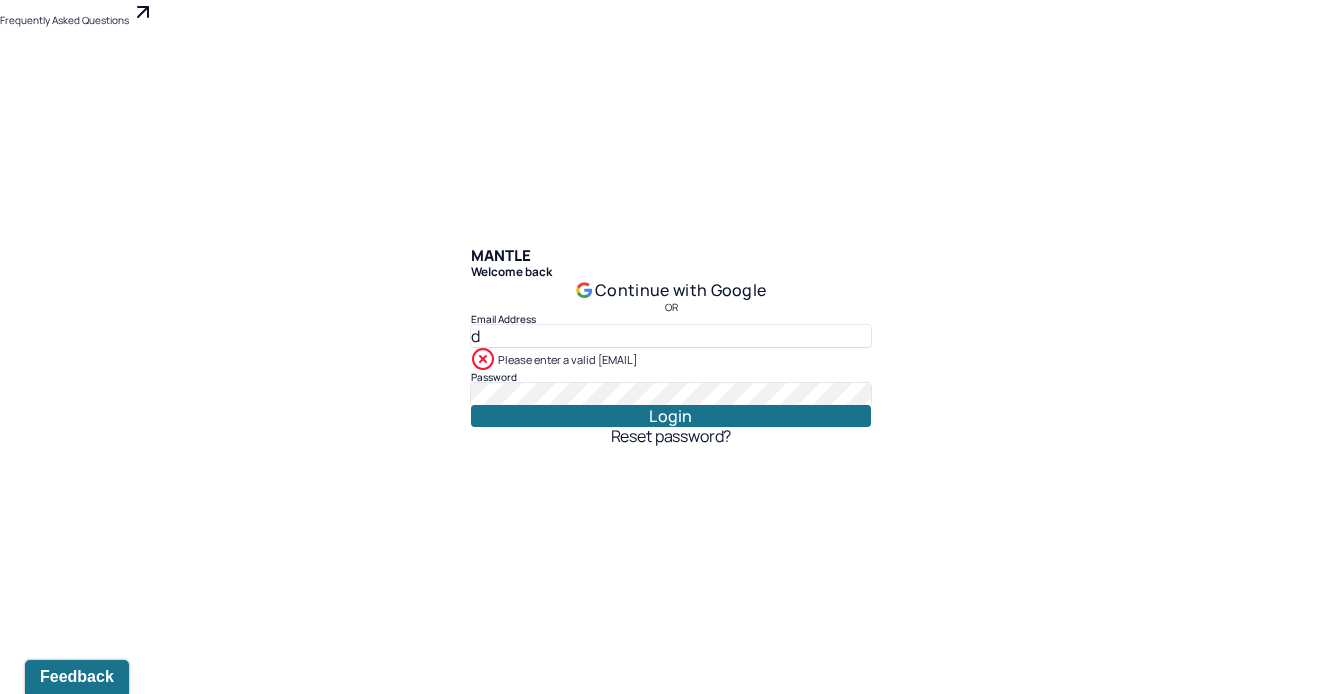 type on "d" 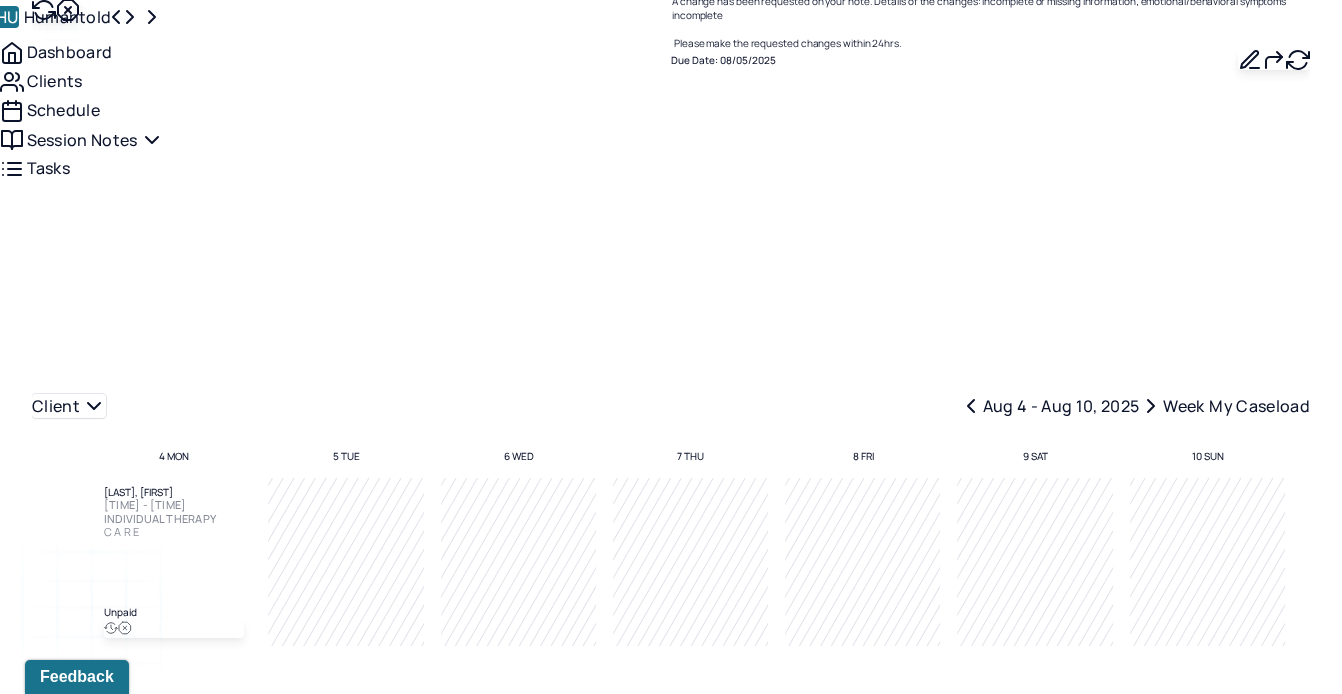 scroll, scrollTop: 0, scrollLeft: 0, axis: both 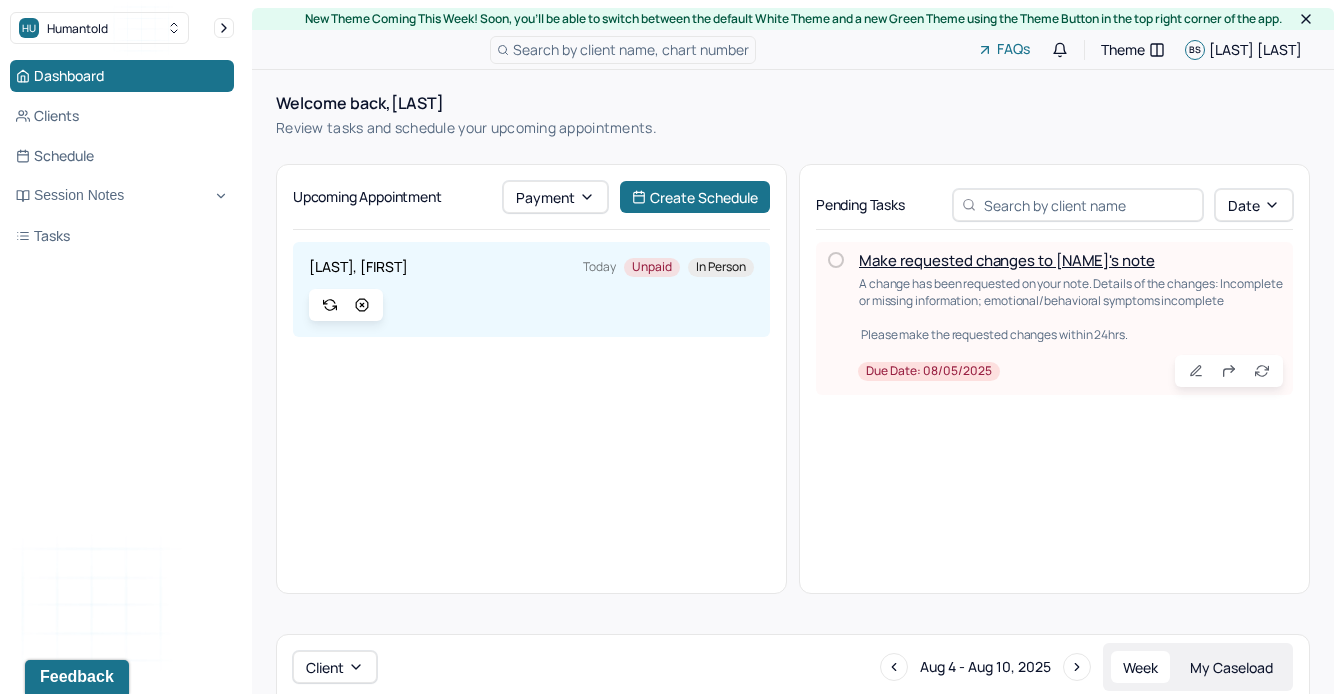 click on "Make requested changes to [NAME]'s note" at bounding box center (1007, 260) 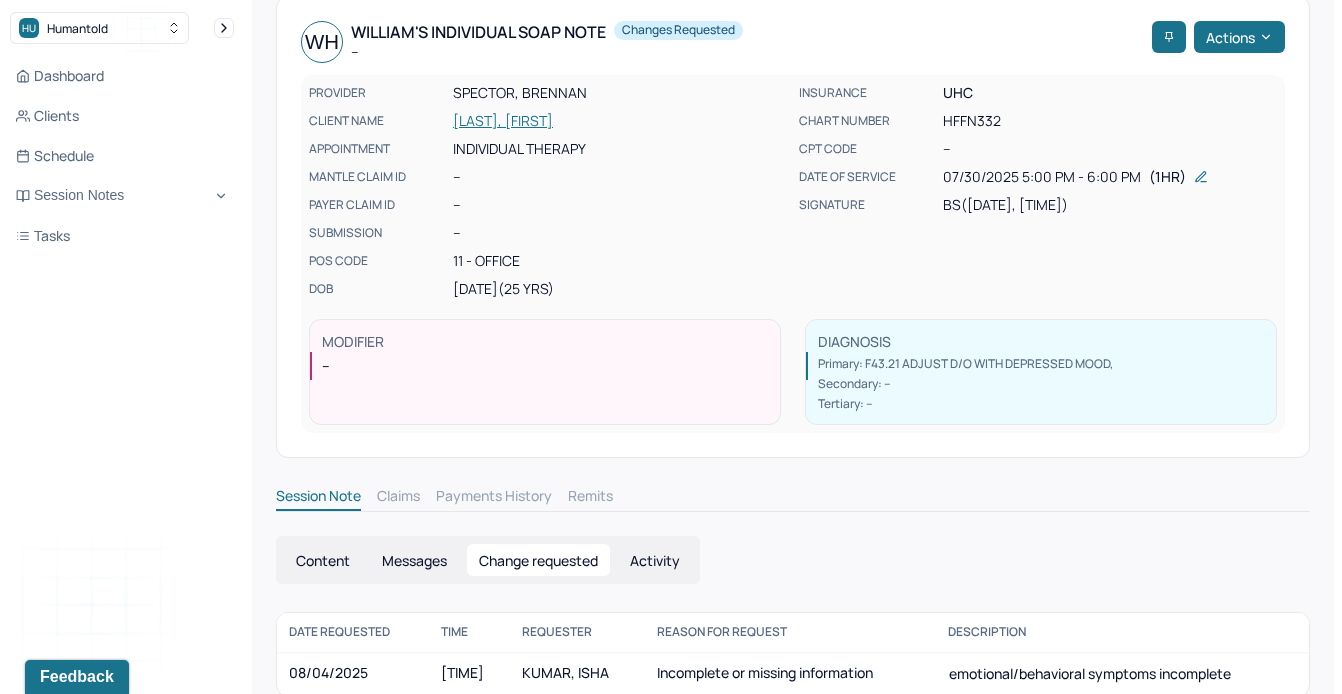 scroll, scrollTop: 0, scrollLeft: 0, axis: both 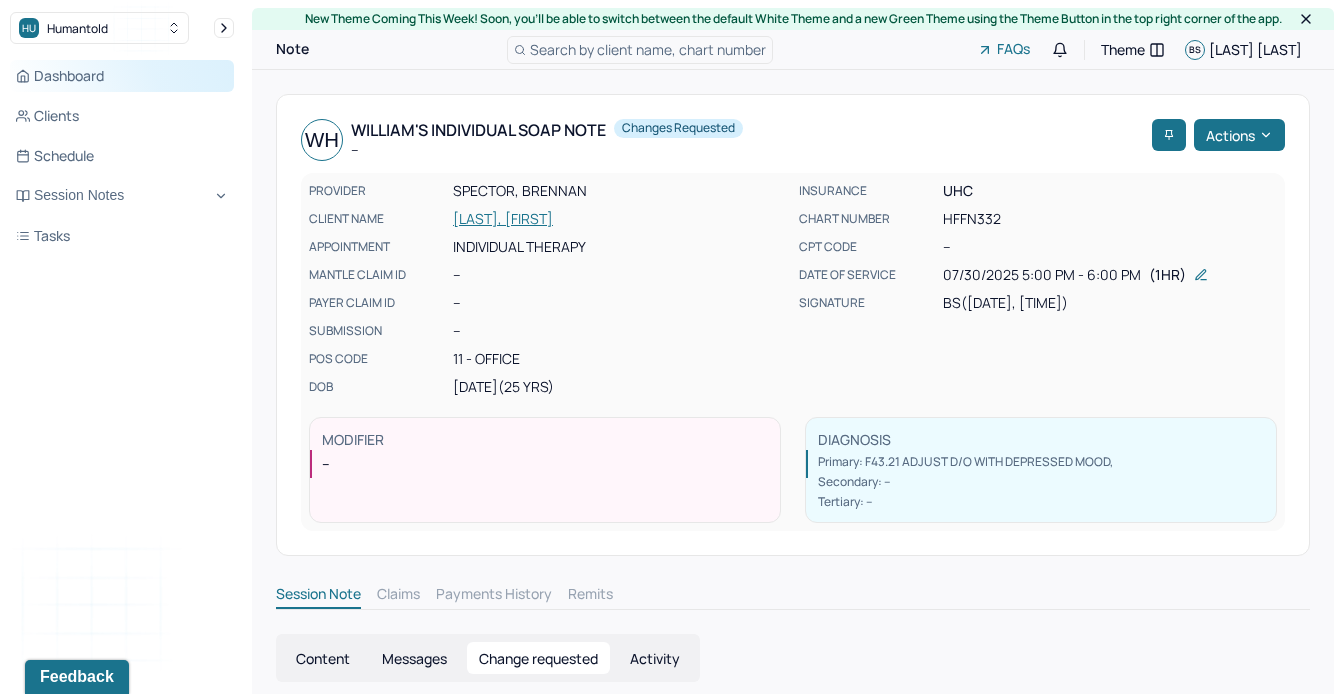 click on "Dashboard" at bounding box center [122, 76] 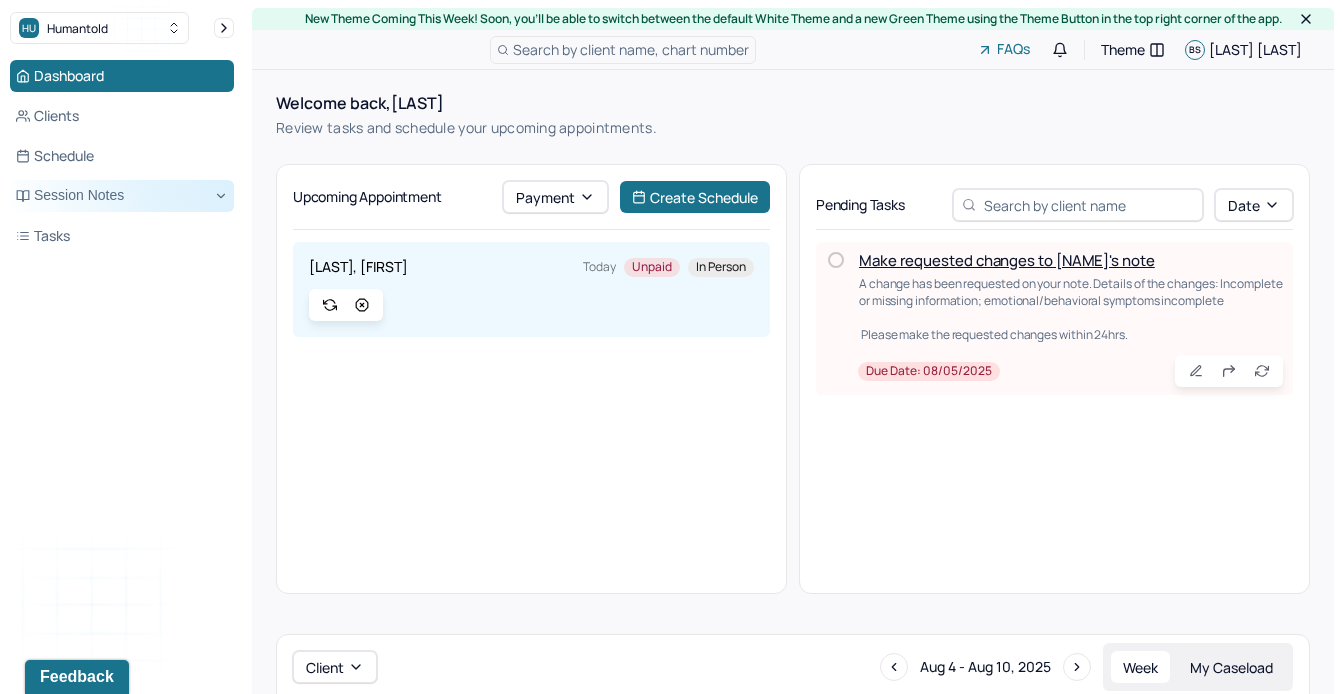 click on "Session Notes" at bounding box center (122, 196) 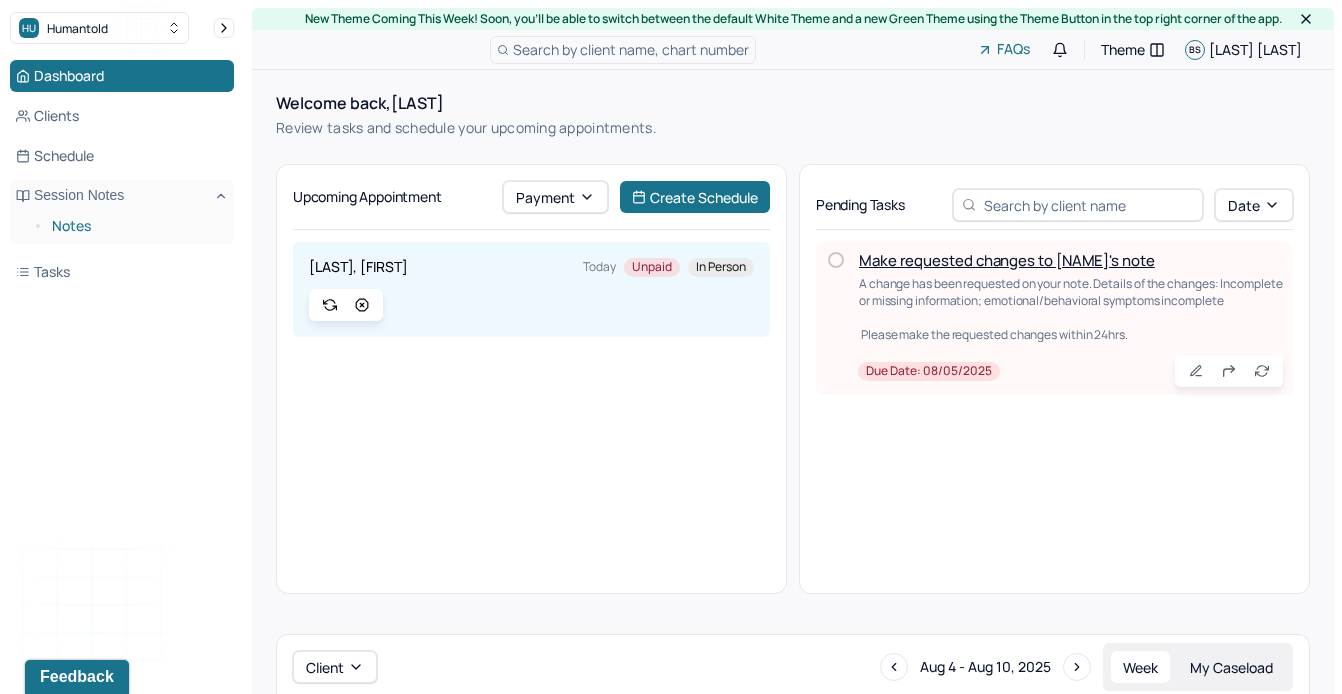 click on "Notes" at bounding box center (135, 226) 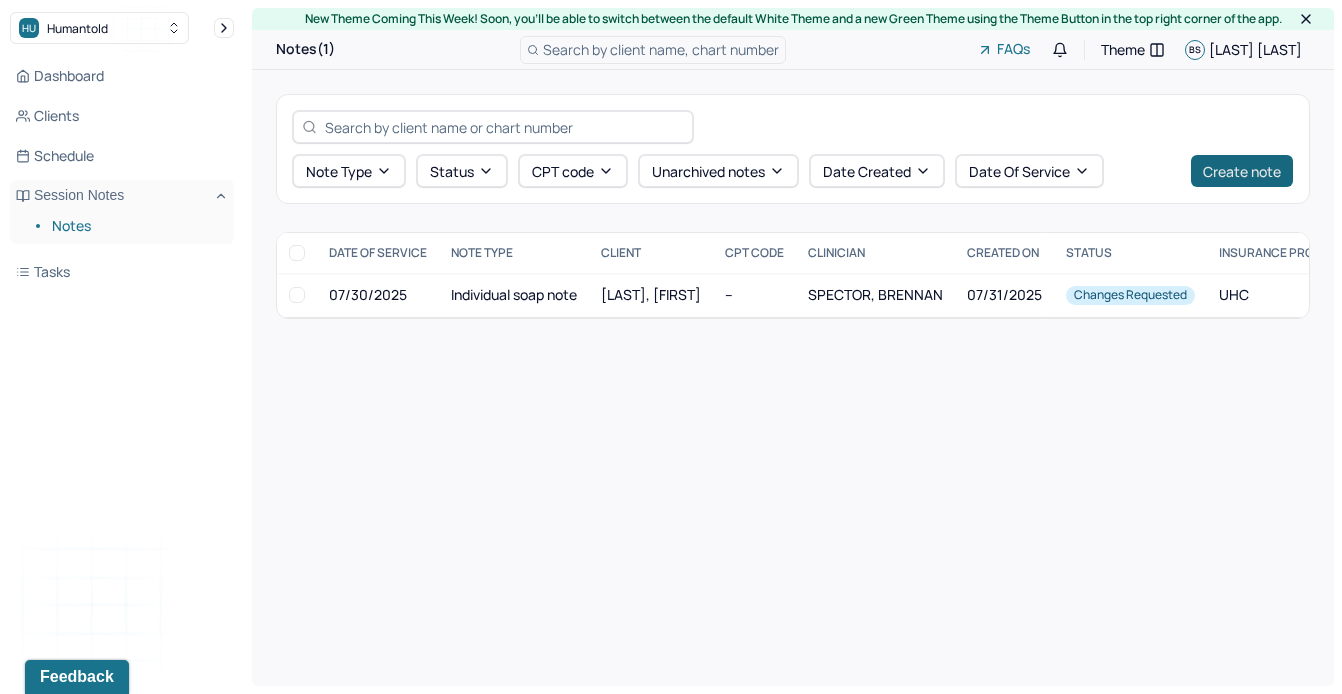 click on "Create note" at bounding box center (1242, 171) 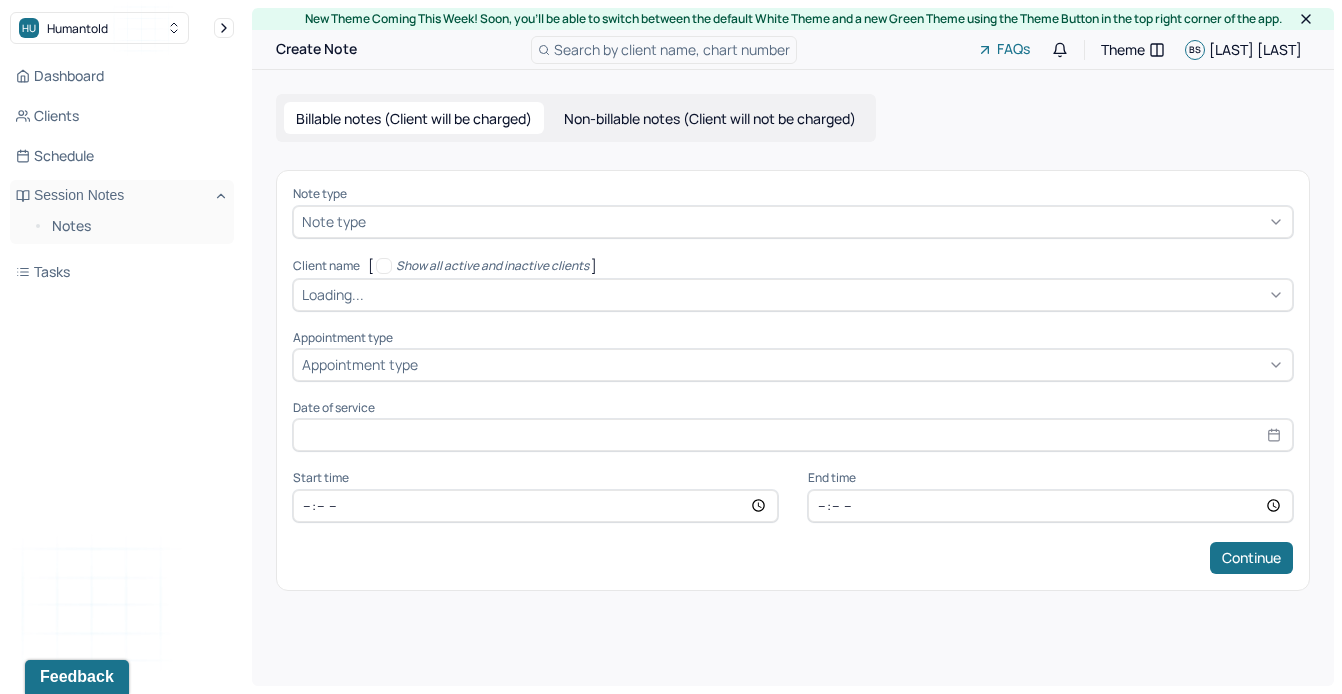 click at bounding box center [827, 221] 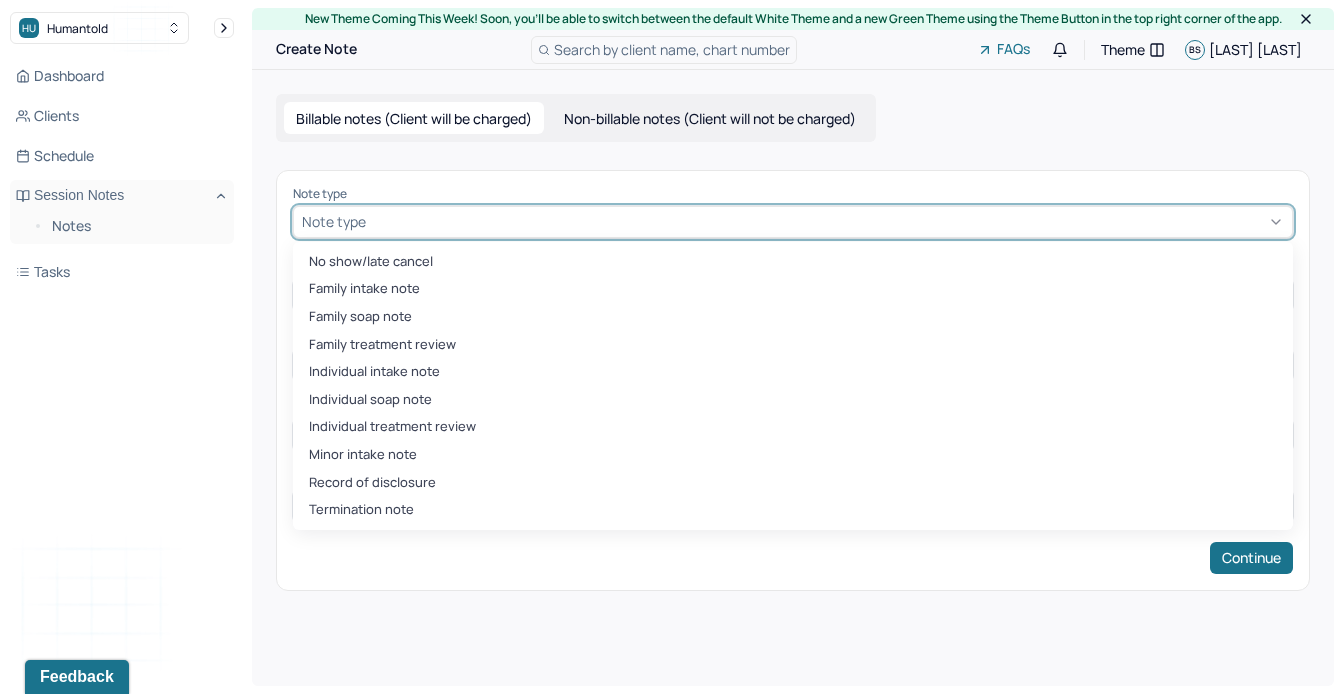 click at bounding box center (827, 221) 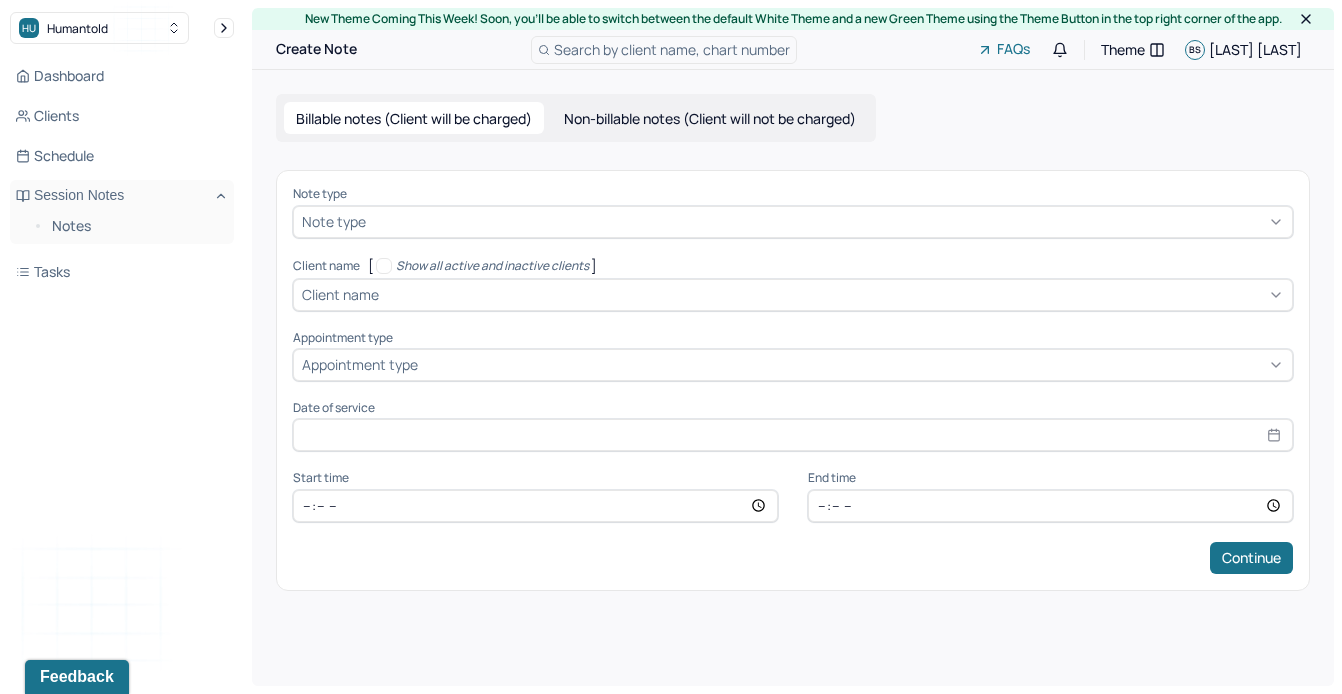 click on "Non-billable notes (Client will not be charged)" at bounding box center [710, 118] 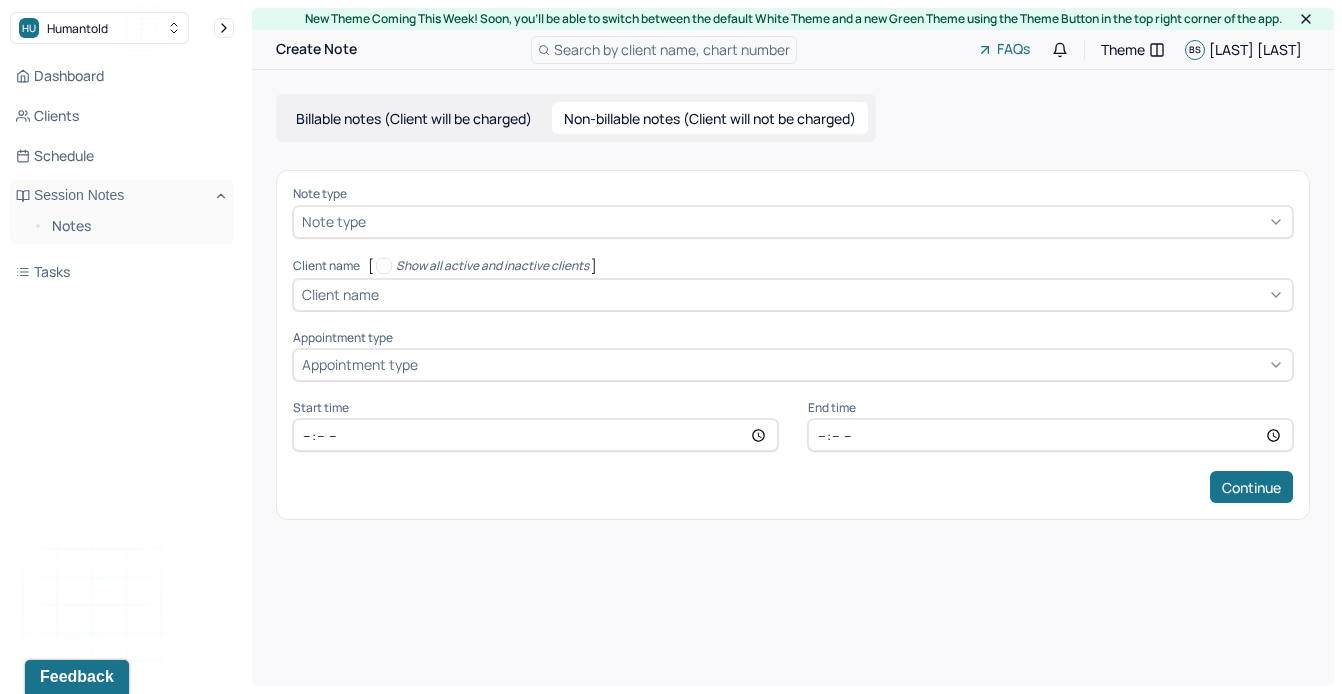 click on "Note type Note type Client name [ Show all active and inactive clients ] Client name Appointment type Appointment type Start time End time Continue" at bounding box center [793, 345] 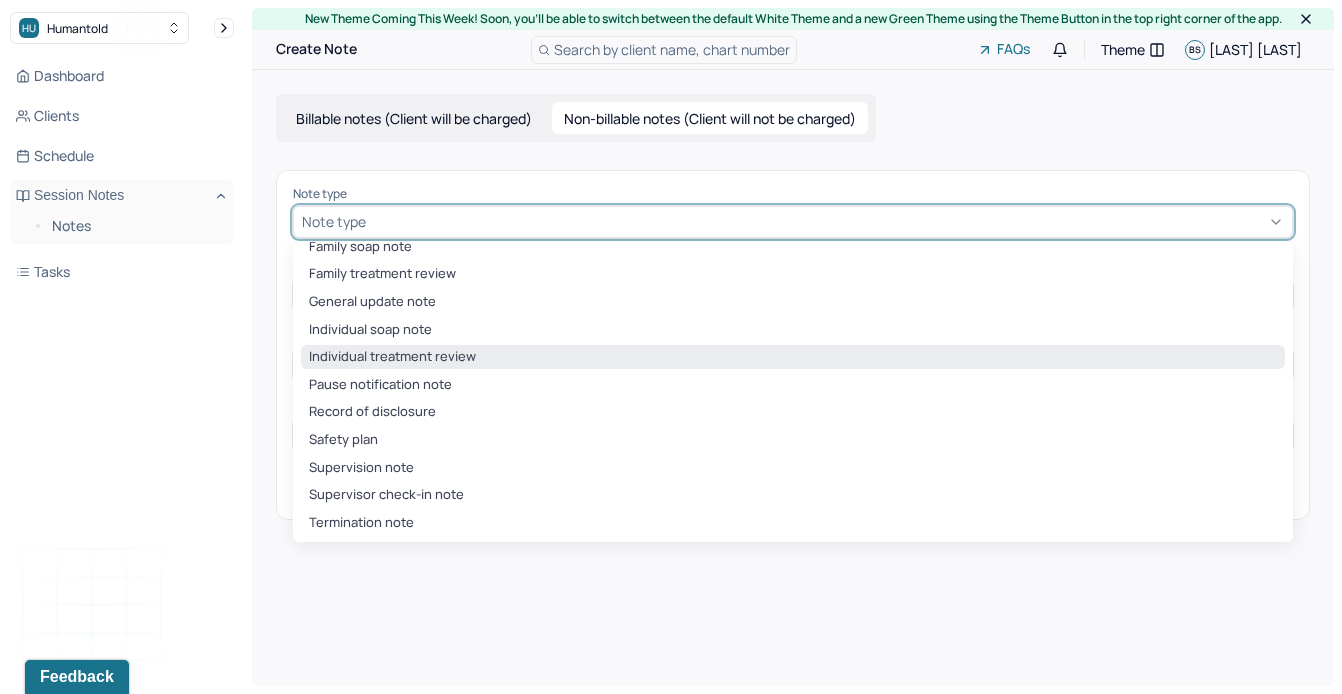 scroll, scrollTop: 0, scrollLeft: 0, axis: both 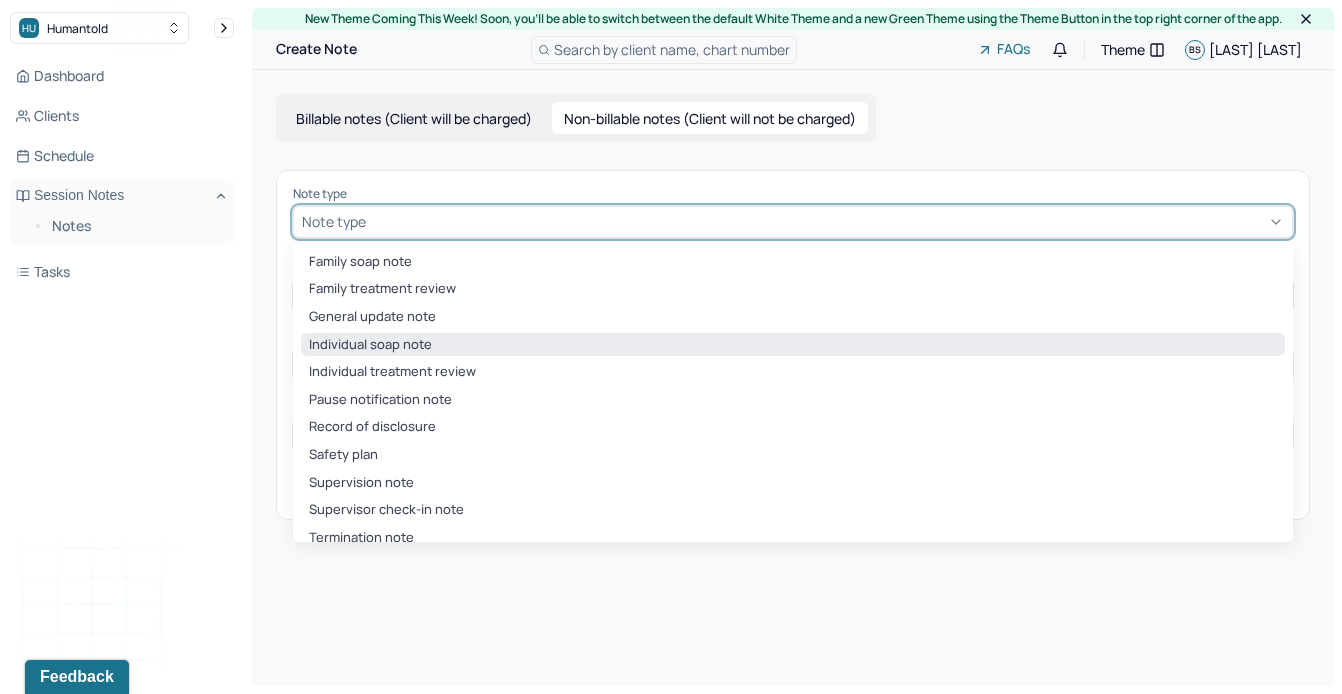 click on "Individual soap note" at bounding box center (793, 345) 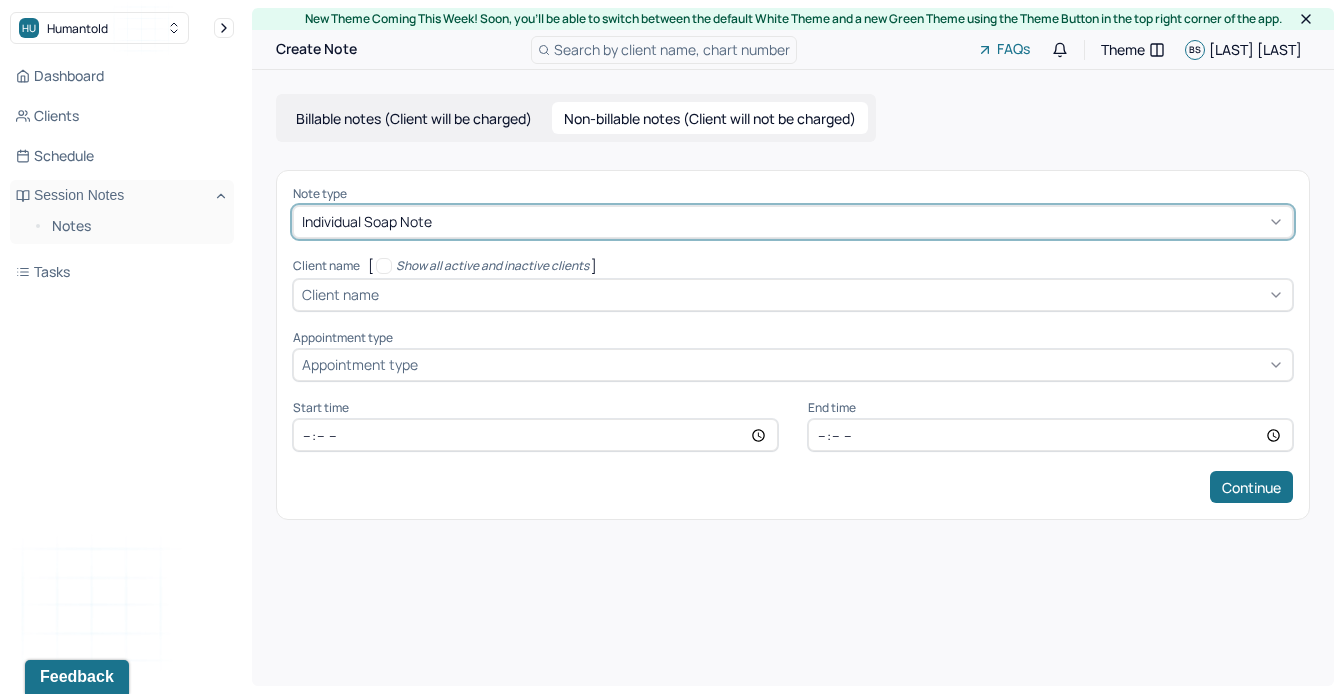 click on "Client name" at bounding box center (793, 295) 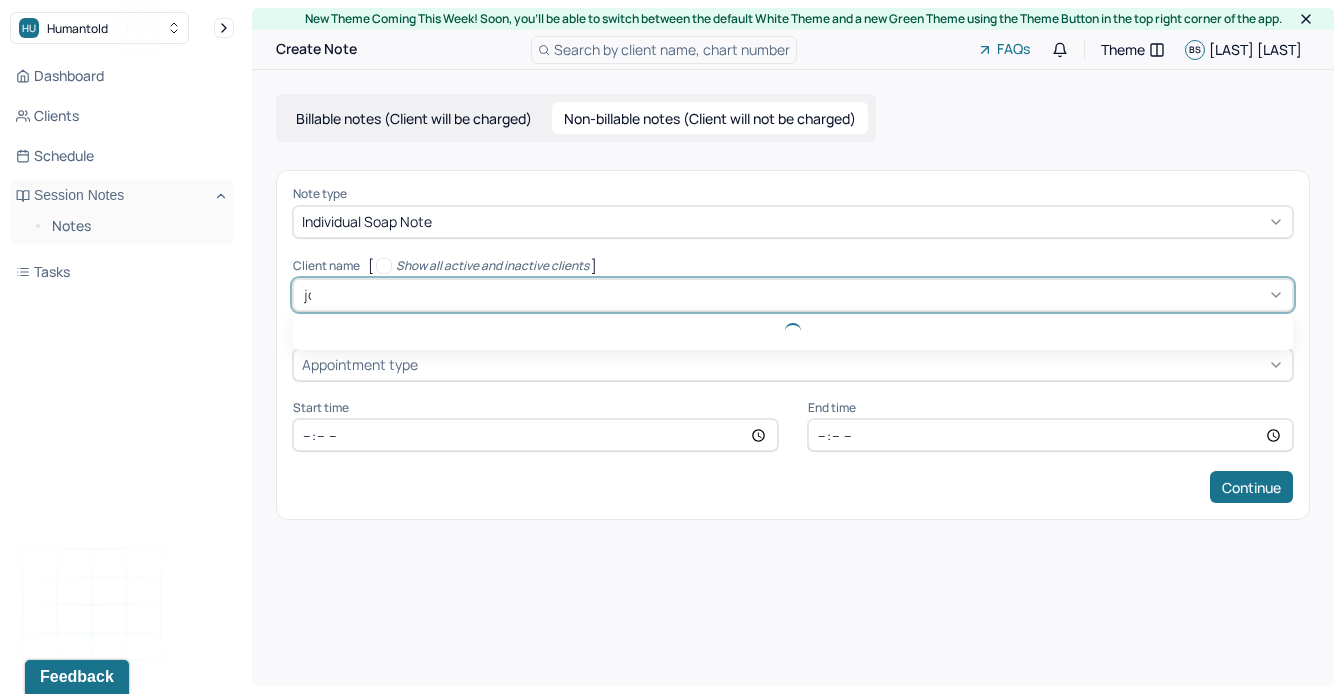 type on "jon" 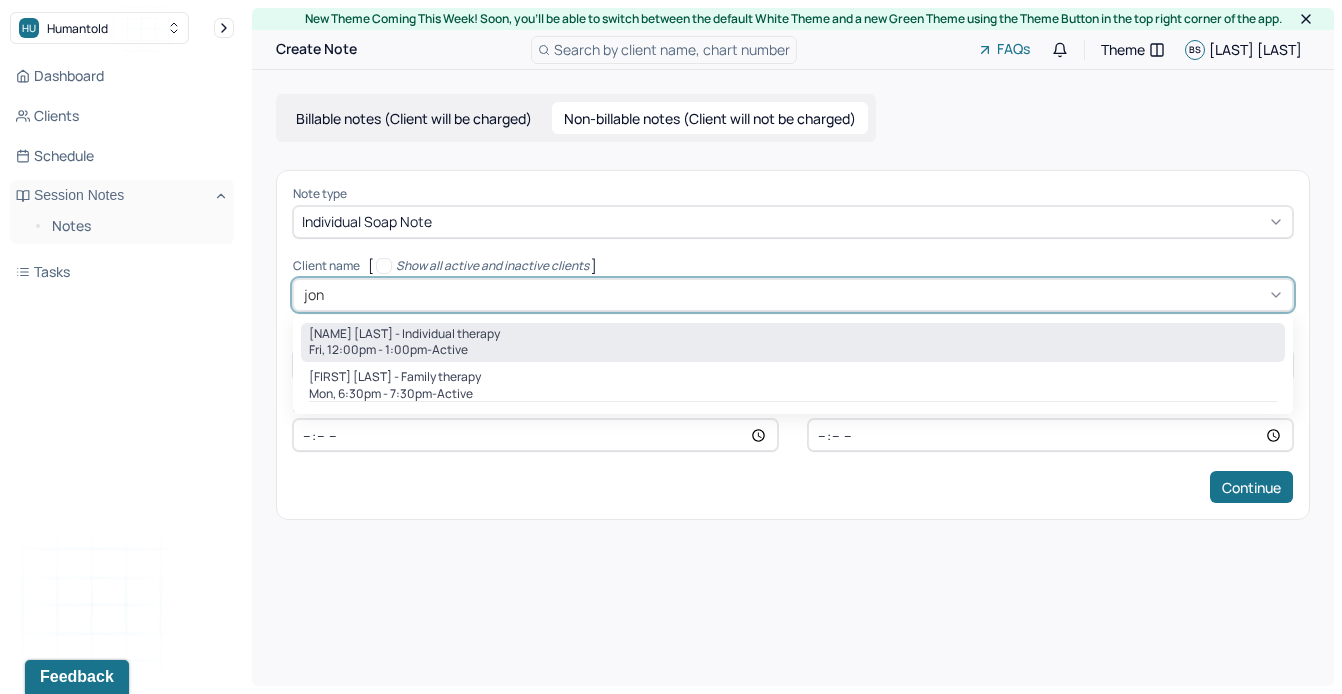 click on "[NAME] [LAST] - Individual therapy" at bounding box center (404, 334) 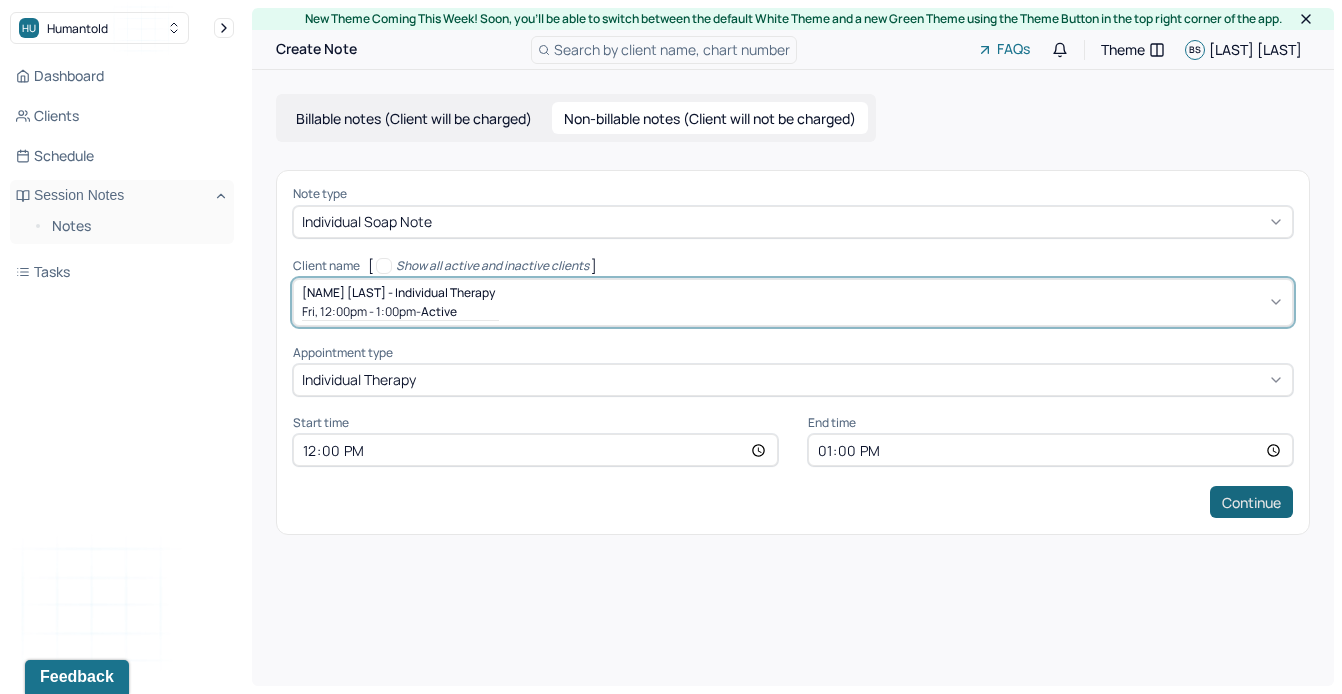 click on "Continue" at bounding box center [1251, 502] 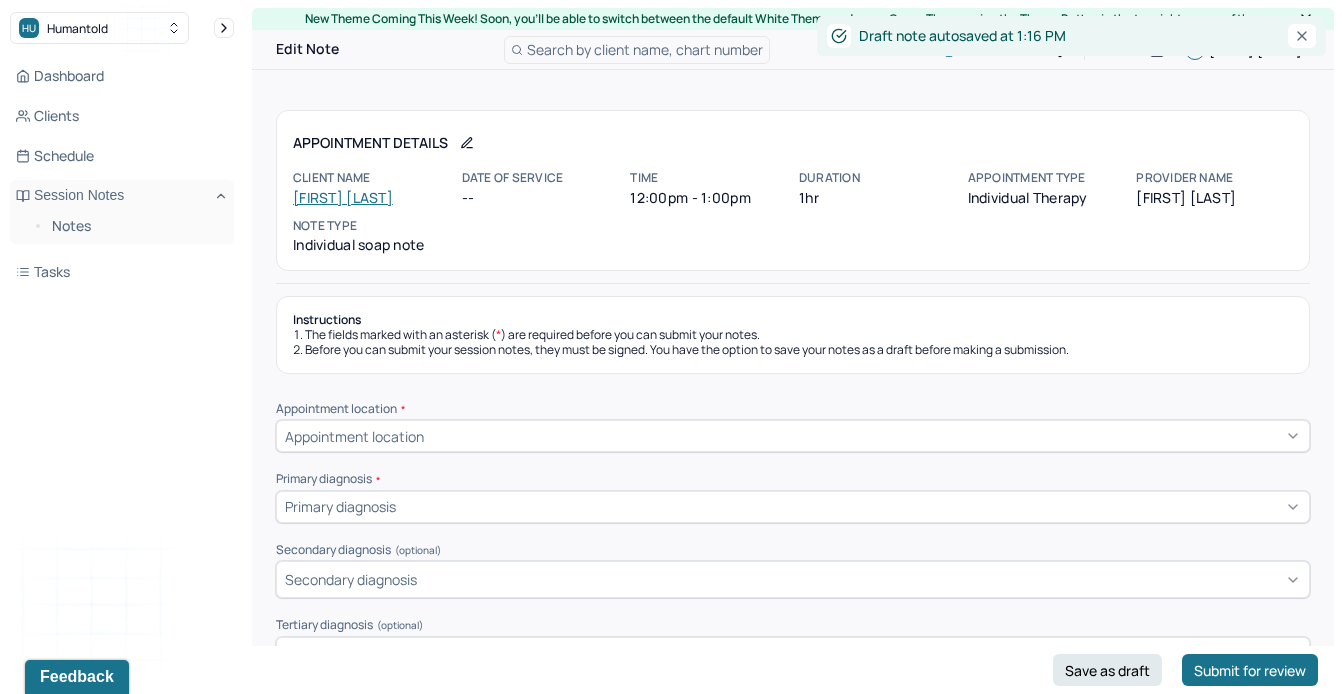 click on "Appointment location" at bounding box center (793, 436) 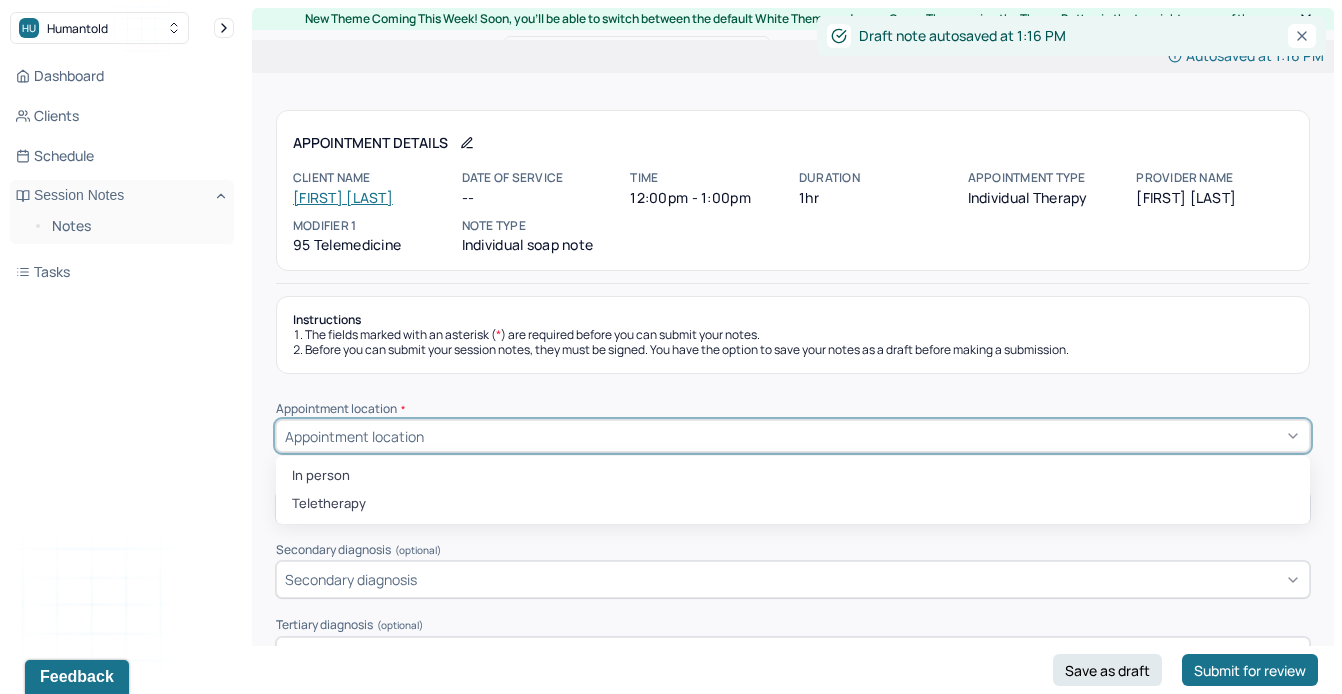 click on "In person Teletherapy" at bounding box center [793, 489] 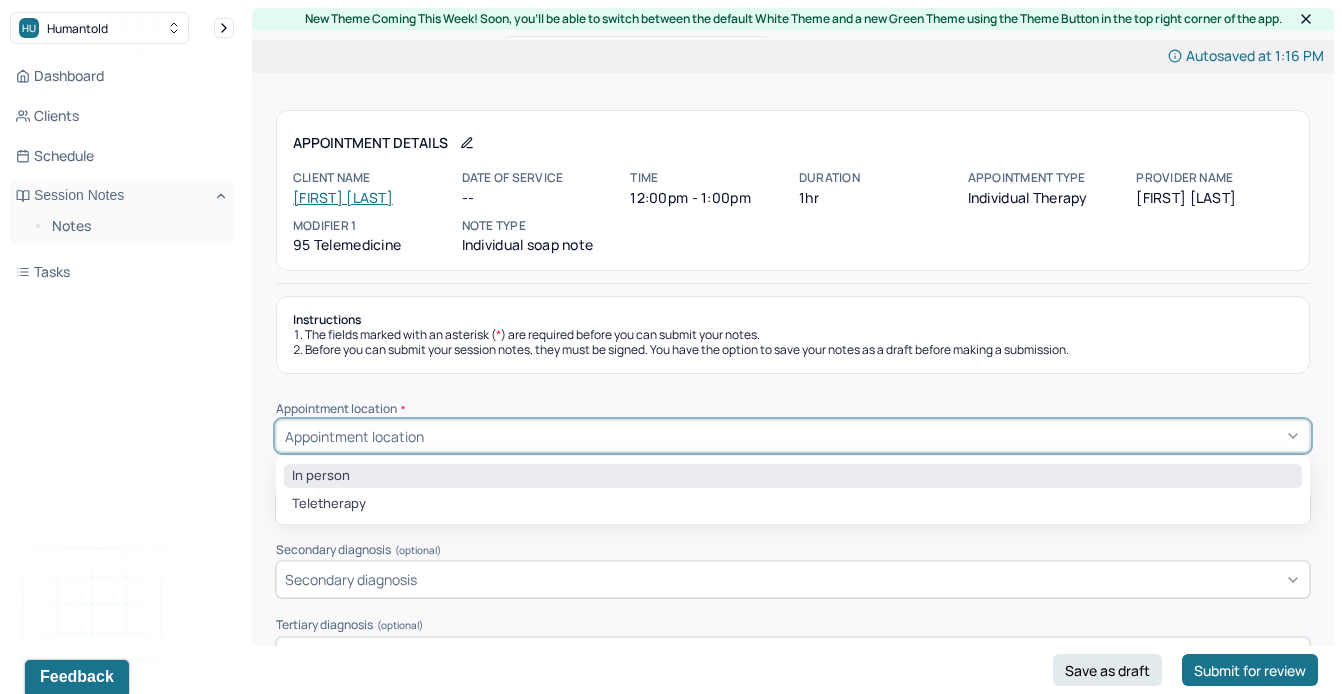 click on "In person" at bounding box center [793, 476] 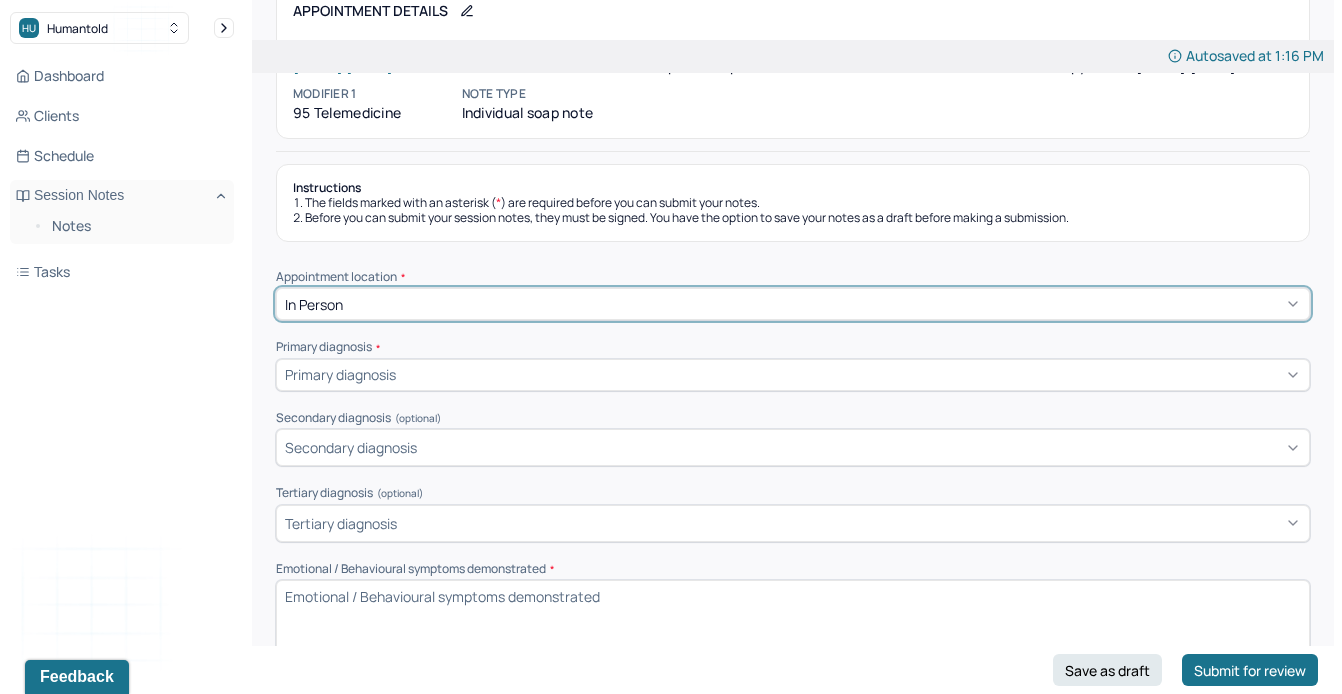 scroll, scrollTop: 155, scrollLeft: 0, axis: vertical 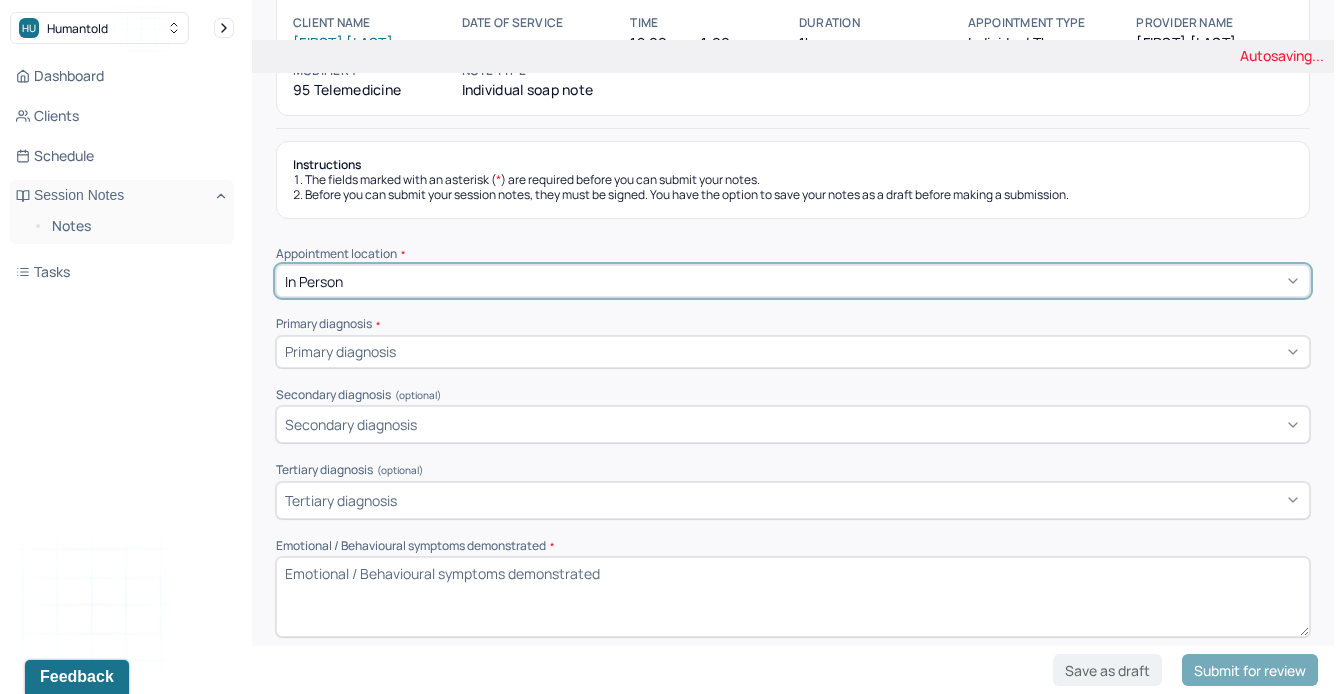 click at bounding box center [850, 351] 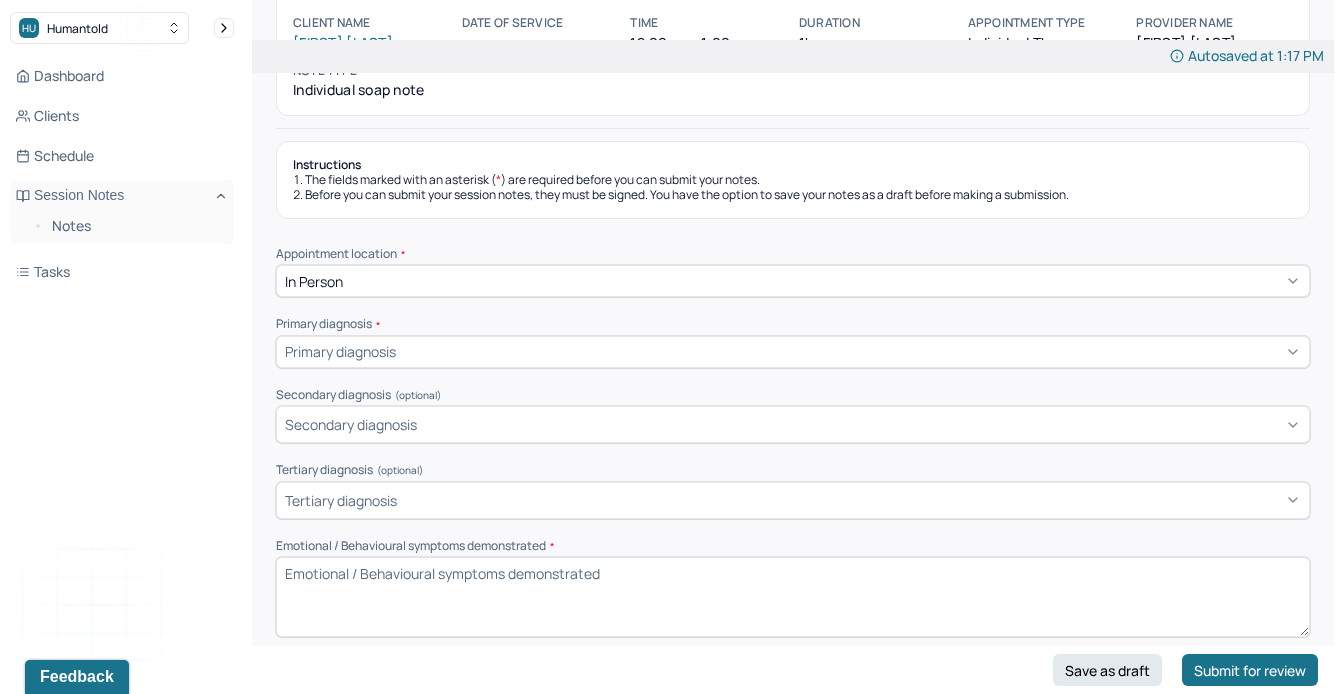 click on "Appointment location * In person Primary diagnosis * Primary diagnosis Secondary diagnosis (optional) Secondary diagnosis Tertiary diagnosis (optional) Tertiary diagnosis Emotional / Behavioural symptoms demonstrated * Causing * Causing Intention for Session * Intention for Session" at bounding box center [793, 512] 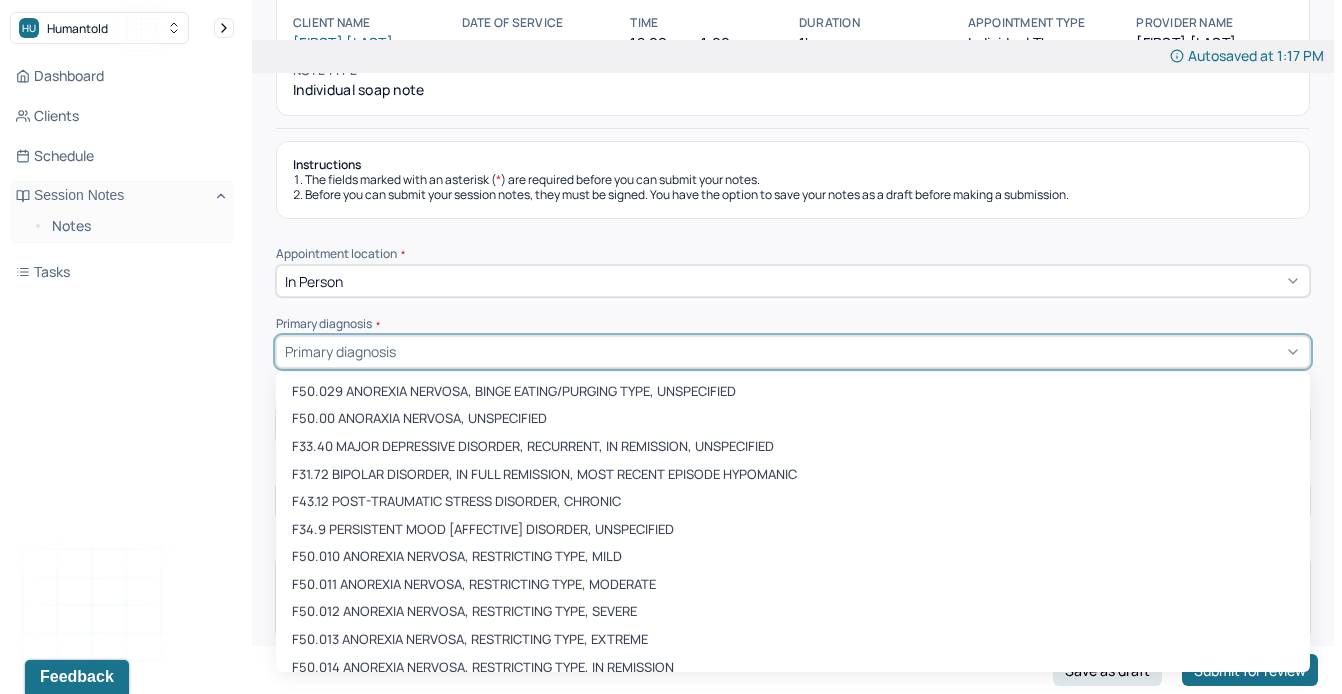 click on "Appointment location * In person Primary diagnosis * F50.029 ANOREXIA NERVOSA, BINGE EATING/PURGING TYPE, UNSPECIFIED, 1 of 473. 473 results available. Use Up and Down to choose options, press Enter to select the currently focused option, press Escape to exit the menu, press Tab to select the option and exit the menu. Primary diagnosis F50.029 ANOREXIA NERVOSA, BINGE EATING/PURGING TYPE, UNSPECIFIED F50.00 ANORAXIA NERVOSA, UNSPECIFIED F33.40 MAJOR DEPRESSIVE DISORDER, RECURRENT, IN REMISSION, UNSPECIFIED F31.72 BIPOLAR DISORDER, IN FULL REMISSION, MOST RECENT EPISODE HYPOMANIC F43.12 POST-TRAUMATIC STRESS DISORDER, CHRONIC F34.9 PERSISTENT MOOD [AFFECTIVE] DISORDER, UNSPECIFIED F50.010 ANOREXIA NERVOSA, RESTRICTING TYPE, MILD F50.011 ANOREXIA NERVOSA, RESTRICTING TYPE, MODERATE F50.012 ANOREXIA NERVOSA, RESTRICTING TYPE, SEVERE F50.013 ANOREXIA NERVOSA, RESTRICTING TYPE, EXTREME F50.014 ANOREXIA NERVOSA, RESTRICTING TYPE, IN REMISSION F50.019 ANOREXIA NERVOSA, RESTRICTING TYPE, UNSPECIFIED F98.1 ENCOPRESIS *" at bounding box center (793, 512) 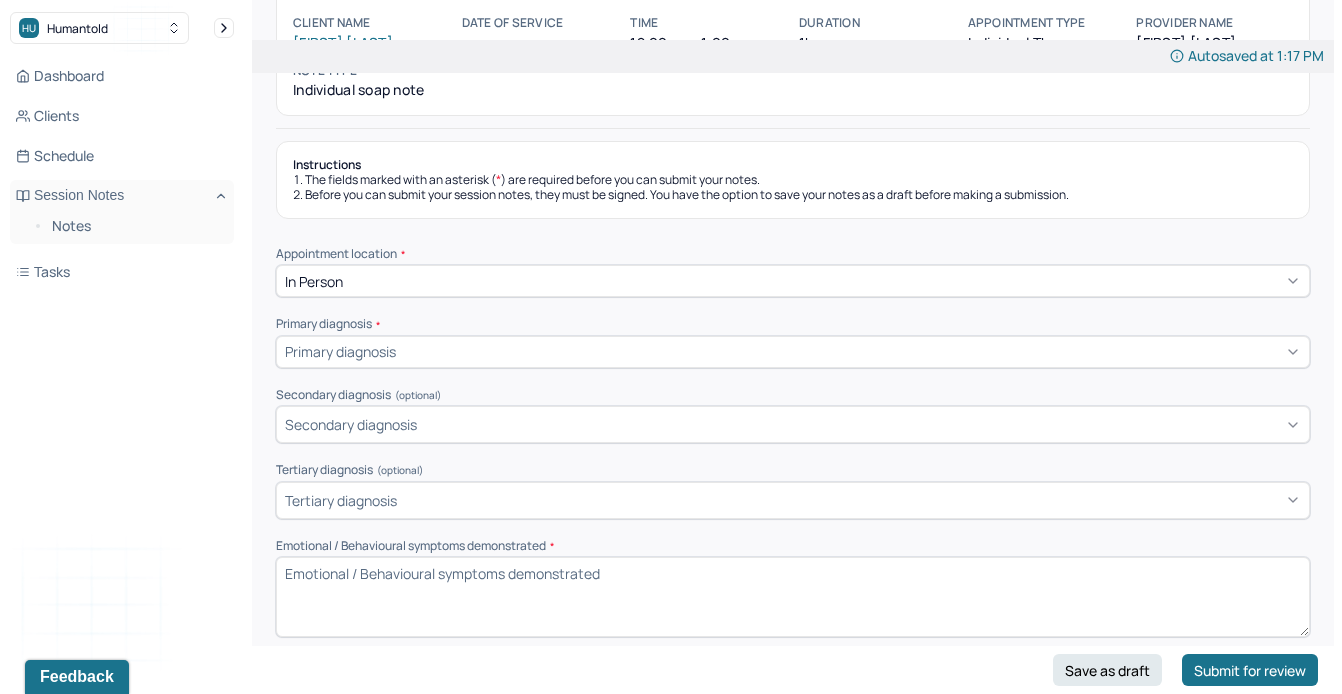 scroll, scrollTop: 0, scrollLeft: 0, axis: both 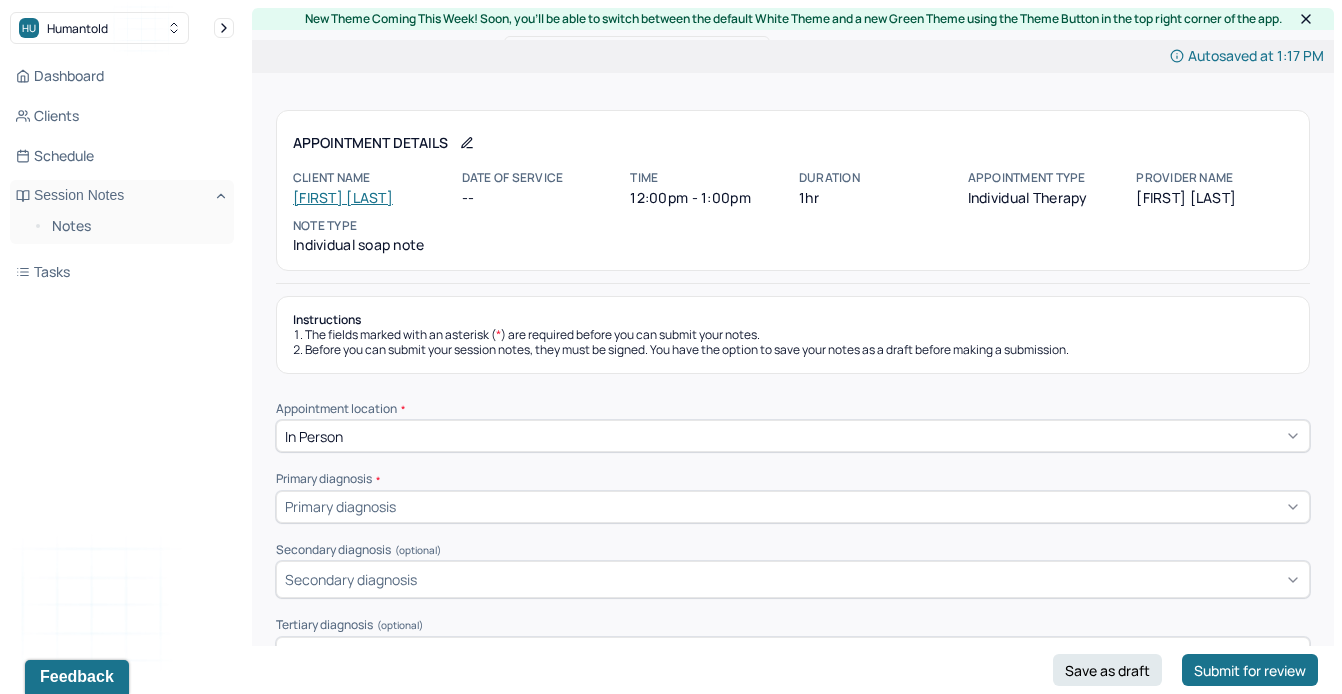 click on "Primary diagnosis" at bounding box center [793, 507] 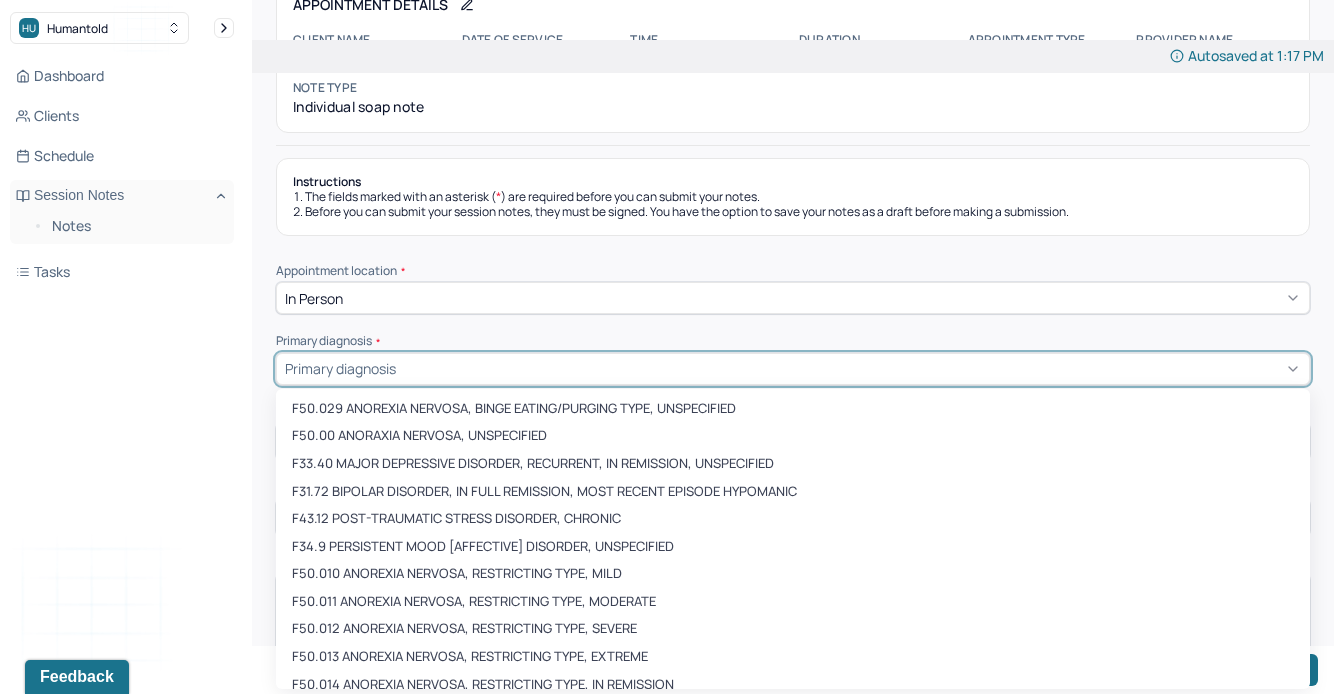 scroll, scrollTop: 139, scrollLeft: 0, axis: vertical 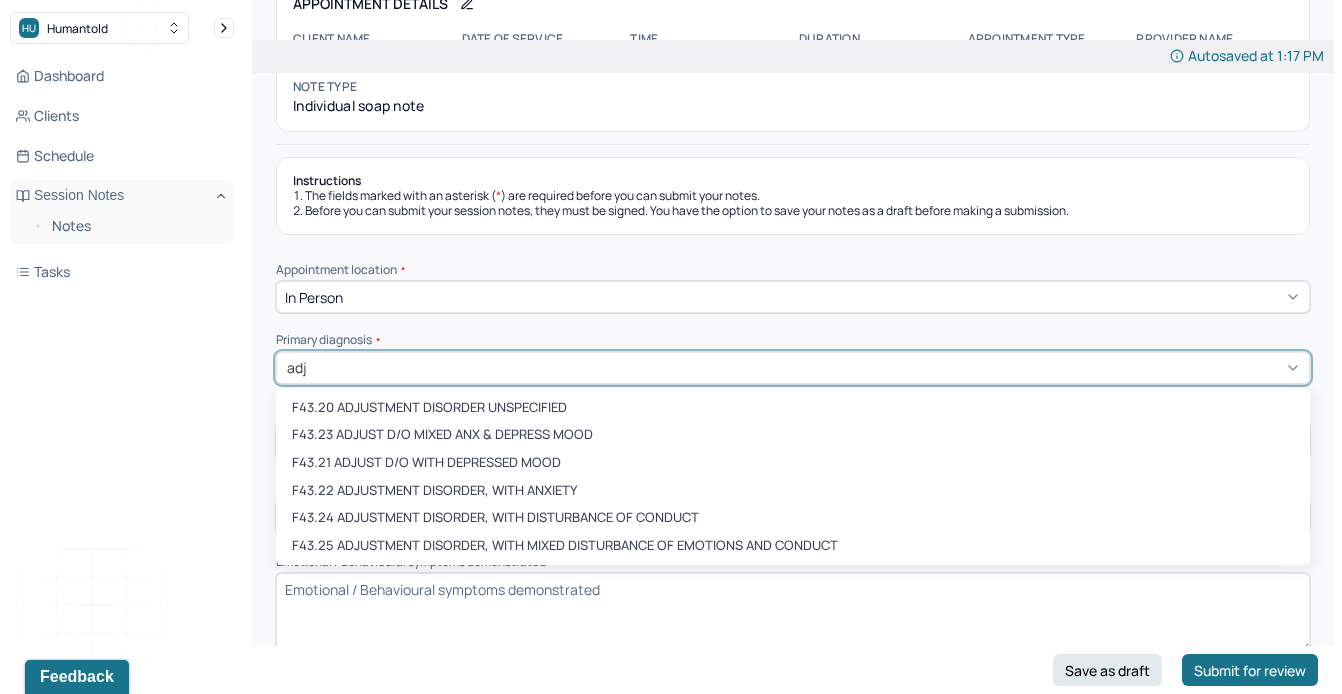 type on "adju" 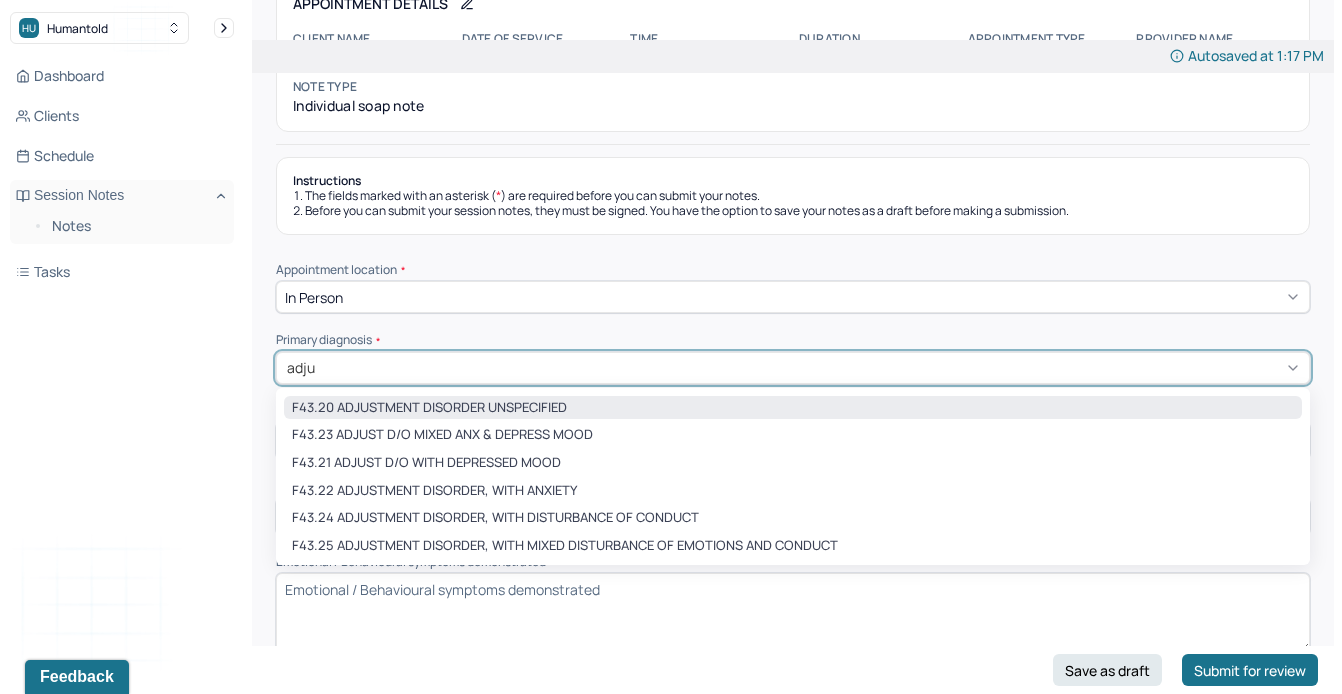 click on "F43.20 ADJUSTMENT DISORDER UNSPECIFIED" at bounding box center [793, 408] 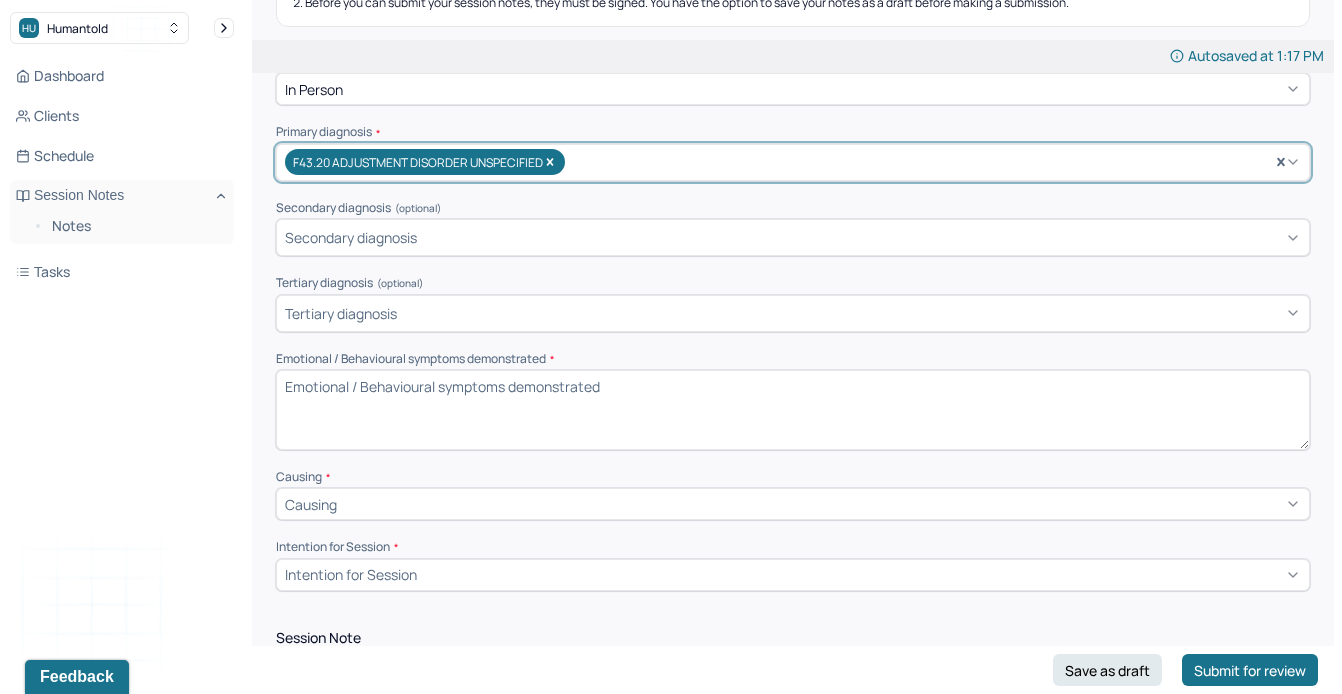scroll, scrollTop: 349, scrollLeft: 0, axis: vertical 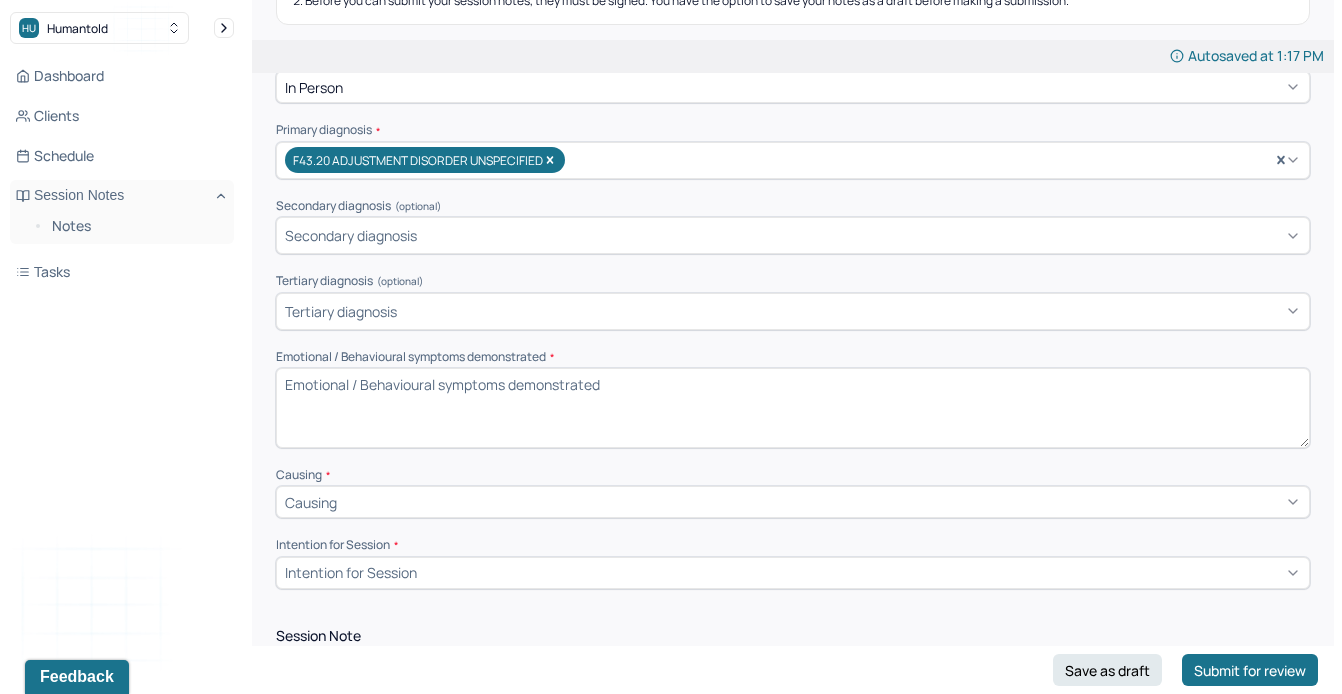 click on "Emotional / Behavioural symptoms demonstrated *" at bounding box center [793, 408] 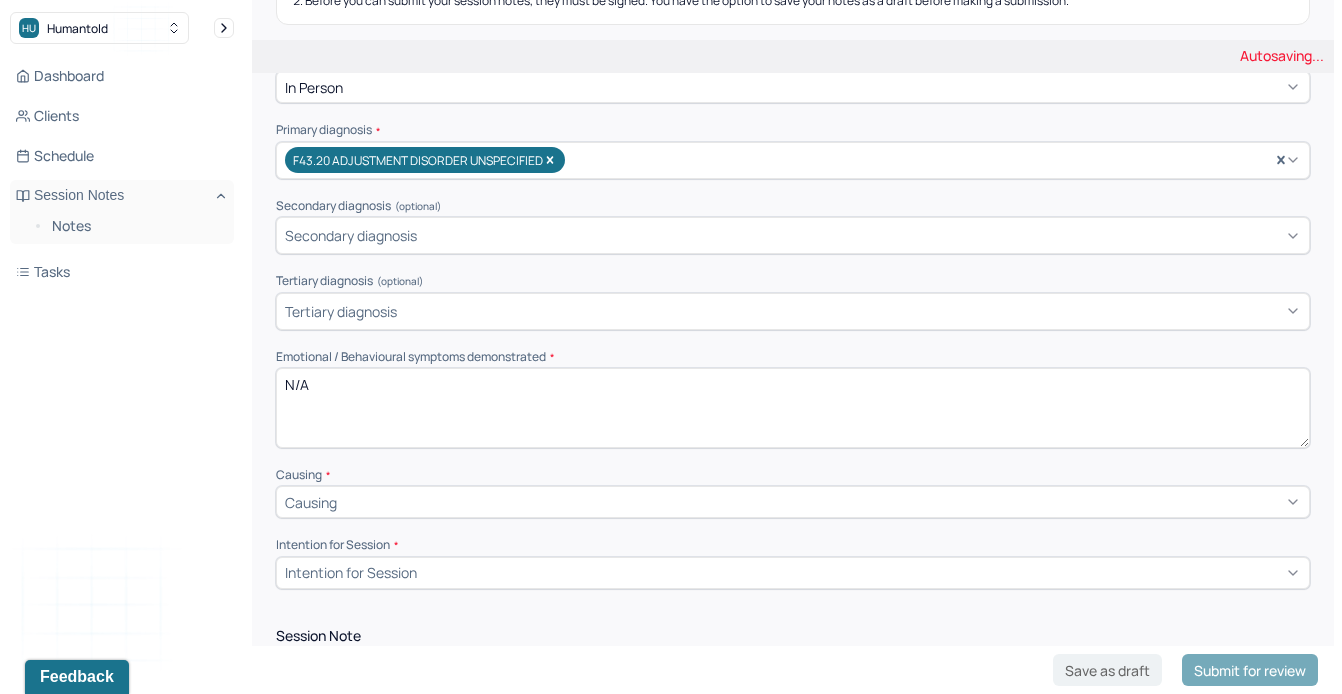 type on "N/A" 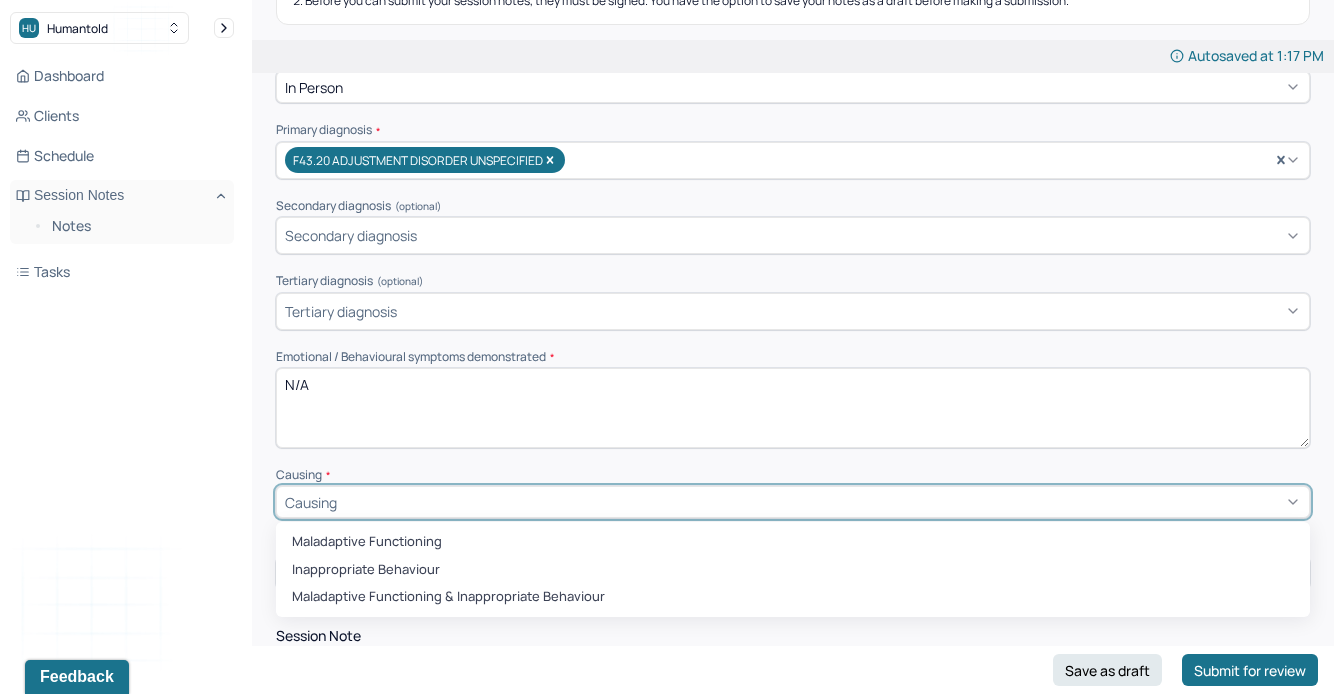 click on "N/A" at bounding box center [793, 408] 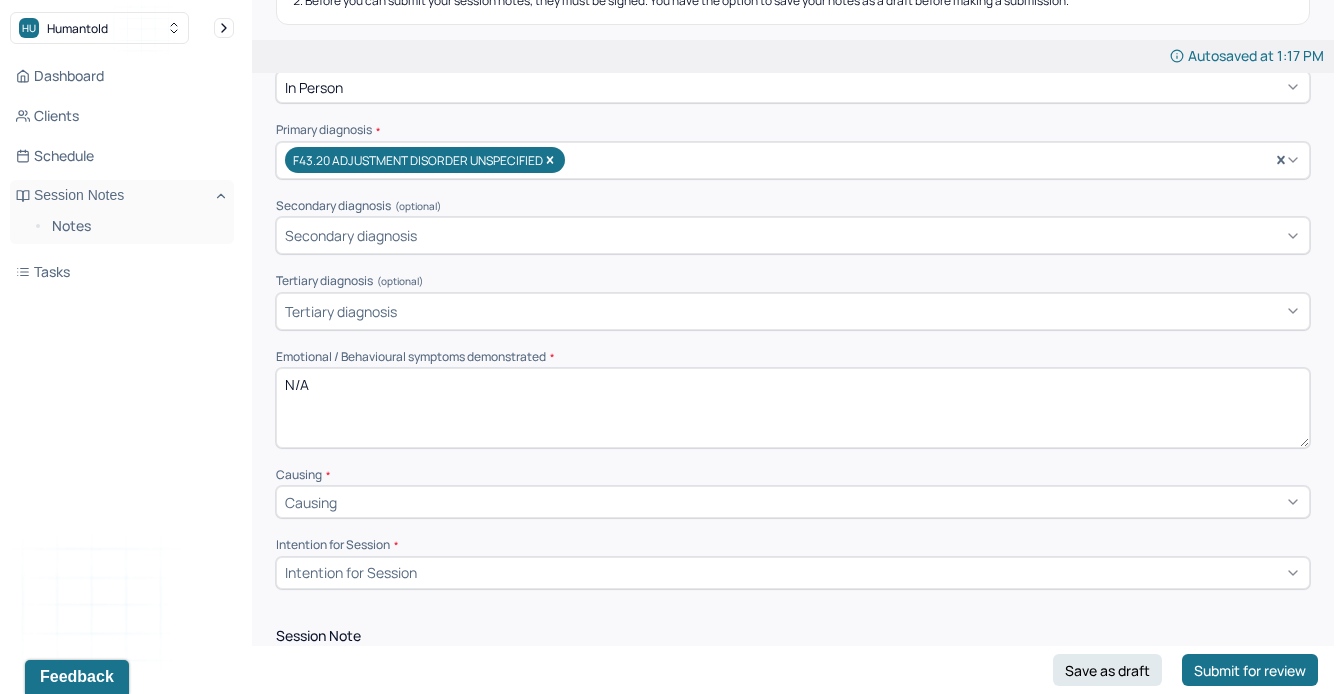 drag, startPoint x: 362, startPoint y: 388, endPoint x: 116, endPoint y: 347, distance: 249.39326 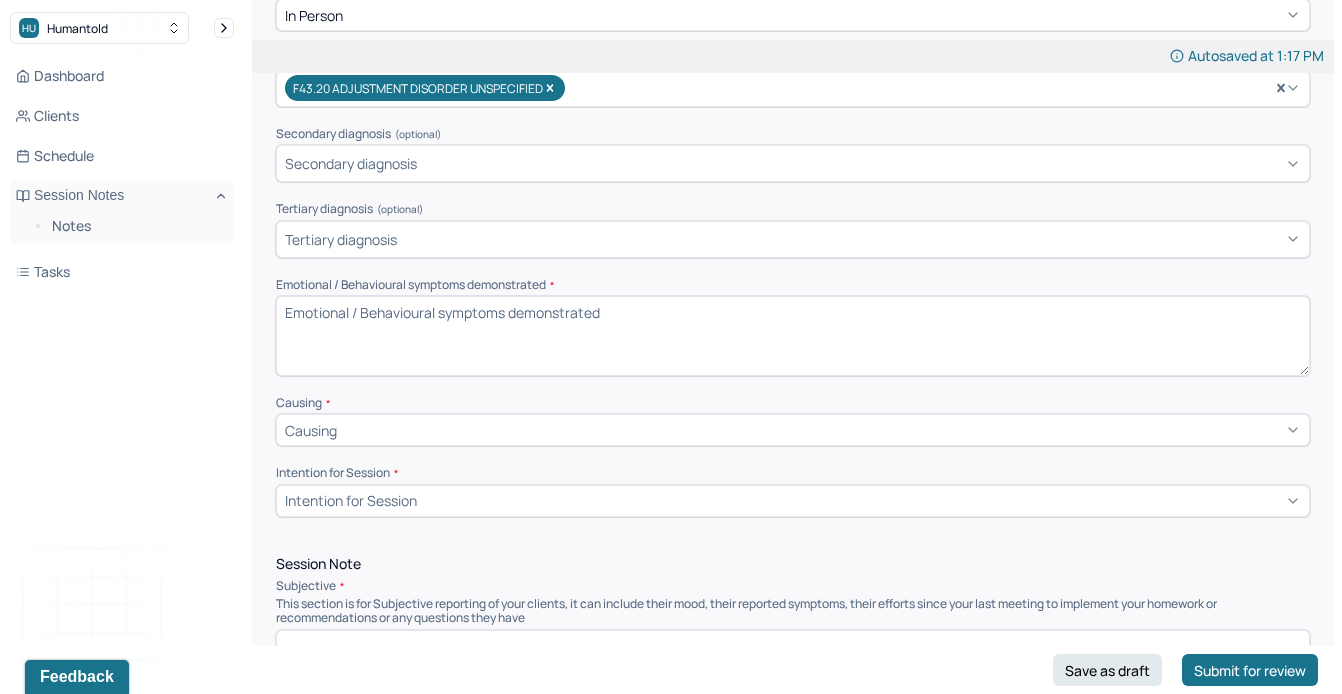 scroll, scrollTop: 450, scrollLeft: 0, axis: vertical 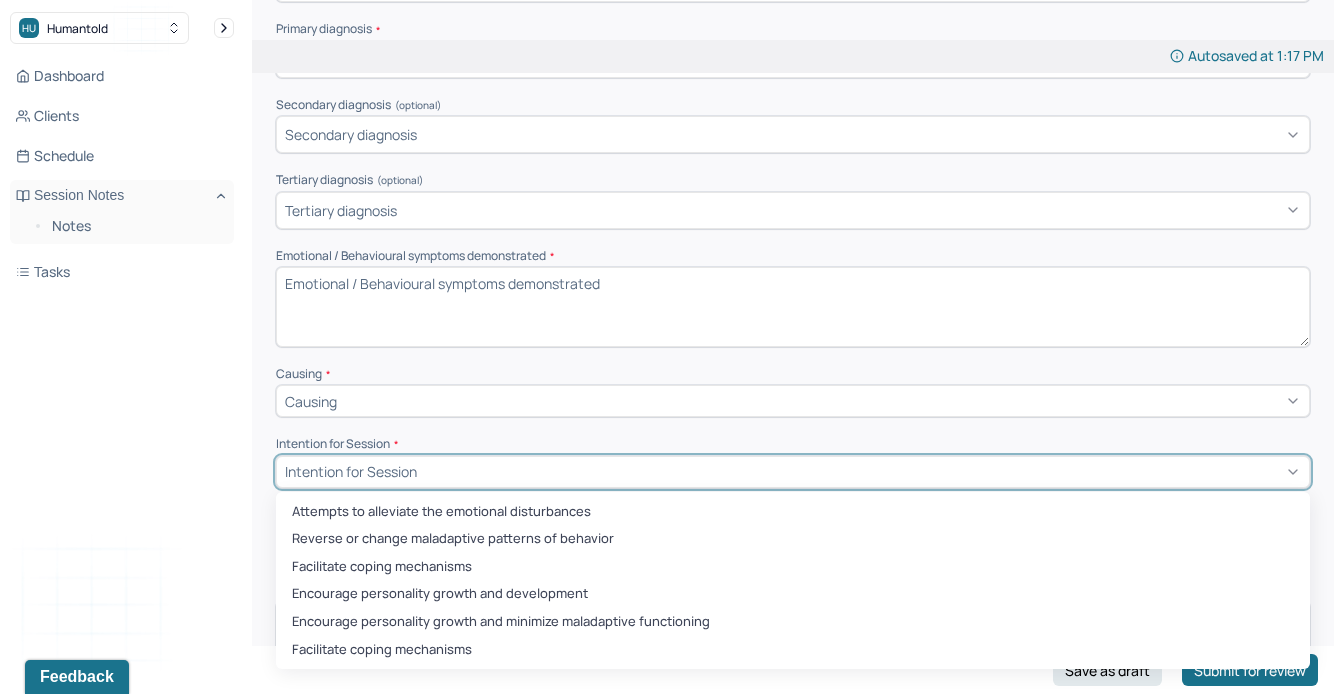 click on "Intention for Session" at bounding box center [351, 471] 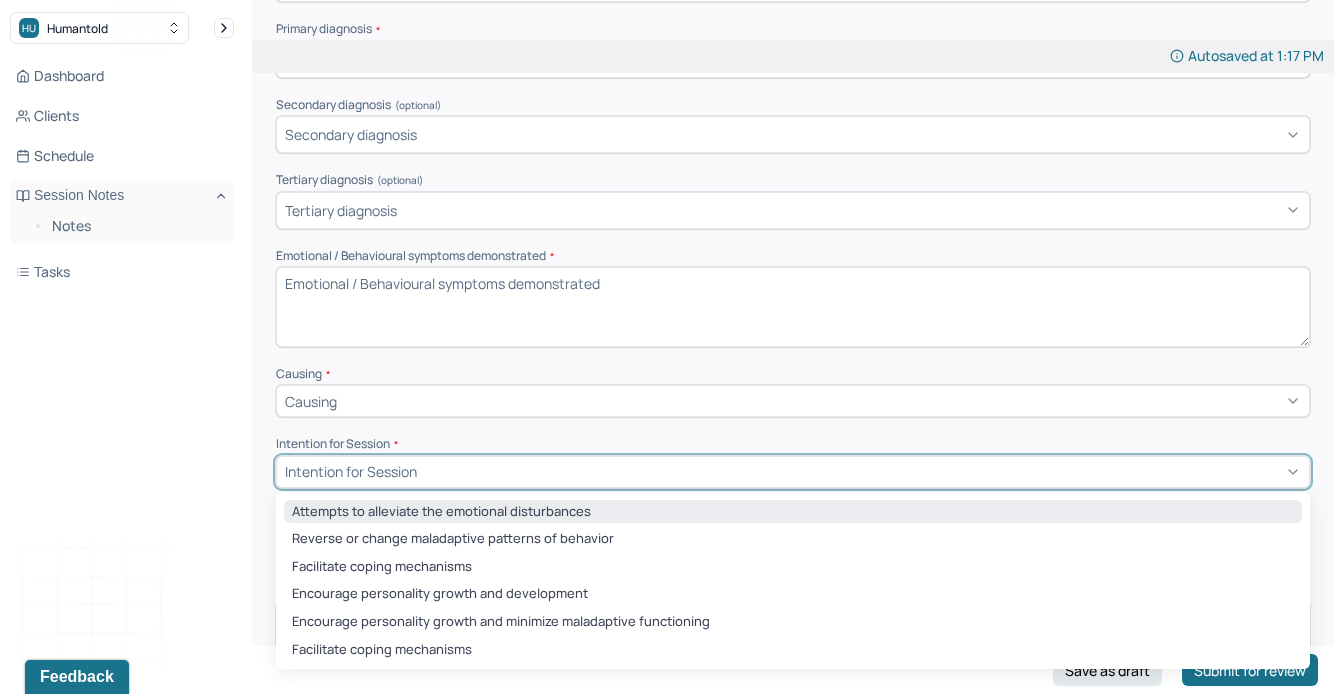 click on "Attempts to alleviate the emotional disturbances" at bounding box center (793, 512) 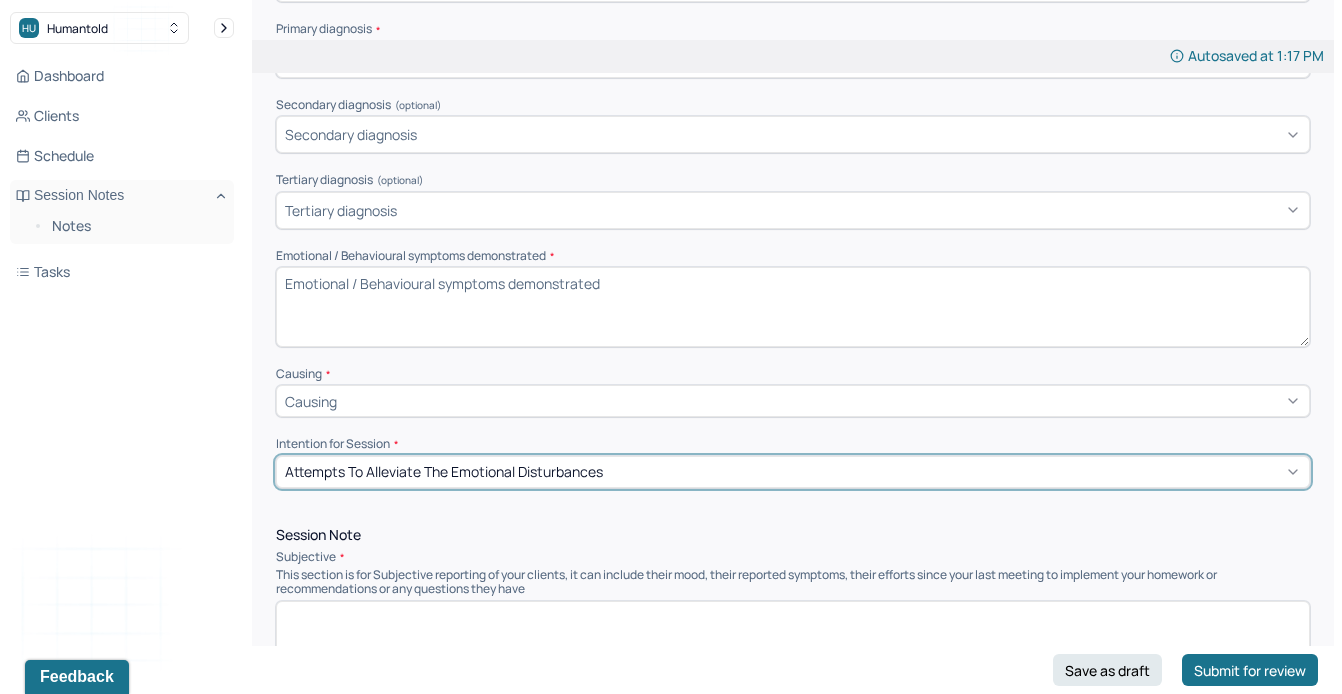 click on "Emotional / Behavioural symptoms demonstrated *" at bounding box center (793, 307) 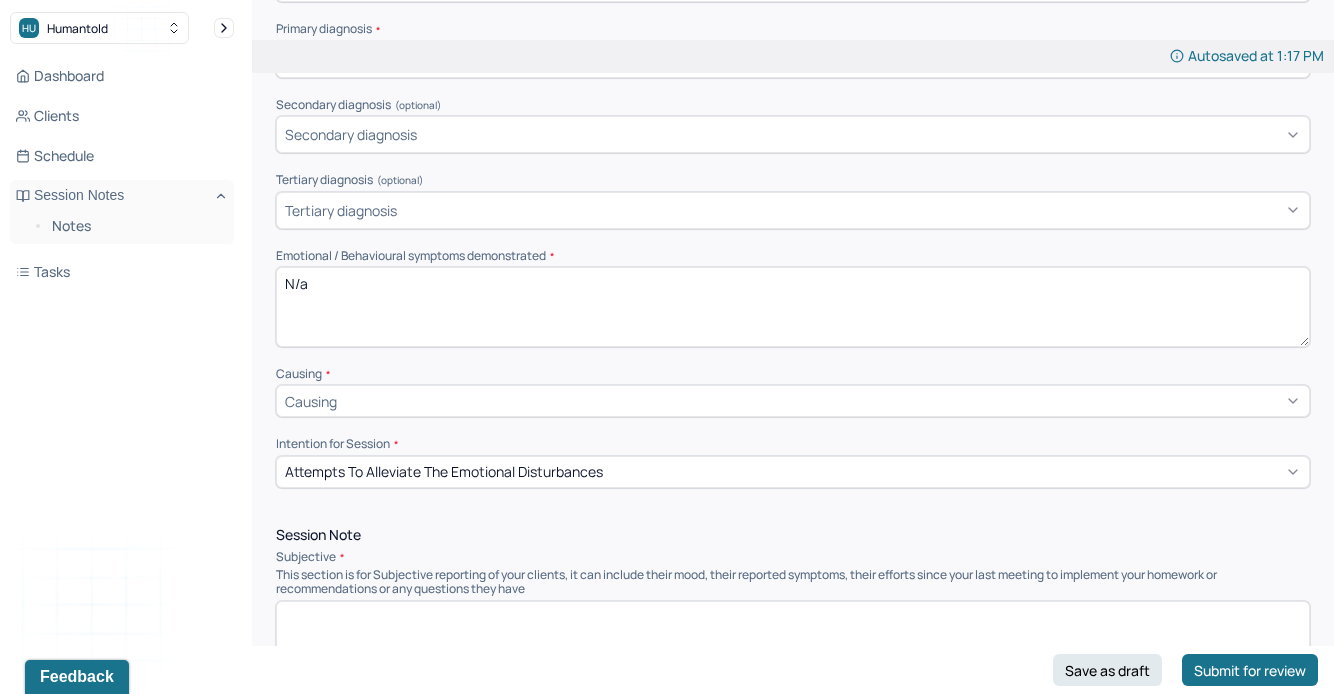 type on "N/a" 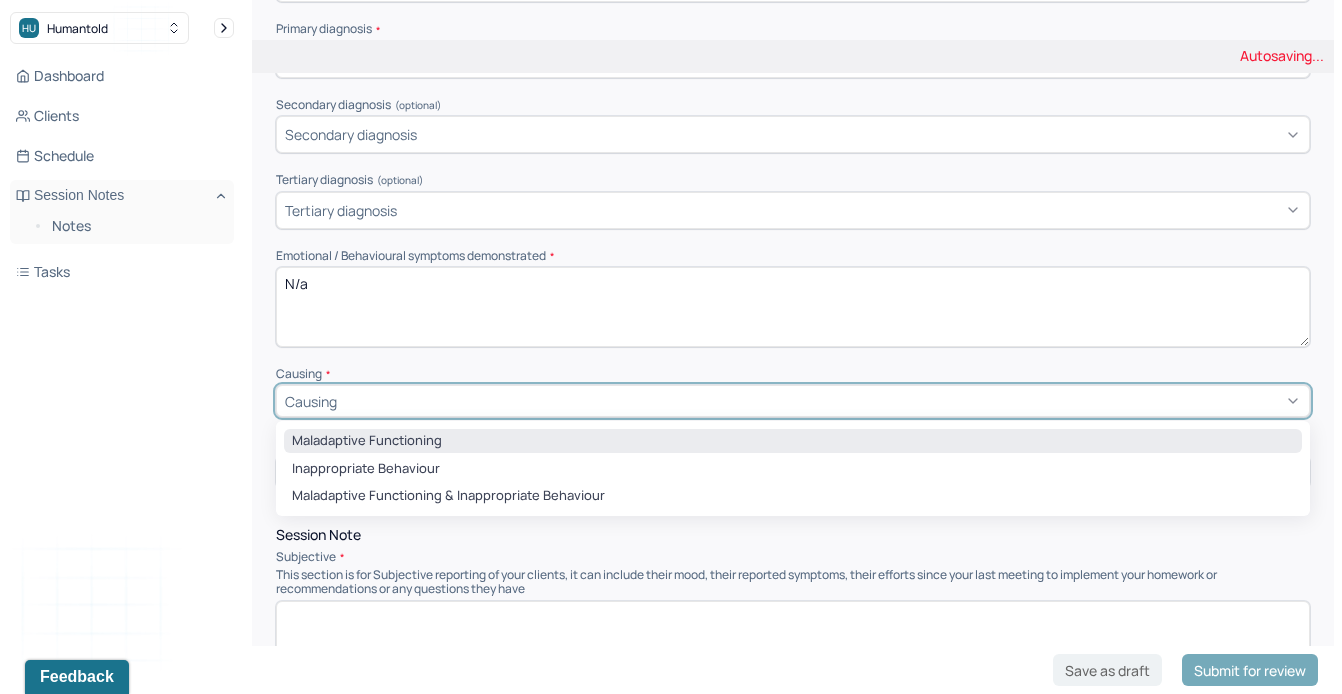 click on "Maladaptive Functioning" at bounding box center (793, 441) 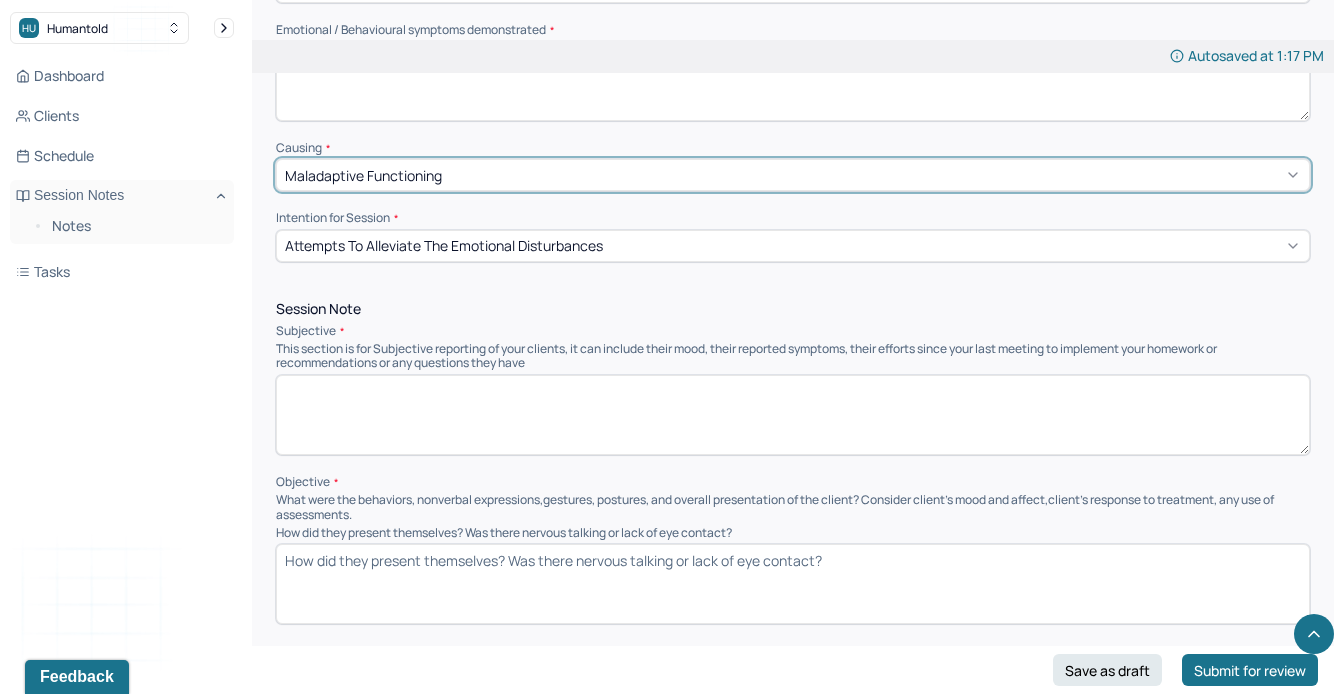 scroll, scrollTop: 711, scrollLeft: 0, axis: vertical 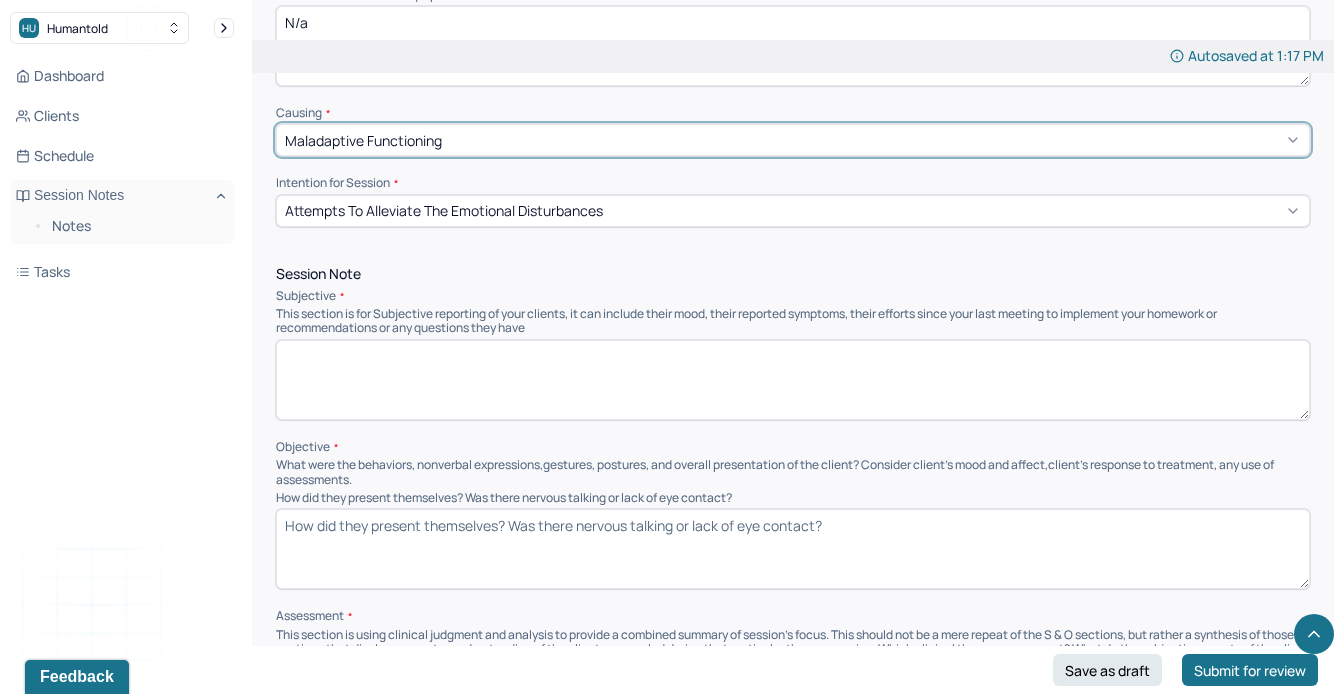 click at bounding box center (793, 380) 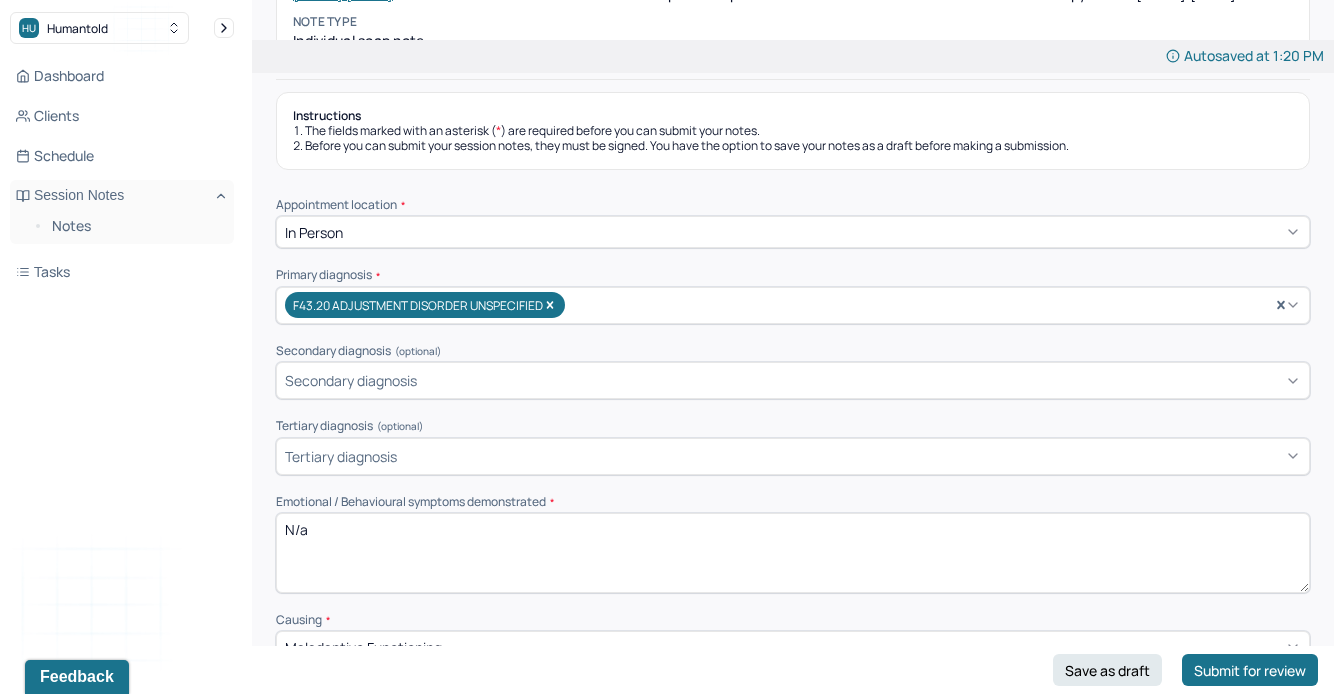 scroll, scrollTop: 0, scrollLeft: 0, axis: both 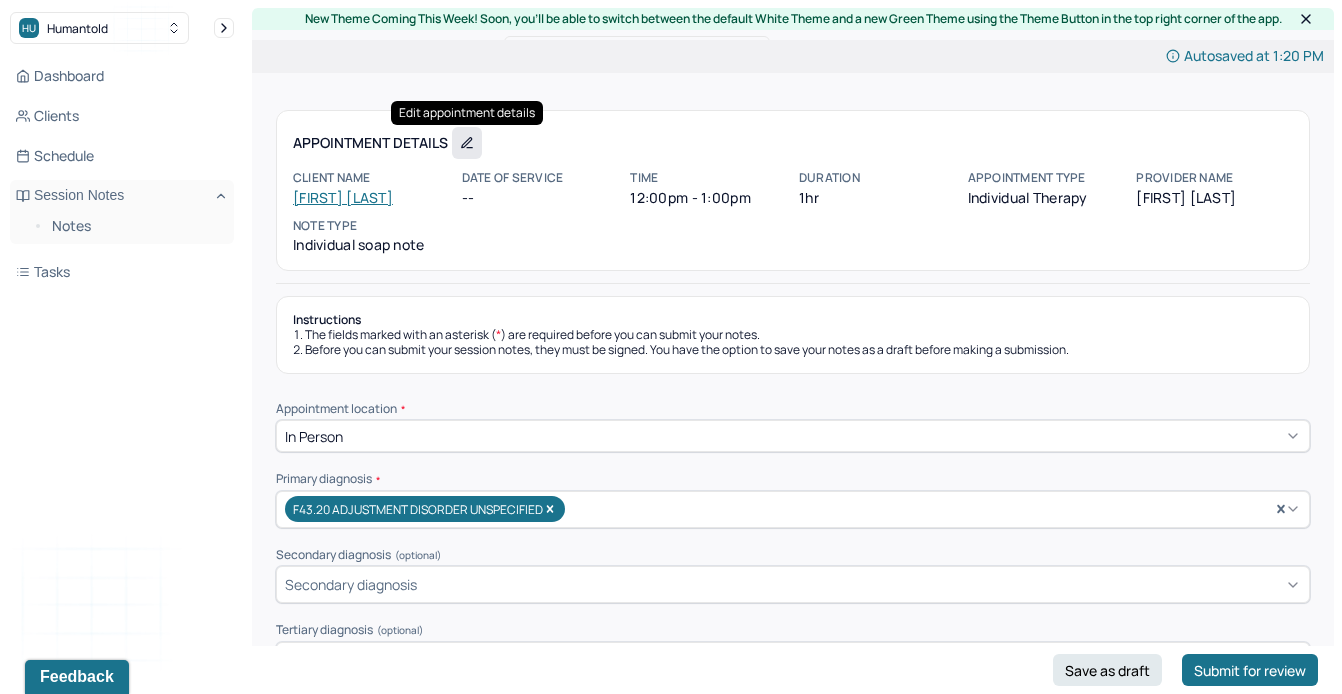 type on "Client was talked through informed consent, including limits of confidentiality, and the fact that therapist is an MHC-LP in supervision. Client stated that he was not informed his notes would be reviewed by a supervisor, and vehemently rejected treatment. Therapist promptly ended the session" 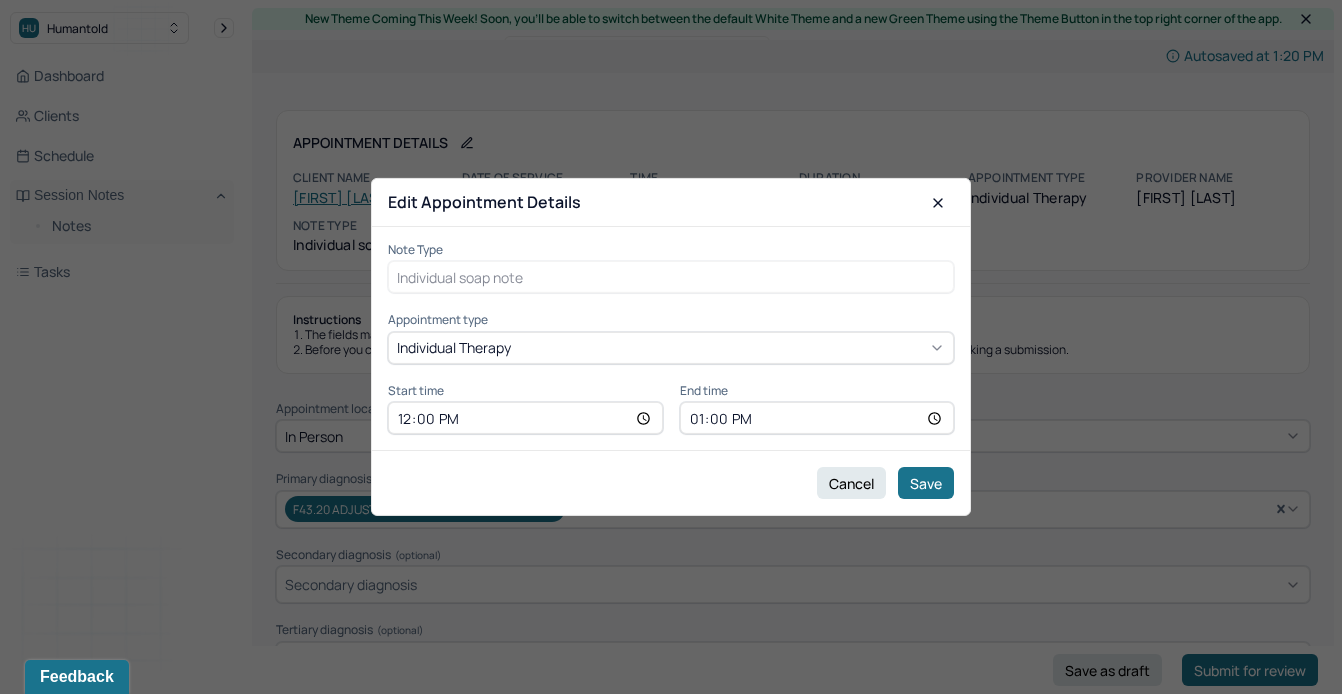 click on "13:00" at bounding box center [817, 418] 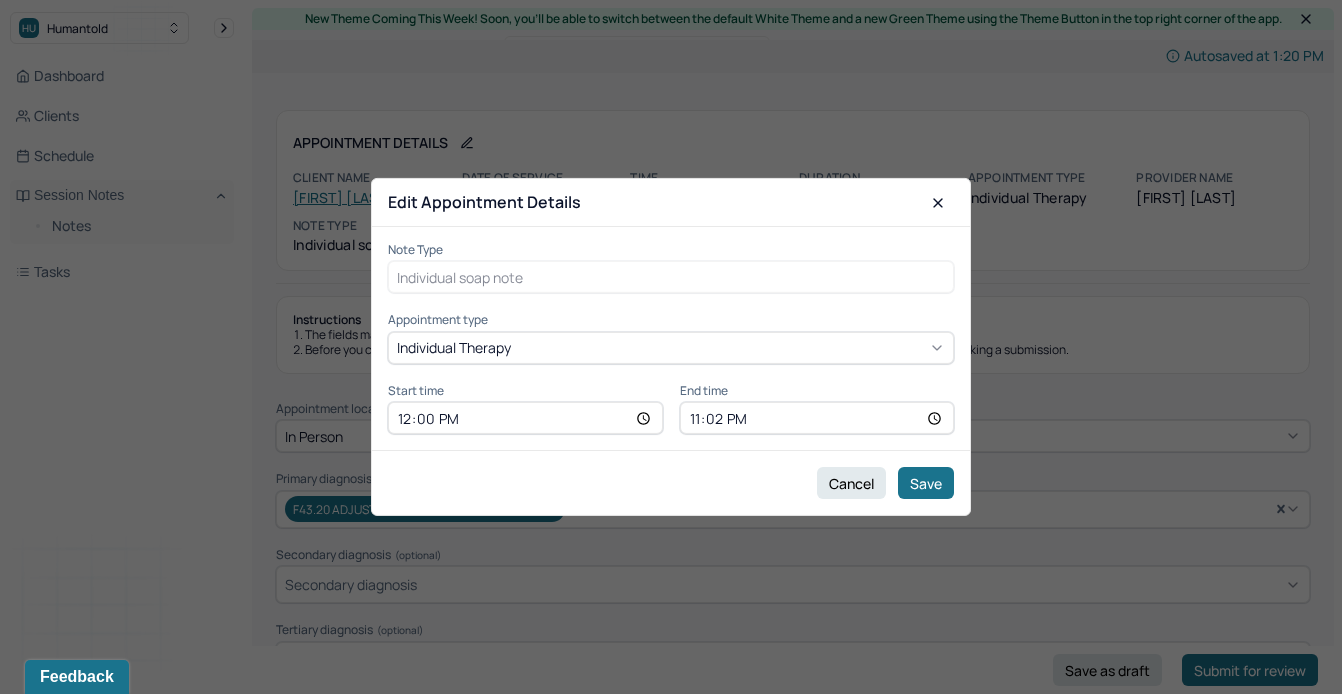 click on "23:02" at bounding box center [817, 418] 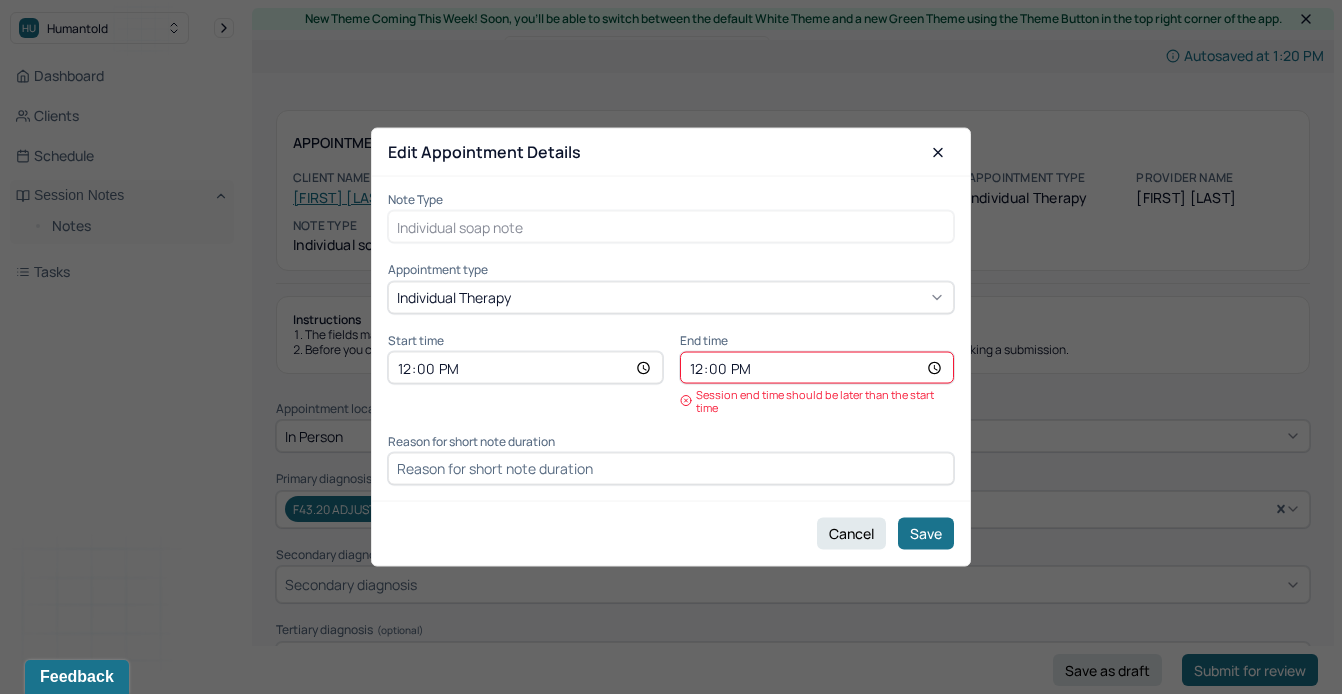 type on "12:05" 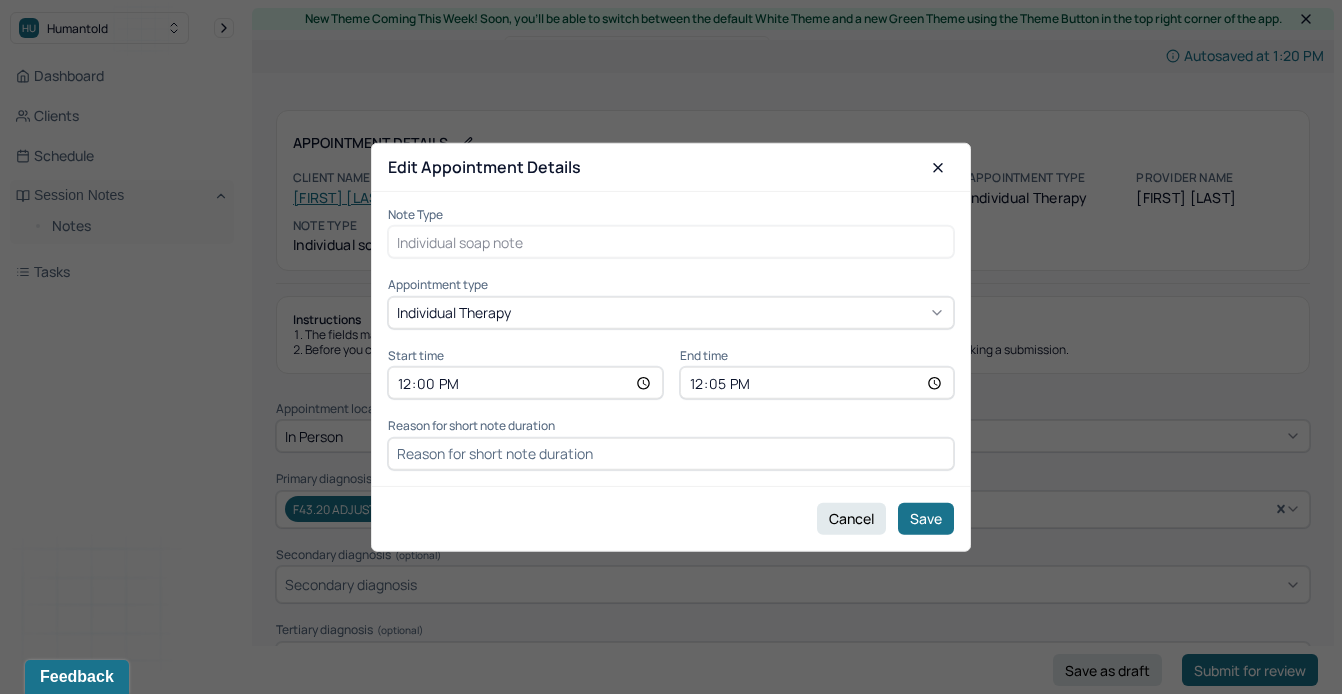 click at bounding box center (671, 453) 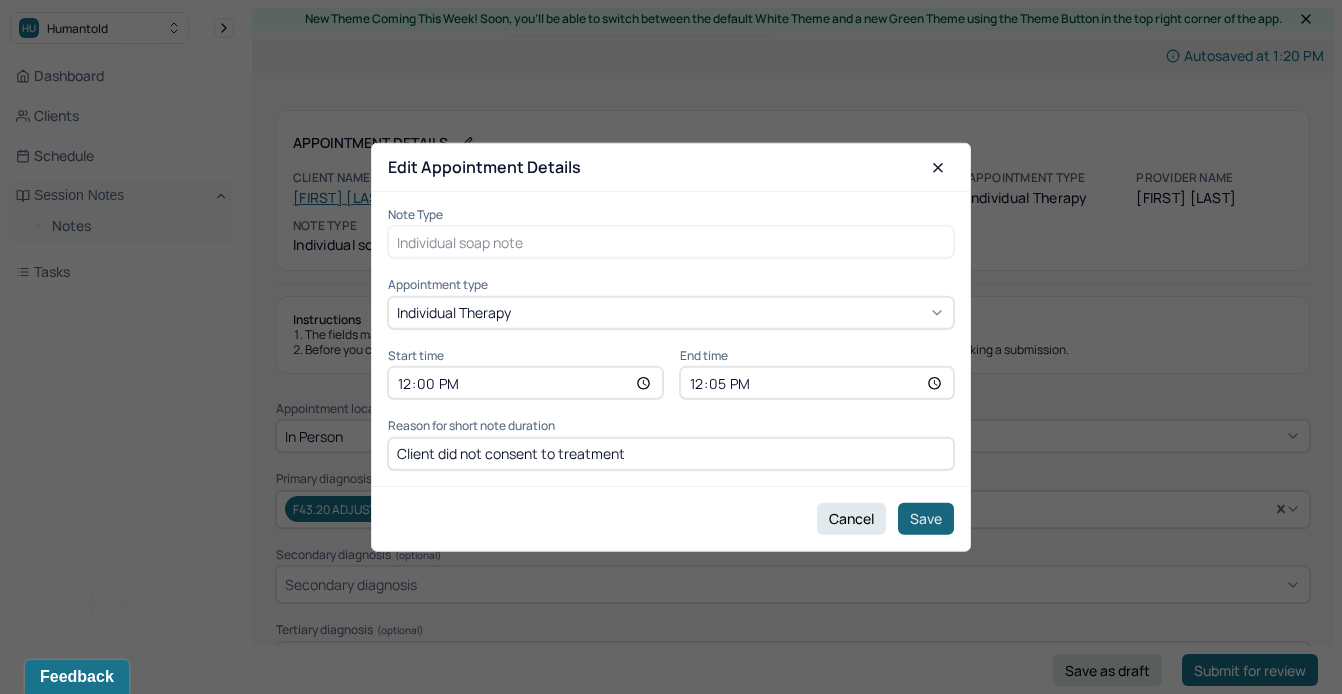 type on "Client did not consent to treatment" 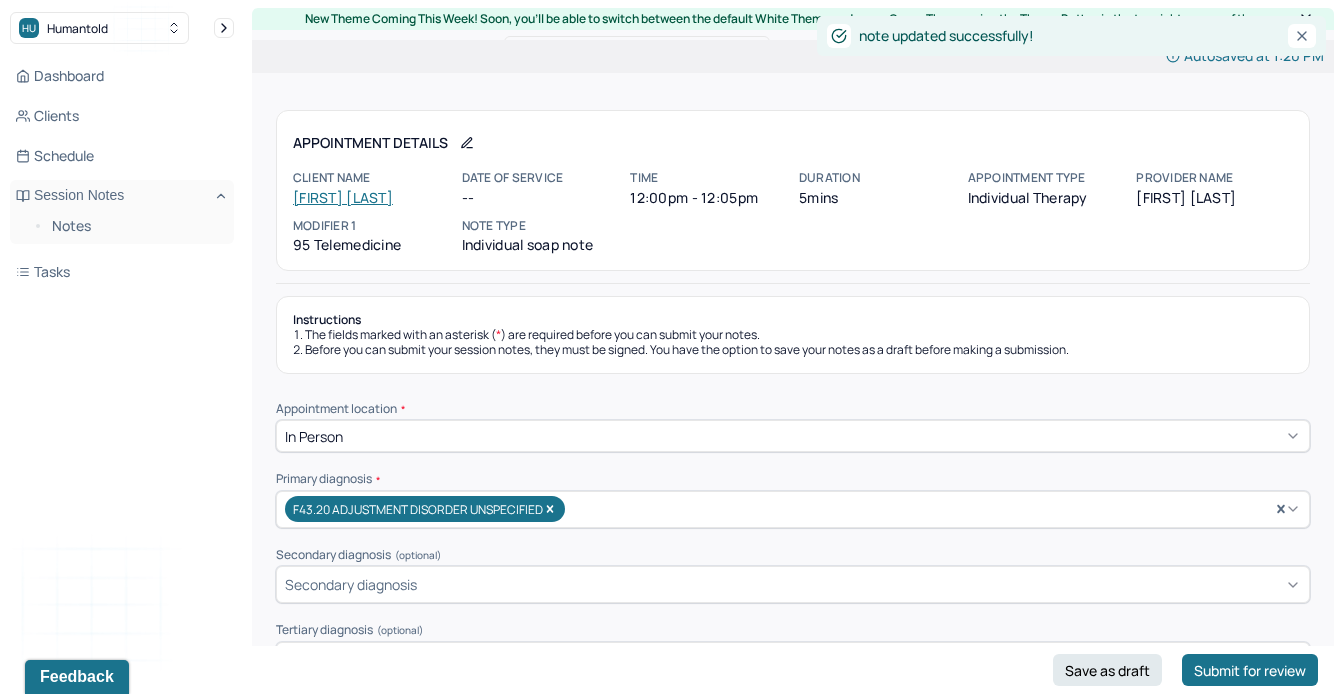 click on "F43.20 ADJUSTMENT DISORDER UNSPECIFIED" at bounding box center (793, 509) 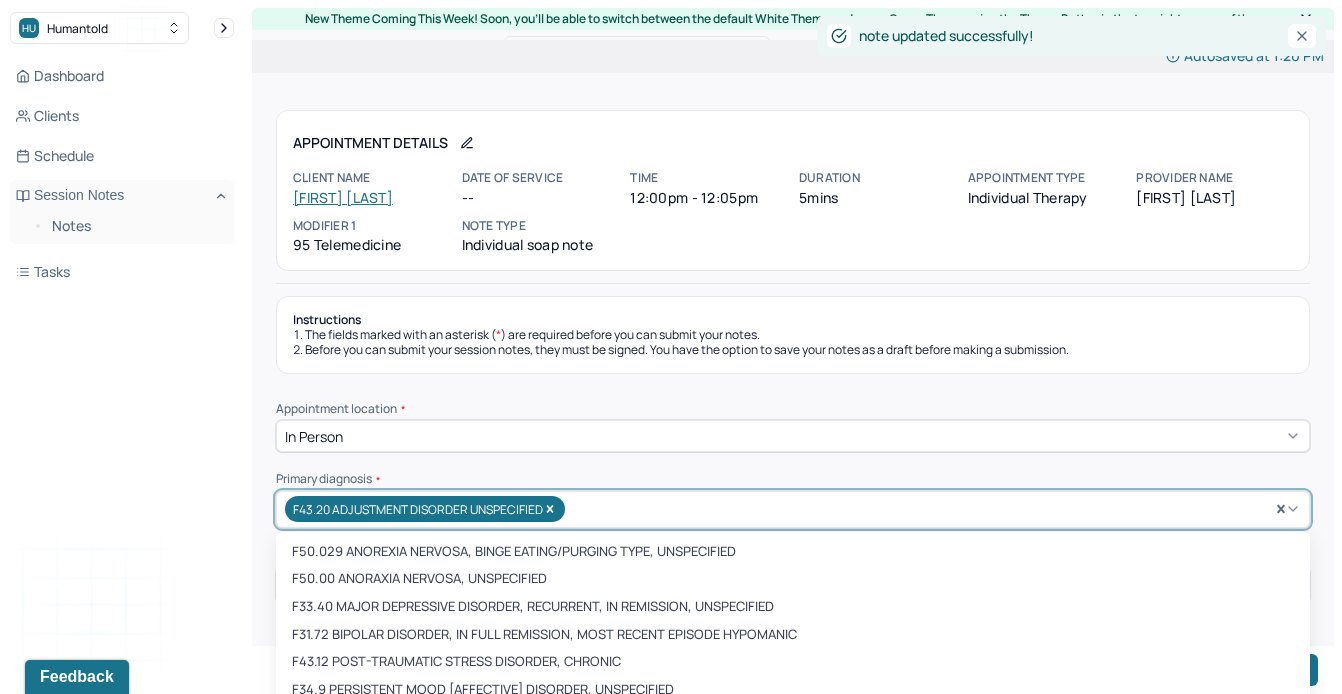 scroll, scrollTop: 143, scrollLeft: 0, axis: vertical 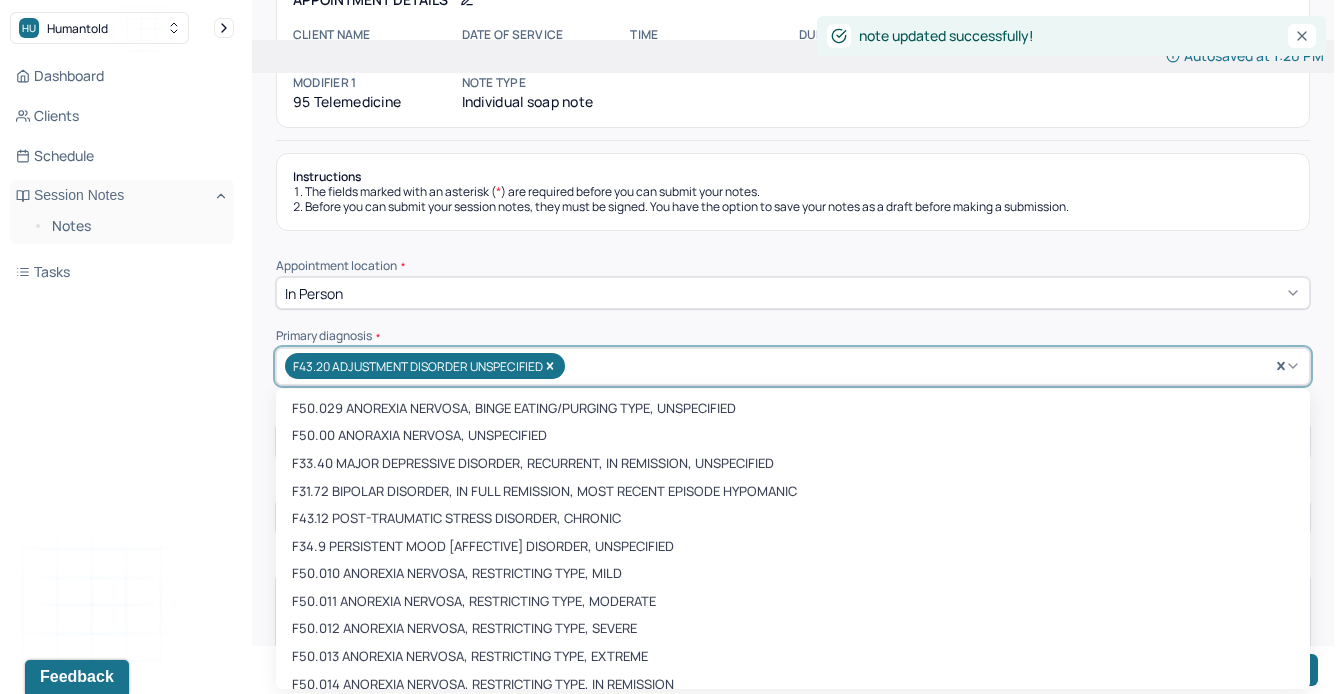 click on "Appointment location *" at bounding box center [793, 266] 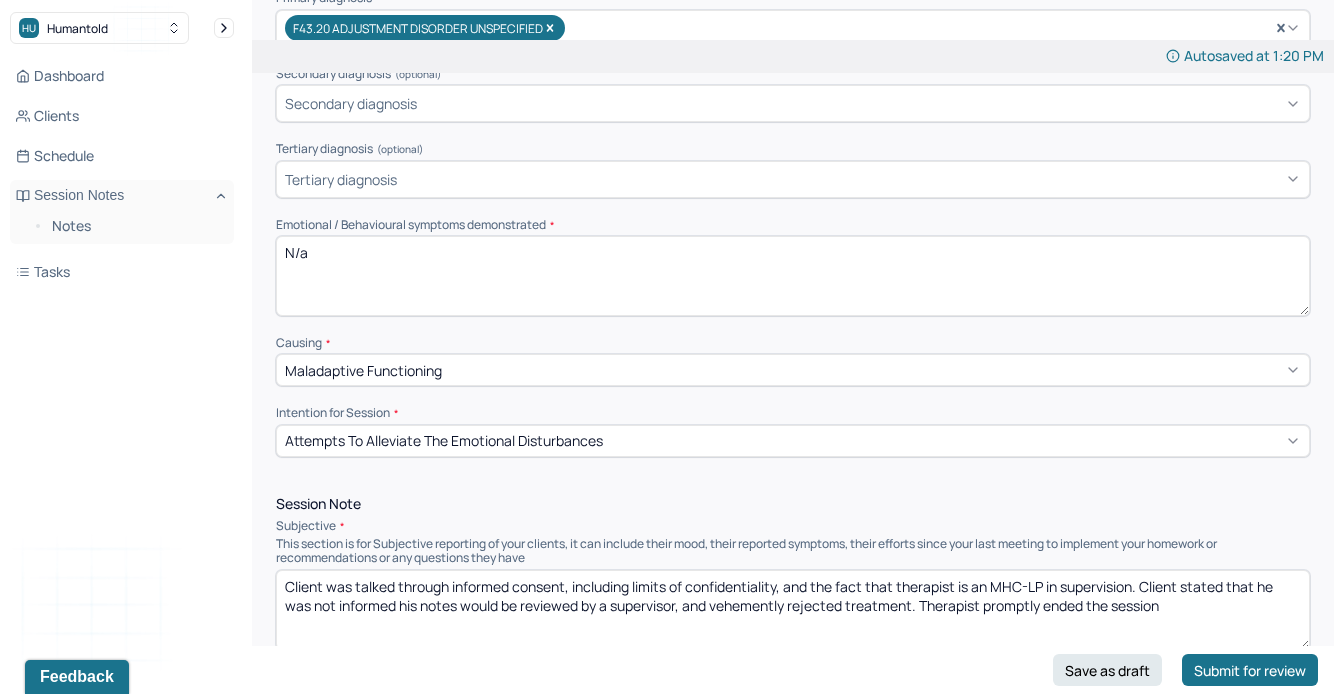 scroll, scrollTop: 454, scrollLeft: 0, axis: vertical 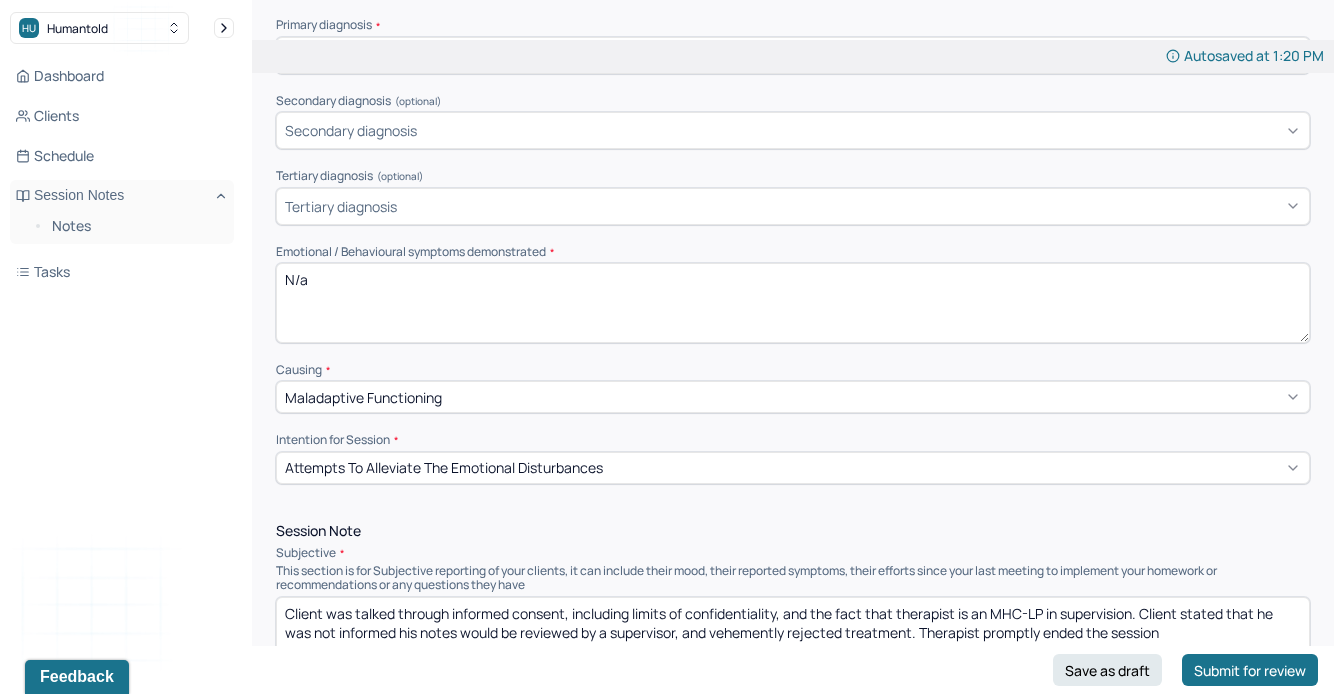 click on "N/a" at bounding box center (793, 303) 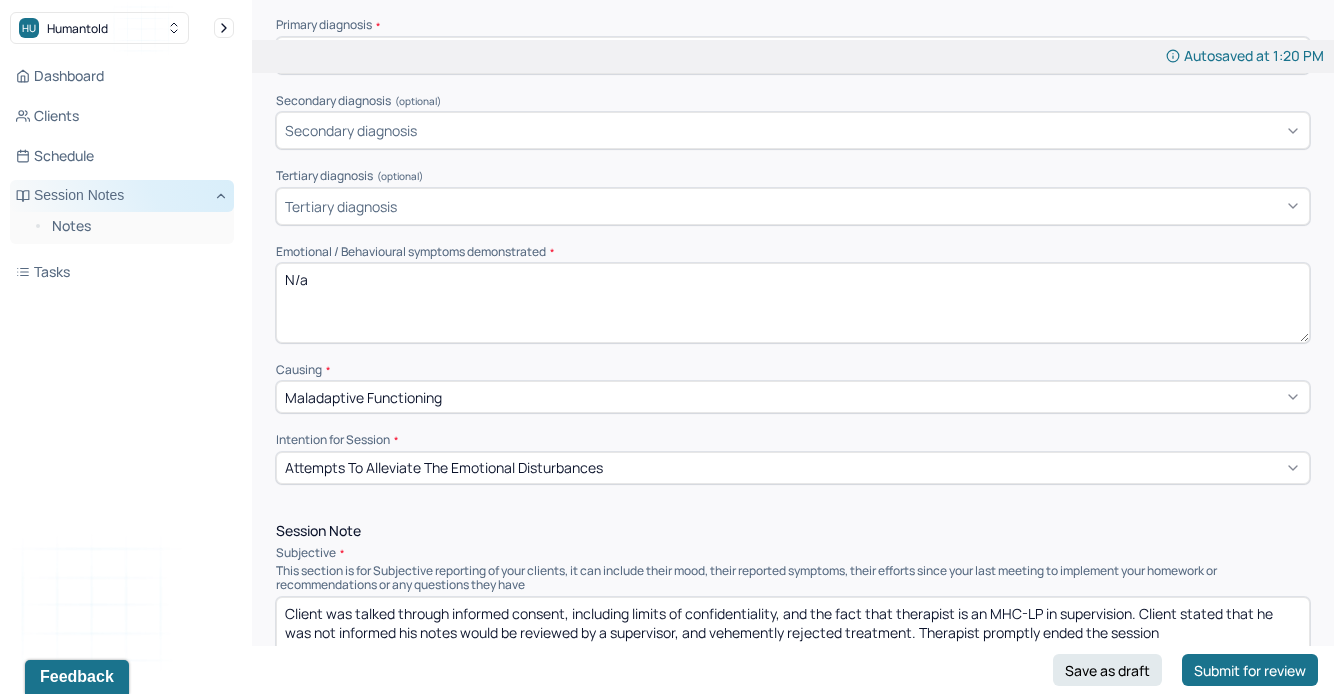 drag, startPoint x: 346, startPoint y: 288, endPoint x: 67, endPoint y: 194, distance: 294.40958 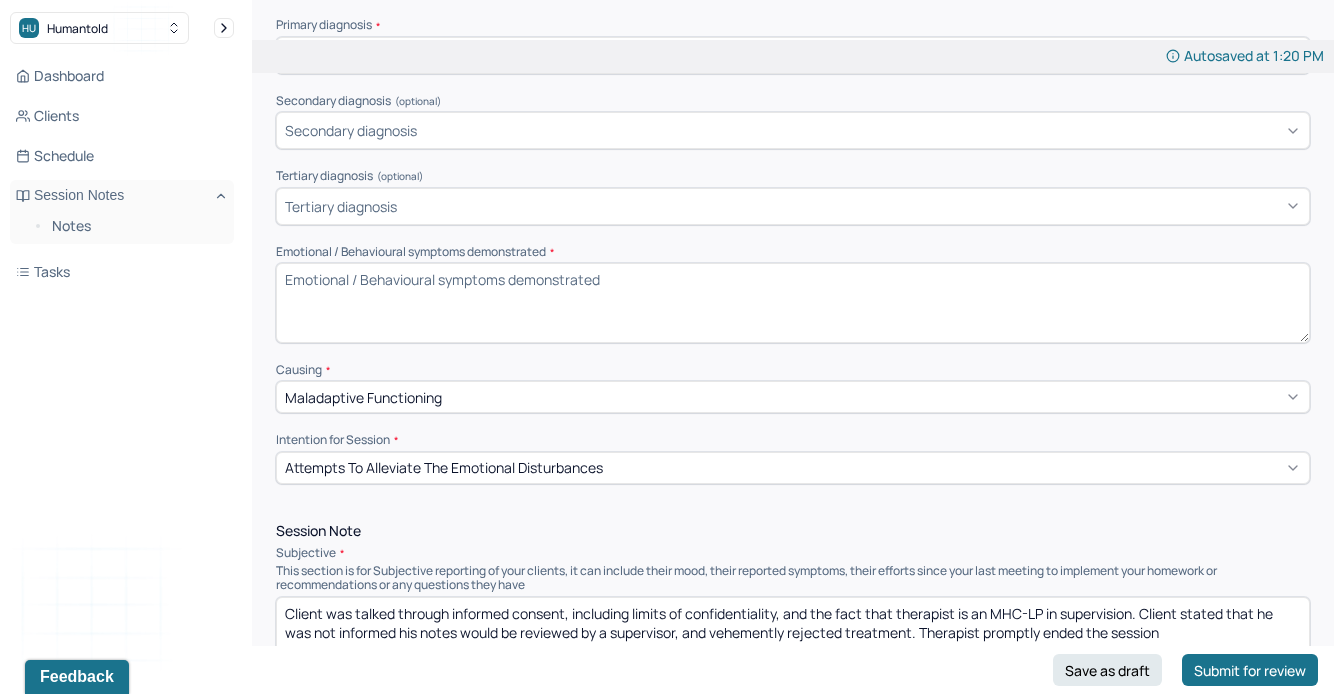 click on "Emotional / Behavioural symptoms demonstrated *" at bounding box center [793, 252] 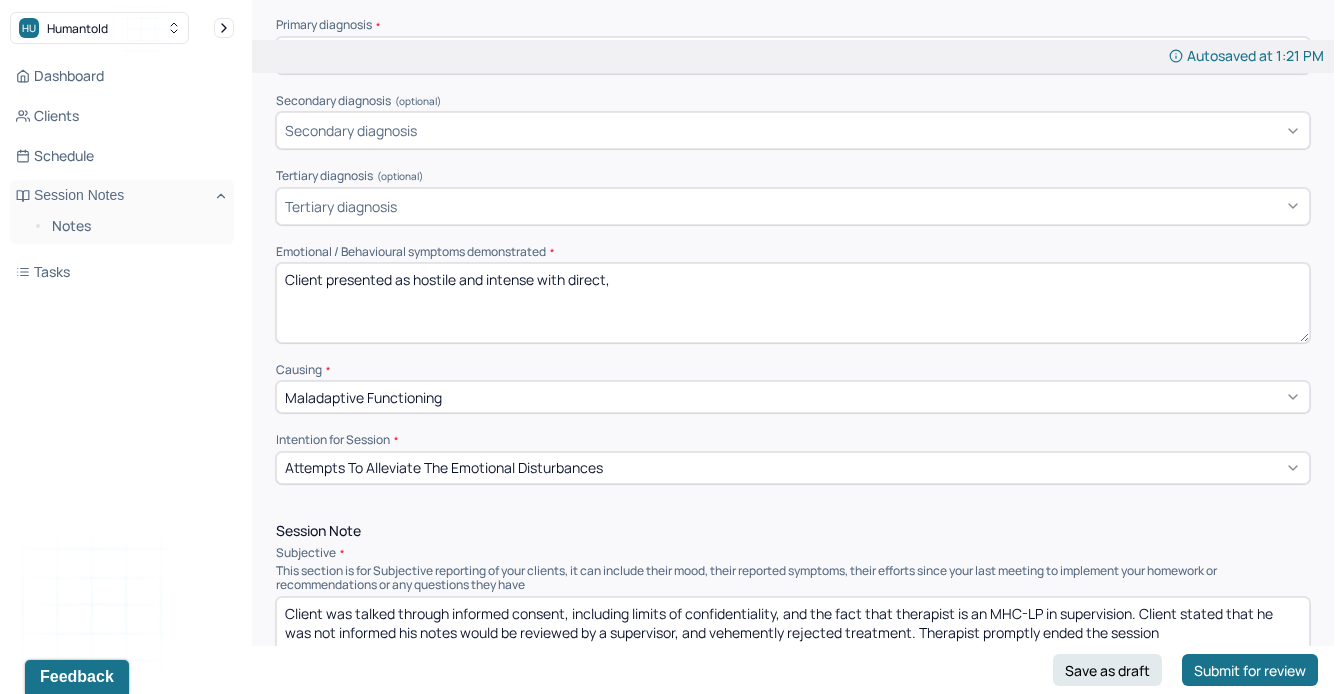 drag, startPoint x: 535, startPoint y: 277, endPoint x: 495, endPoint y: 281, distance: 40.1995 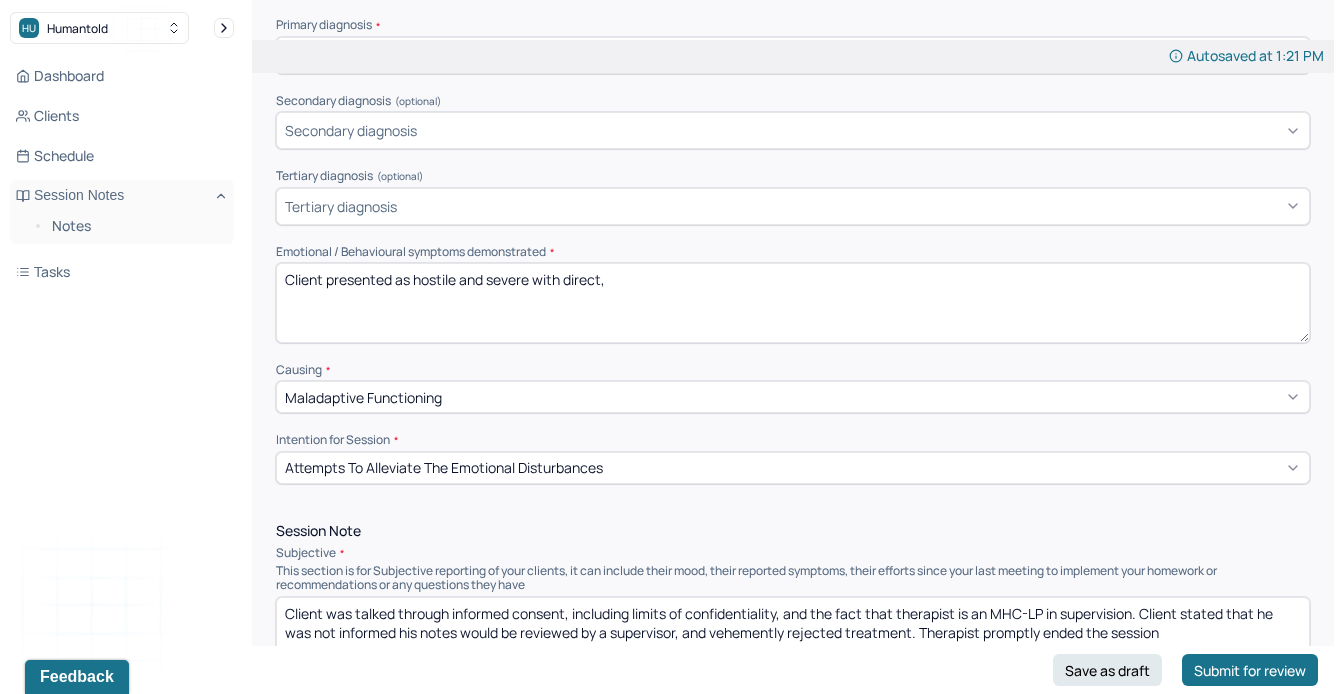 click on "Client presented as hostile and intense with direct," at bounding box center (793, 303) 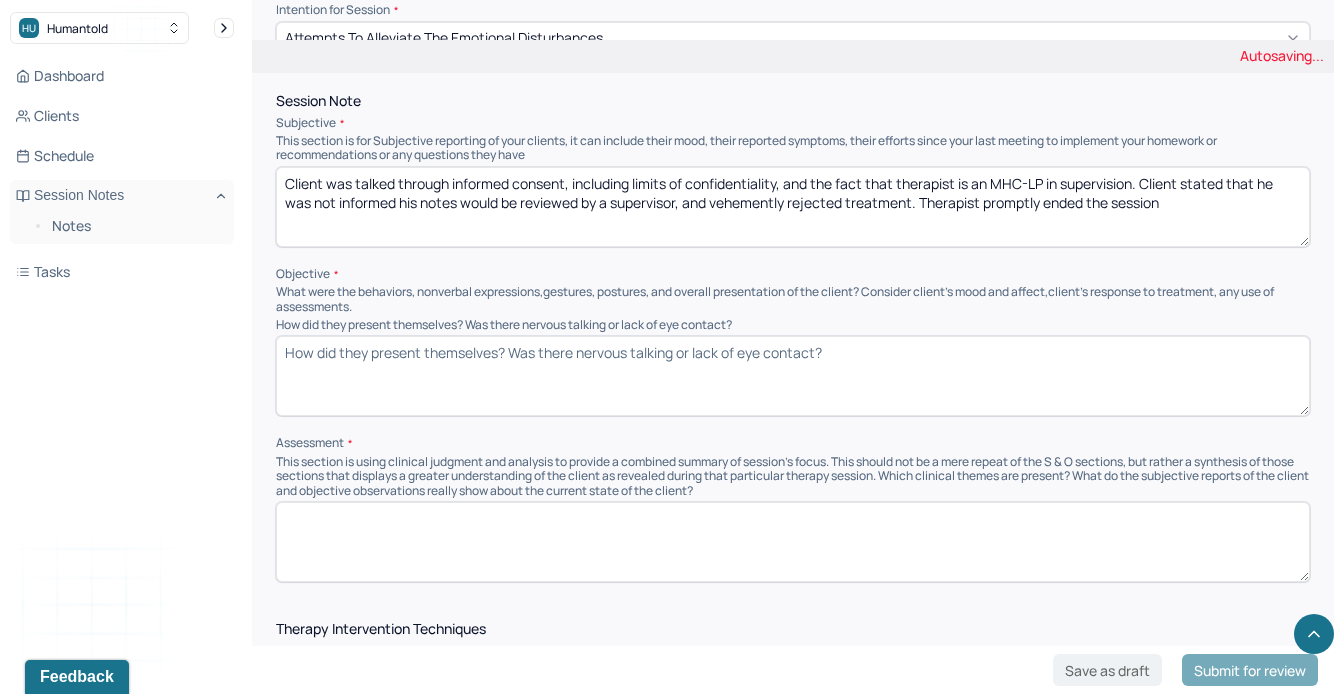 scroll, scrollTop: 897, scrollLeft: 0, axis: vertical 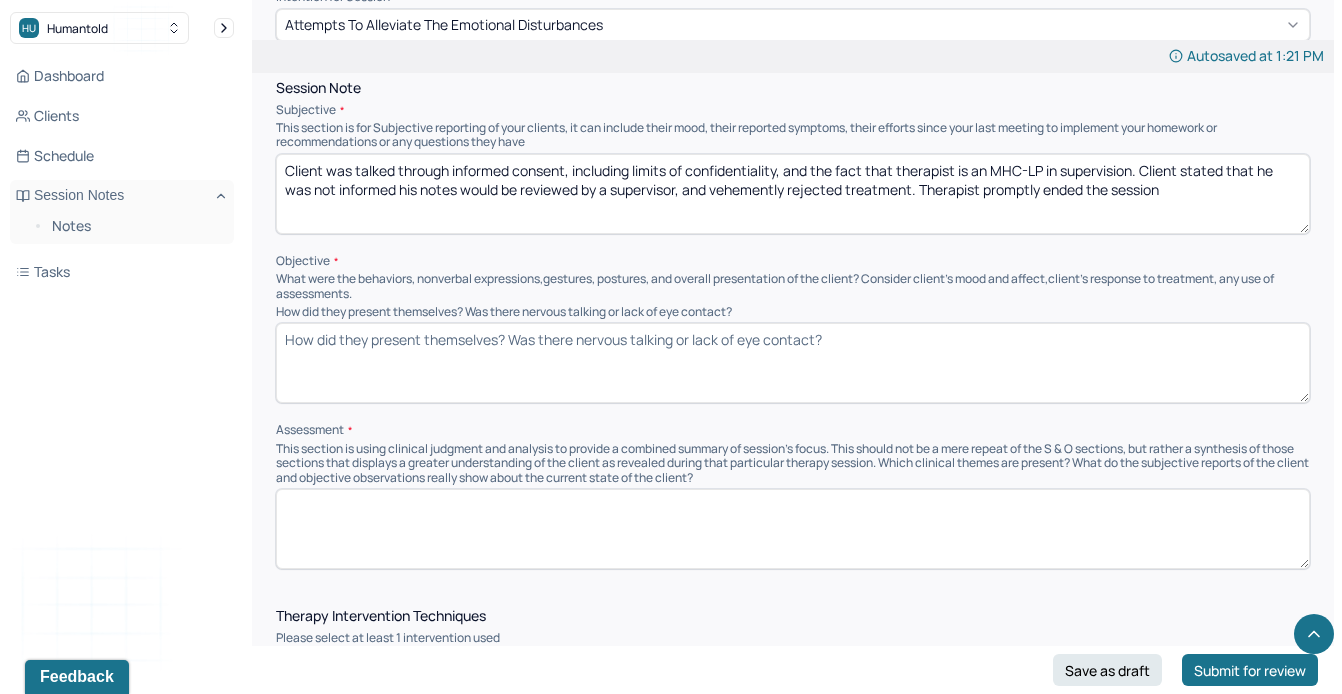type on "Client presented as hostile and severe with direct, intense eye contact." 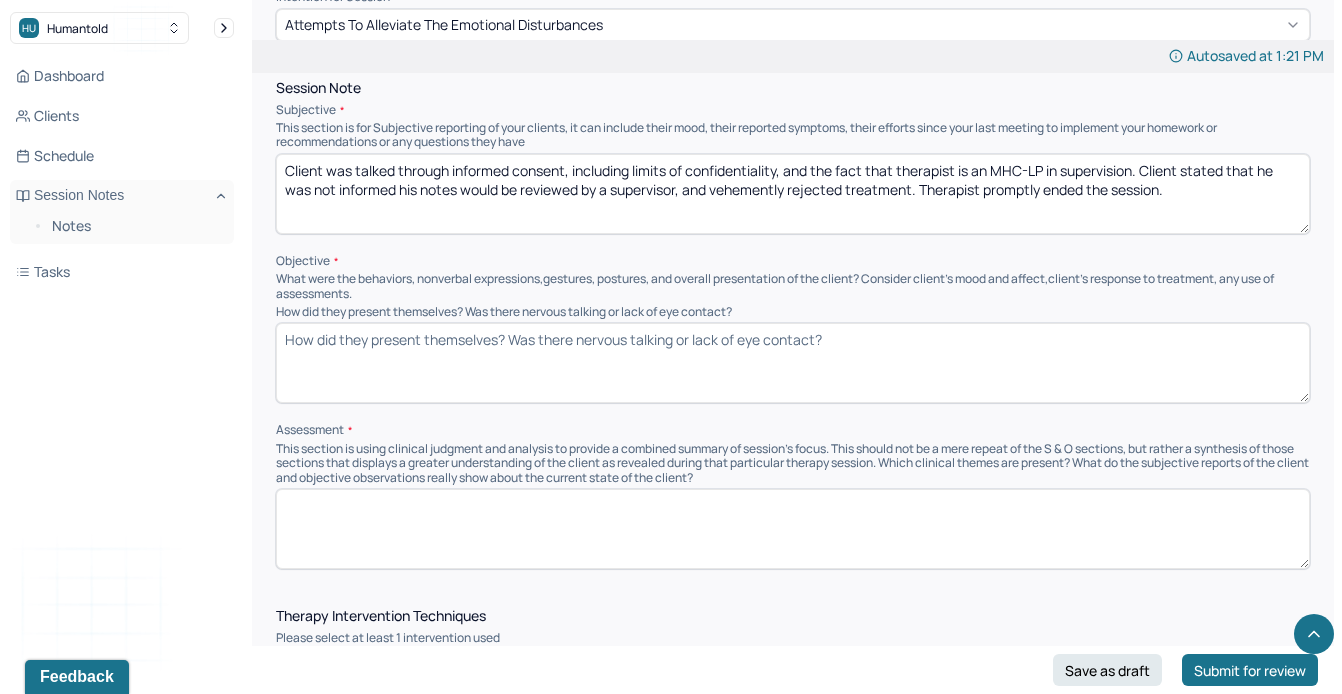 type on "Client was talked through informed consent, including limits of confidentiality, and the fact that therapist is an MHC-LP in supervision. Client stated that he was not informed his notes would be reviewed by a supervisor, and vehemently rejected treatment. Therapist promptly ended the session." 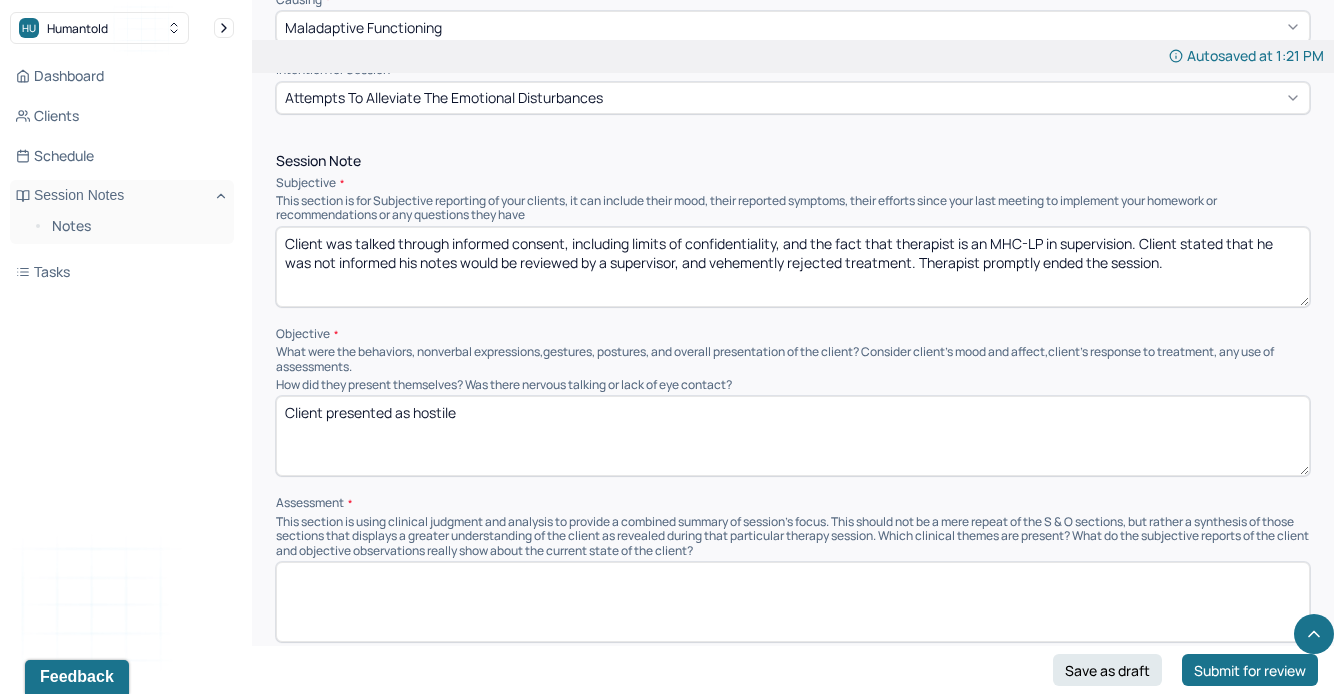 scroll, scrollTop: 826, scrollLeft: 0, axis: vertical 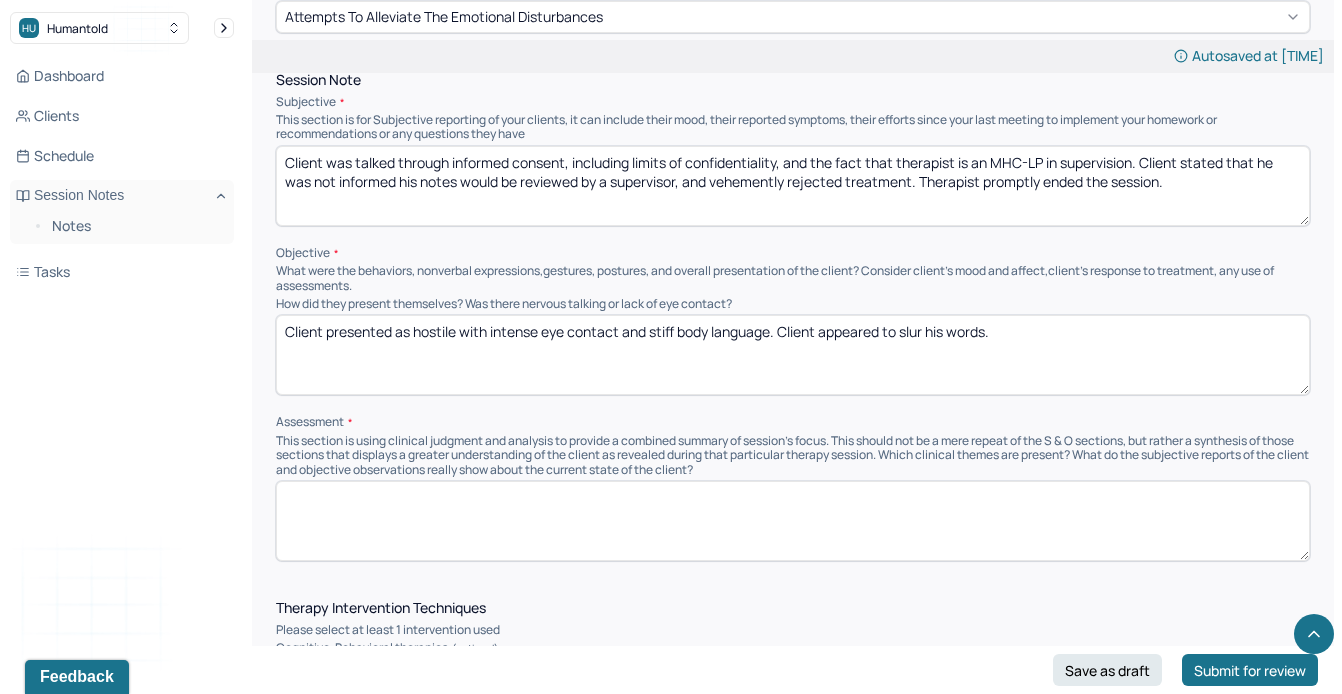 type on "Client presented as hostile with intense eye contact and stiff body language. Client appeared to slur his words." 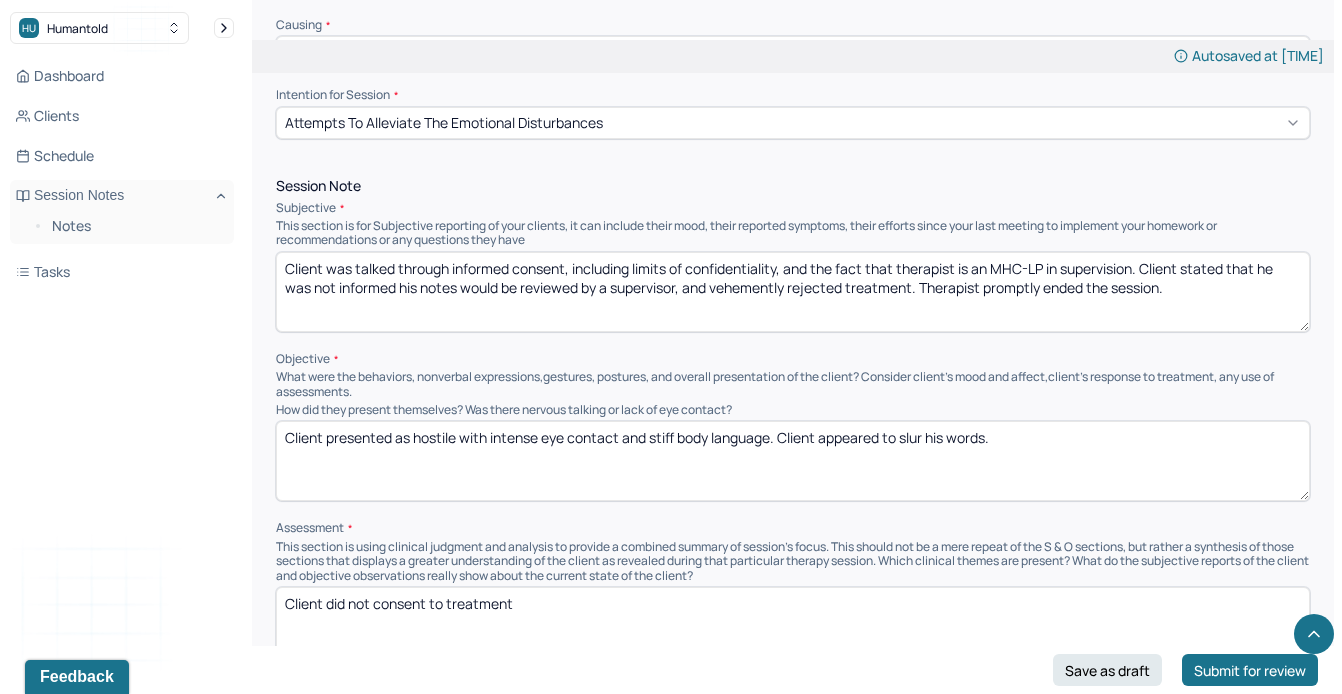 scroll, scrollTop: 797, scrollLeft: 0, axis: vertical 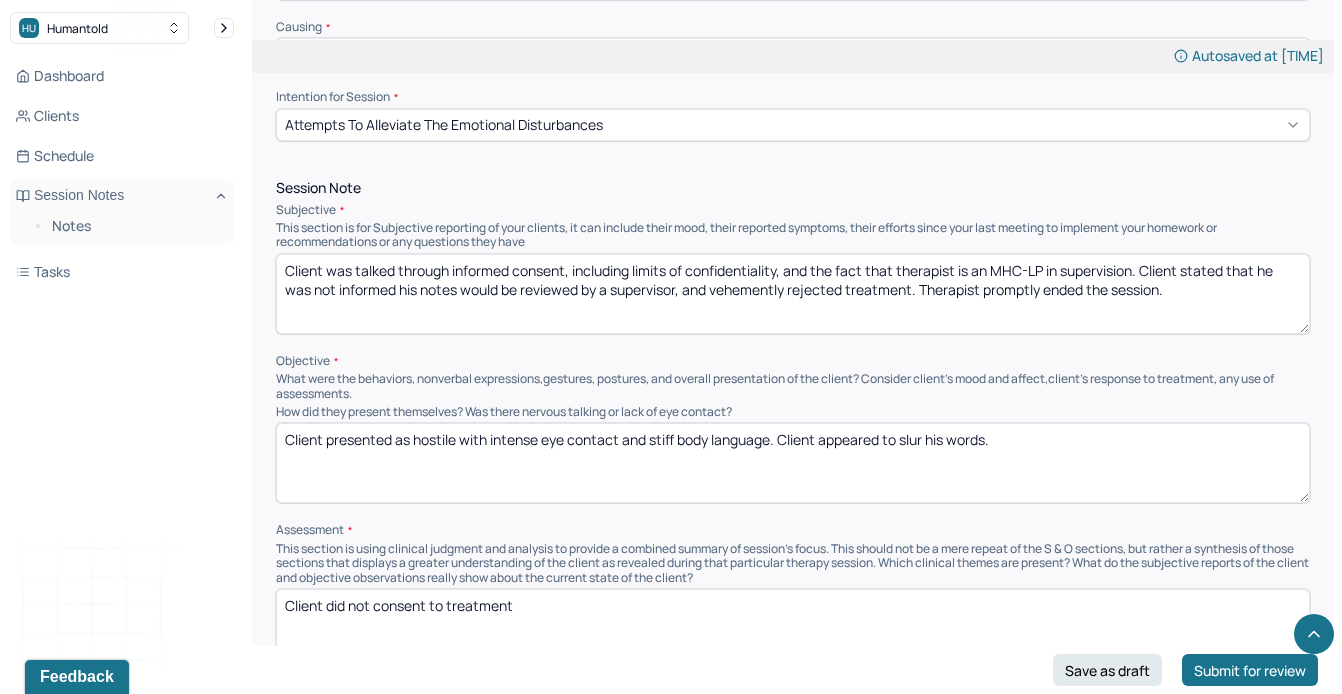 type on "Client did not consent to treatment" 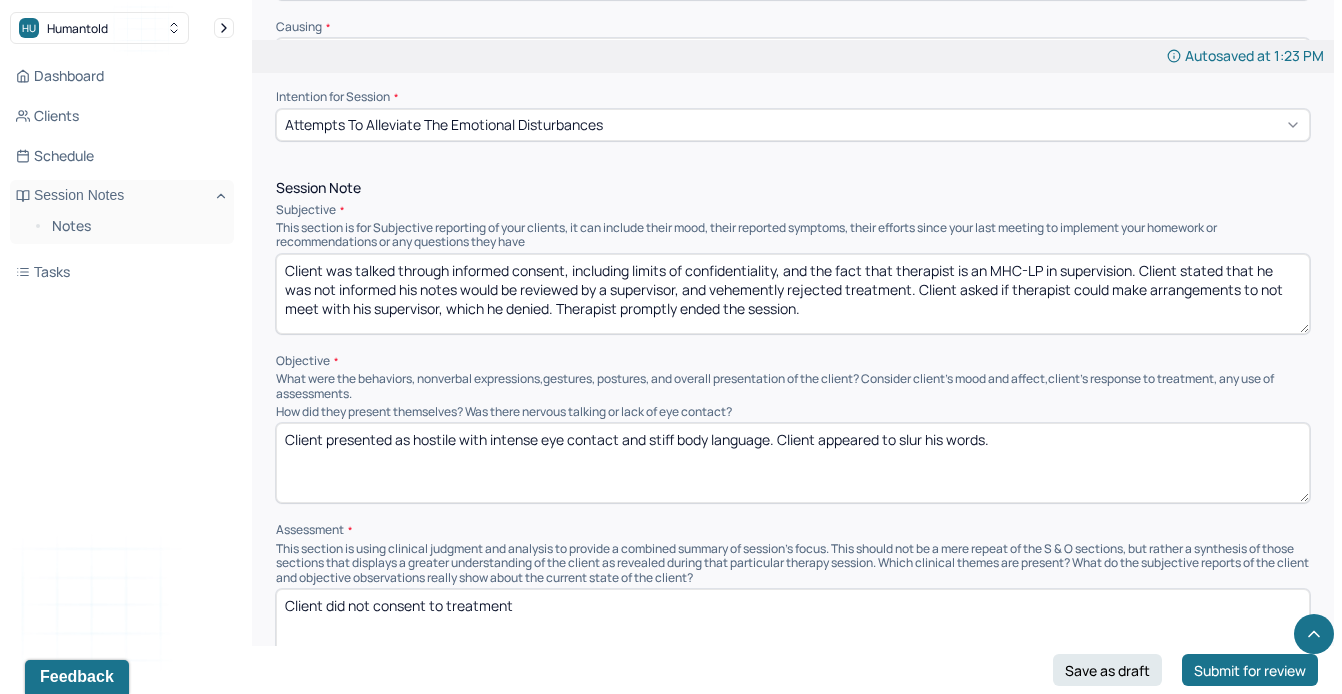click on "Client was talked through informed consent, including limits of confidentiality, and the fact that therapist is an MHC-LP in supervision. Client stated that he was not informed his notes would be reviewed by a supervisor, and vehemently rejected treatment. Client asked if therapist could make arrangements to not meet with his supervisor, which he denied. Therapist promptly ended the session." at bounding box center [793, 294] 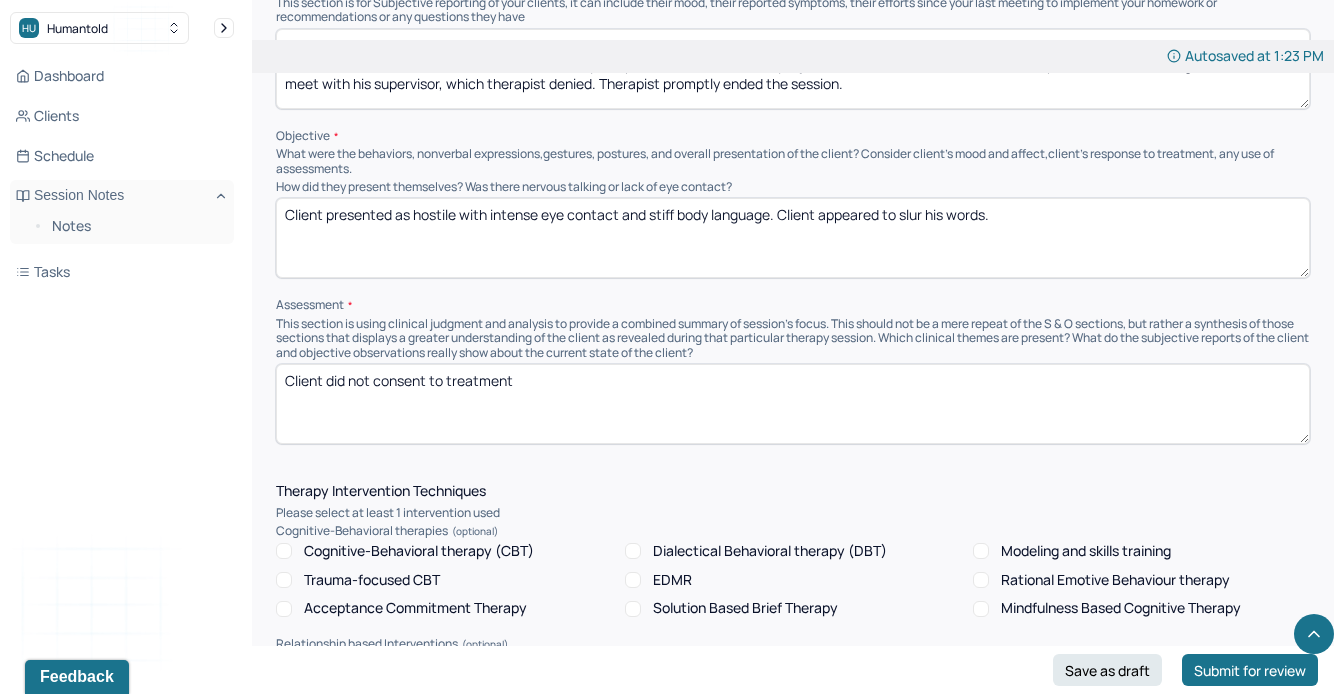 scroll, scrollTop: 1026, scrollLeft: 0, axis: vertical 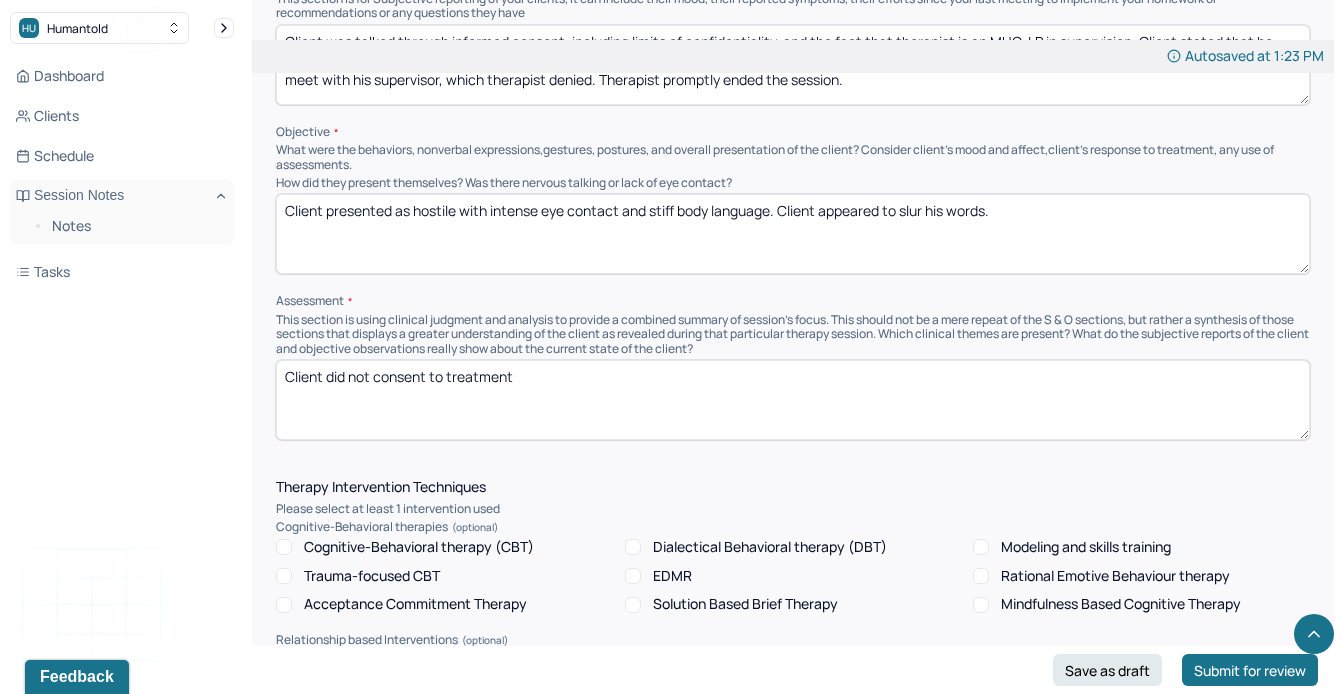 type on "Client was talked through informed consent, including limits of confidentiality, and the fact that therapist is an MHC-LP in supervision. Client stated that he was not informed his notes would be reviewed by a supervisor, and vehemently rejected treatment. Client asked if therapist could make arrangements to not meet with his supervisor, which therapist denied. Therapist promptly ended the session." 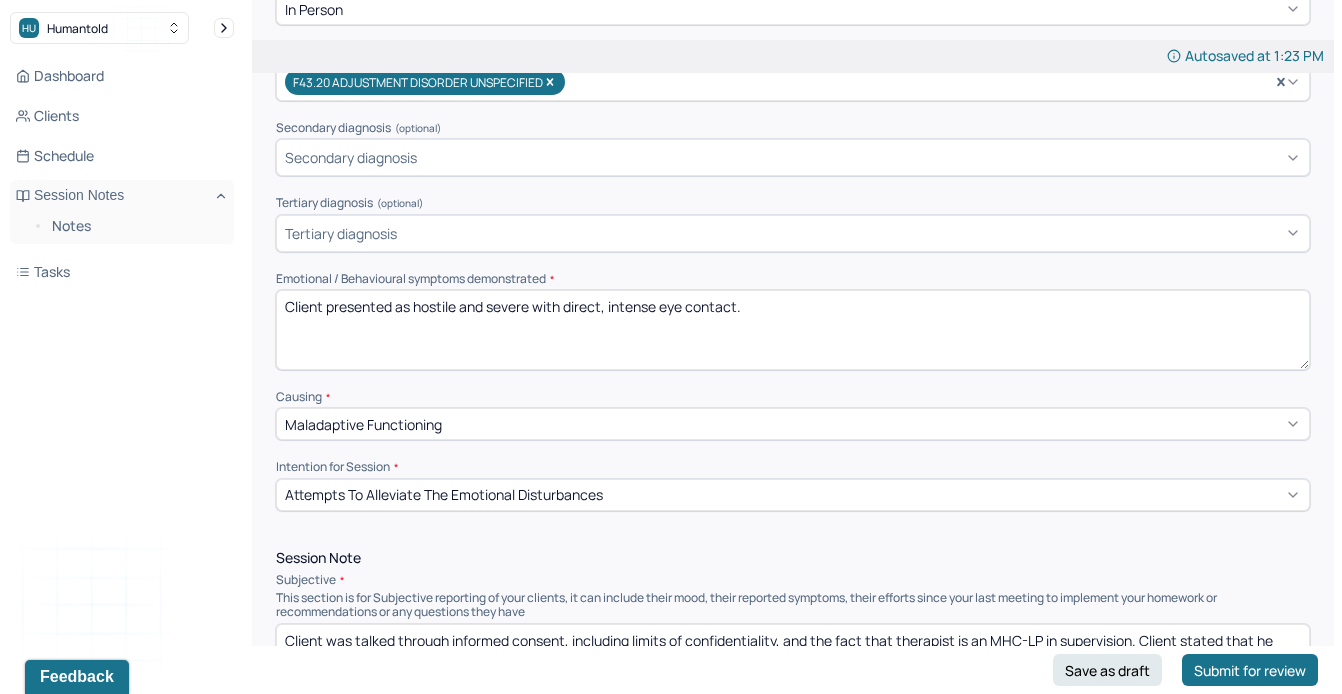 scroll, scrollTop: 0, scrollLeft: 0, axis: both 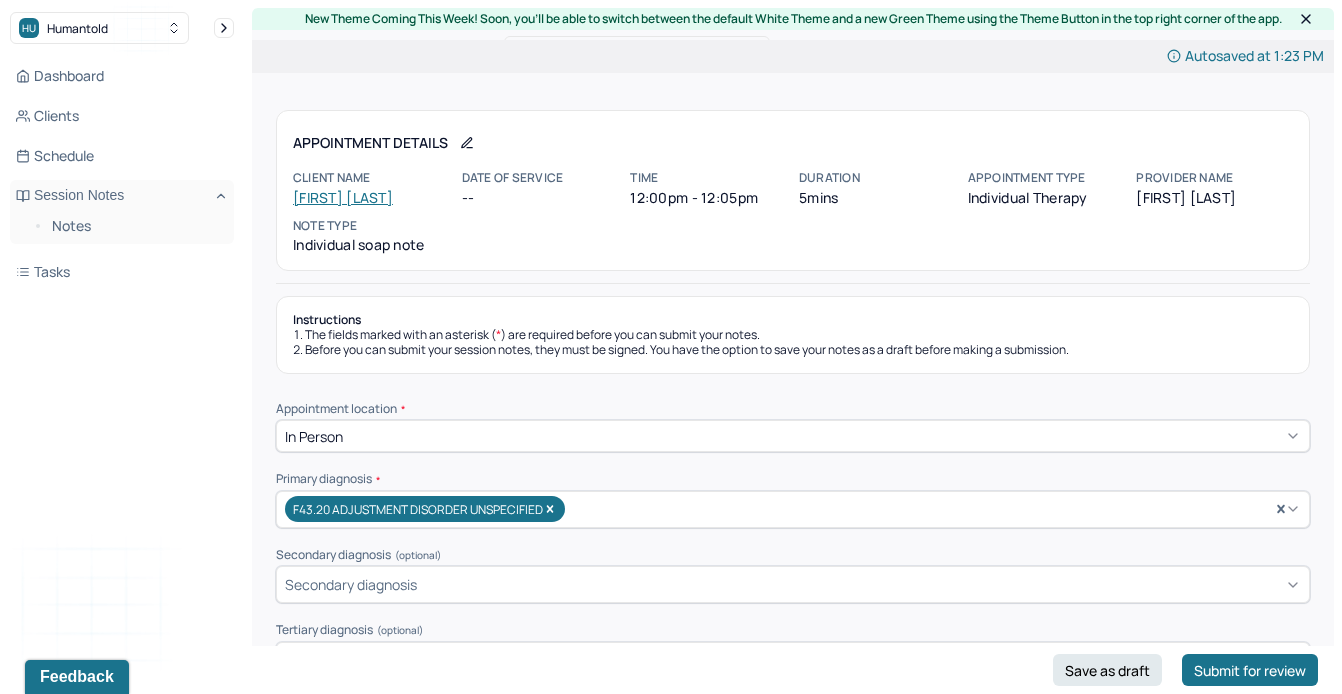 click 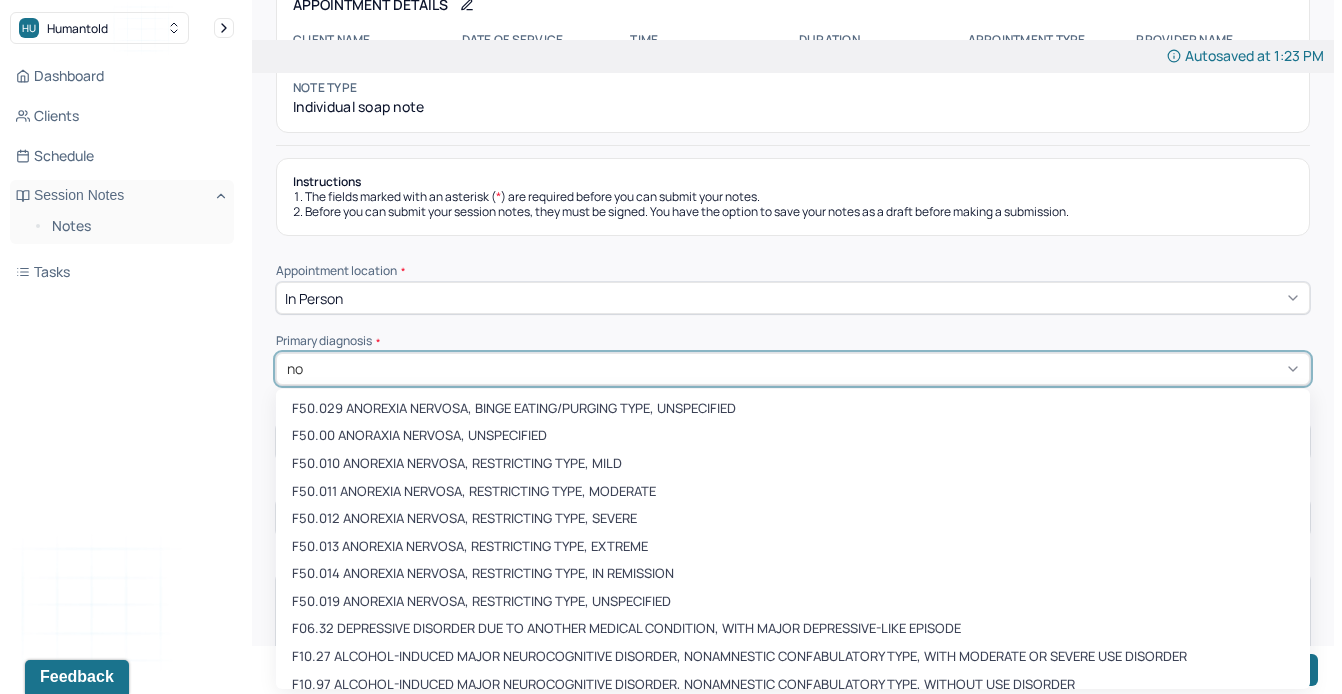 scroll, scrollTop: 139, scrollLeft: 0, axis: vertical 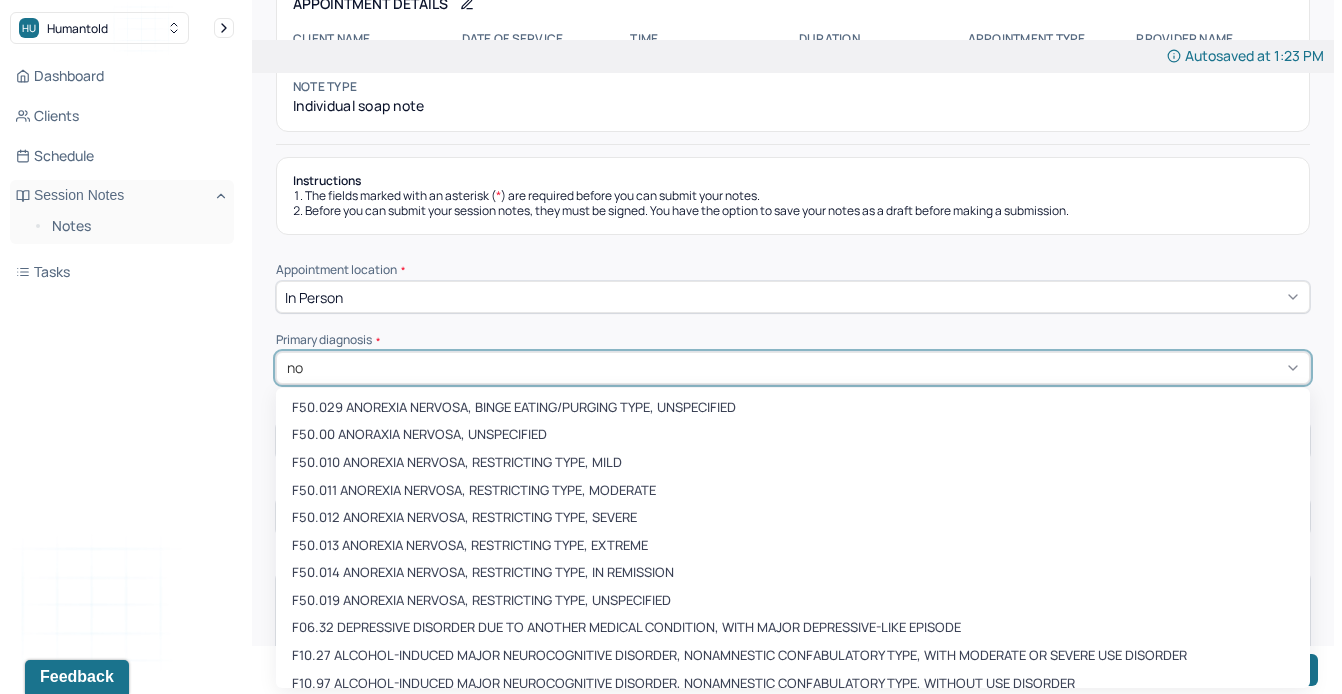 type on "n" 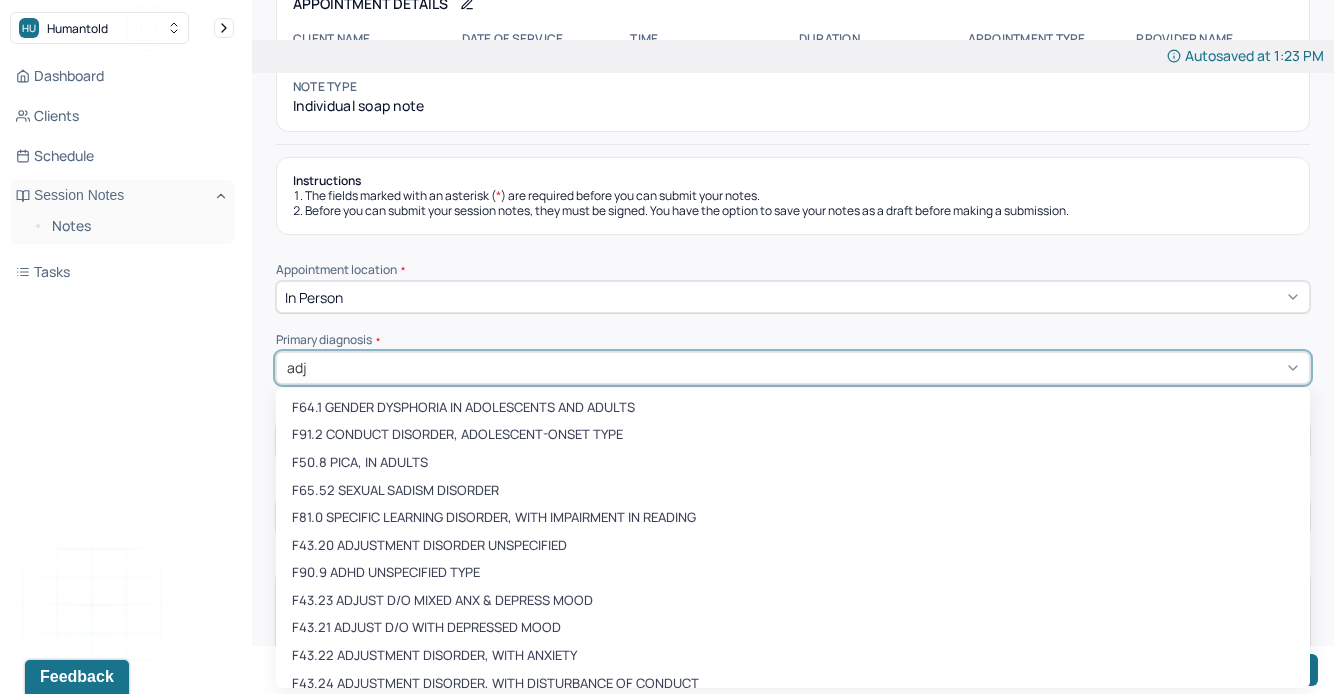 type on "adju" 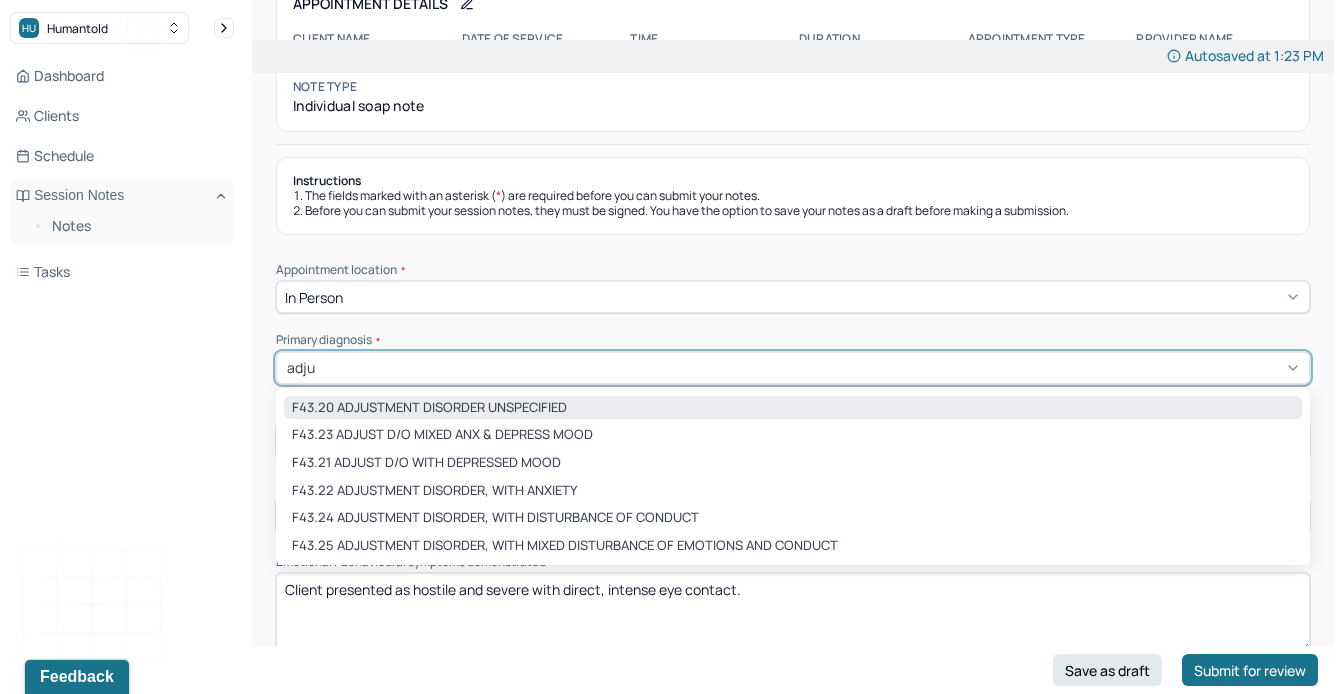 click on "F43.20 ADJUSTMENT DISORDER UNSPECIFIED" at bounding box center [793, 408] 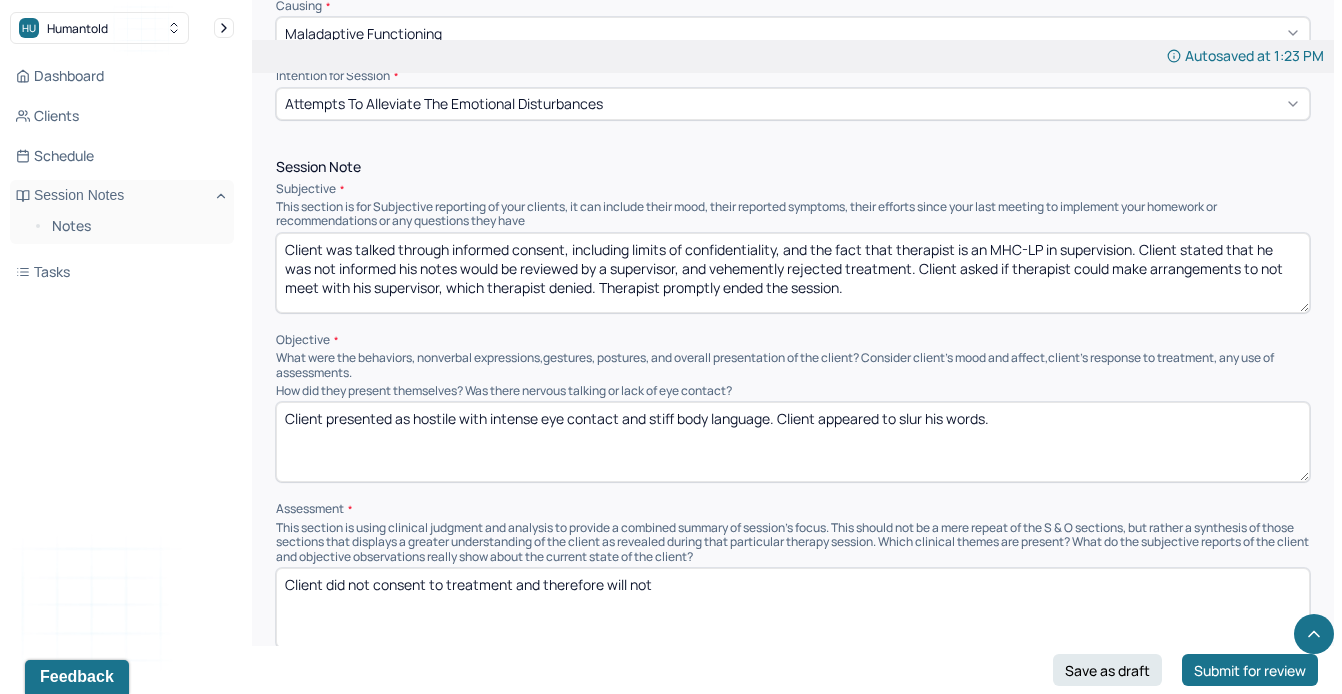 scroll, scrollTop: 1010, scrollLeft: 0, axis: vertical 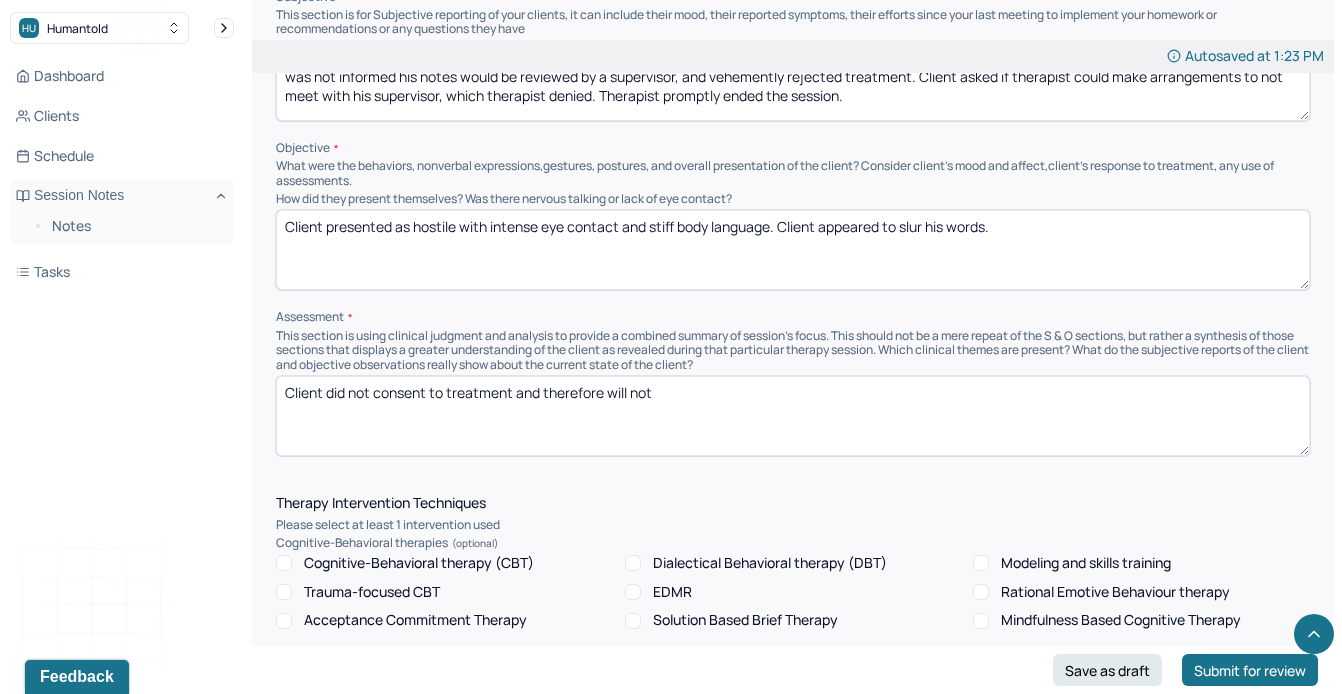 click on "Client did not consent to treatment and therefore will not" at bounding box center [793, 416] 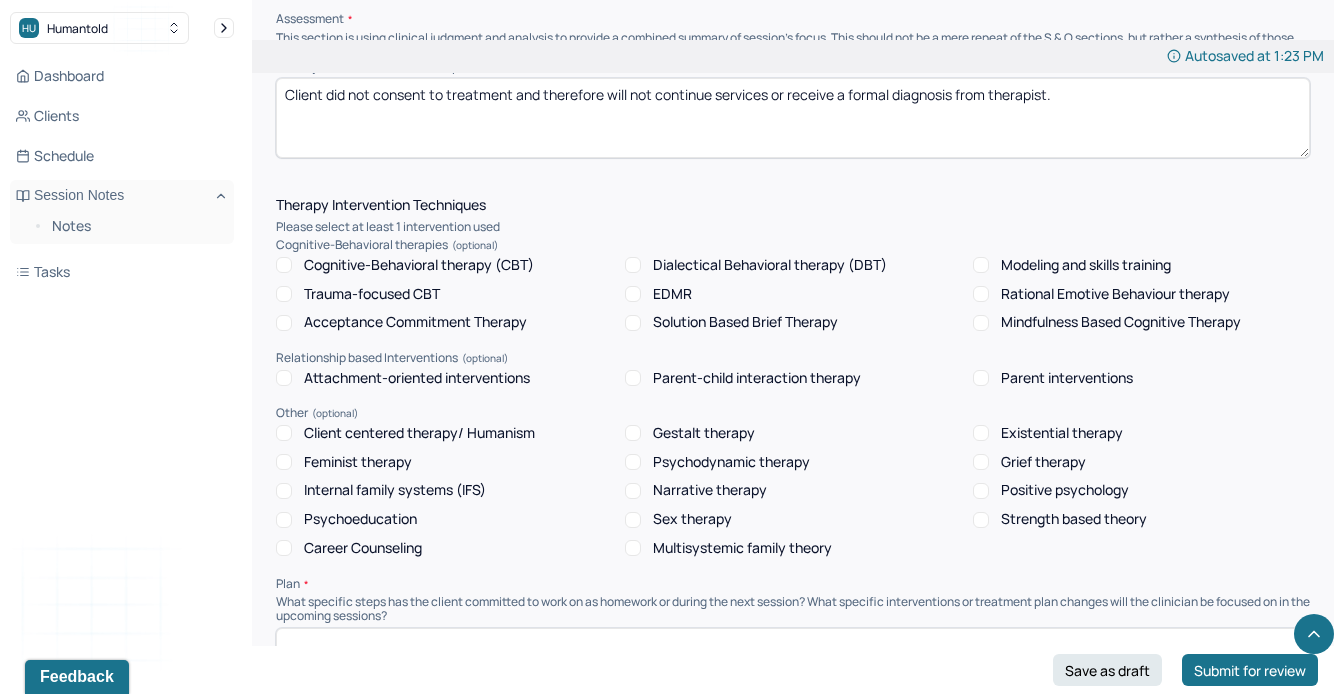 scroll, scrollTop: 1323, scrollLeft: 0, axis: vertical 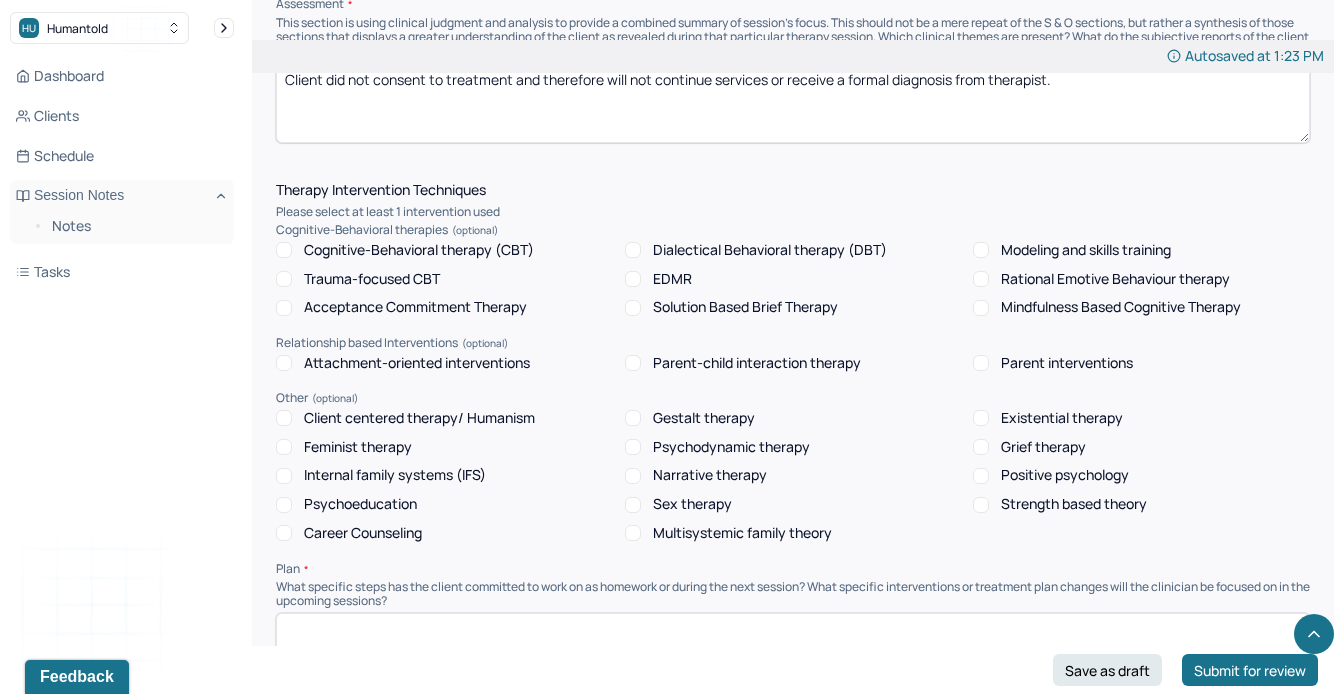 type on "Client did not consent to treatment and therefore will not continue services or receive a formal diagnosis from therapist." 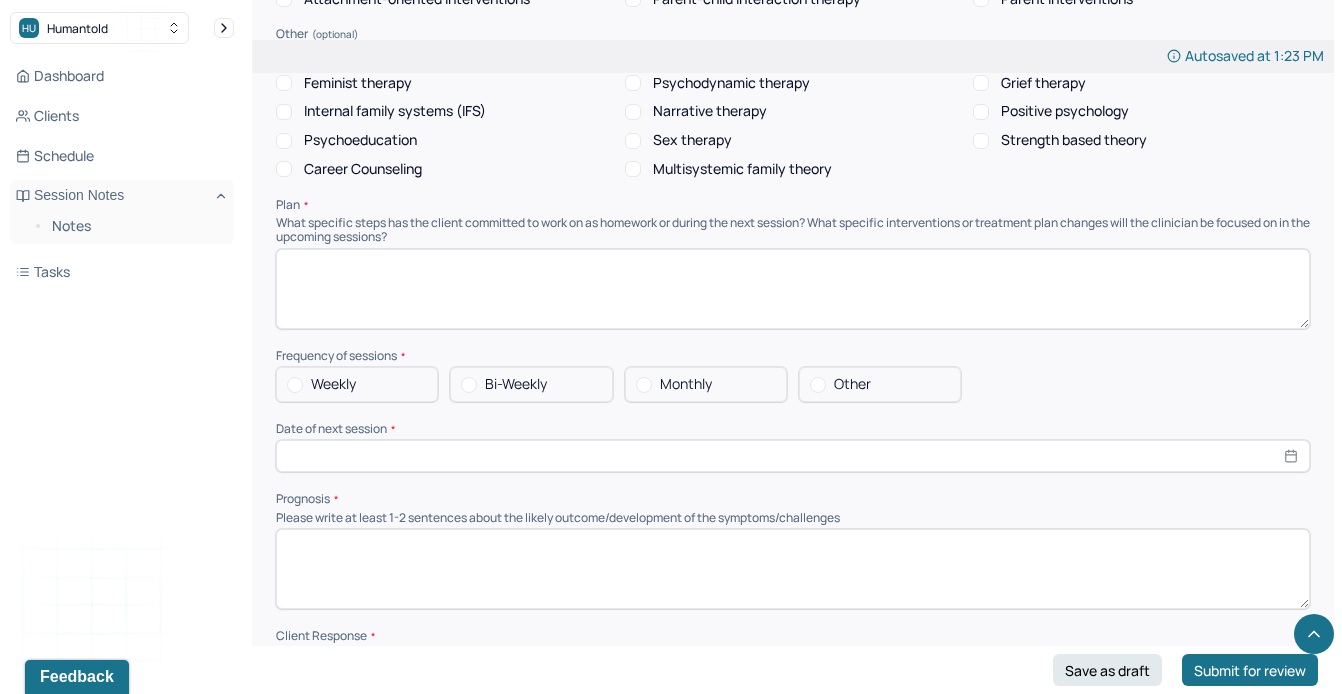 scroll, scrollTop: 1708, scrollLeft: 0, axis: vertical 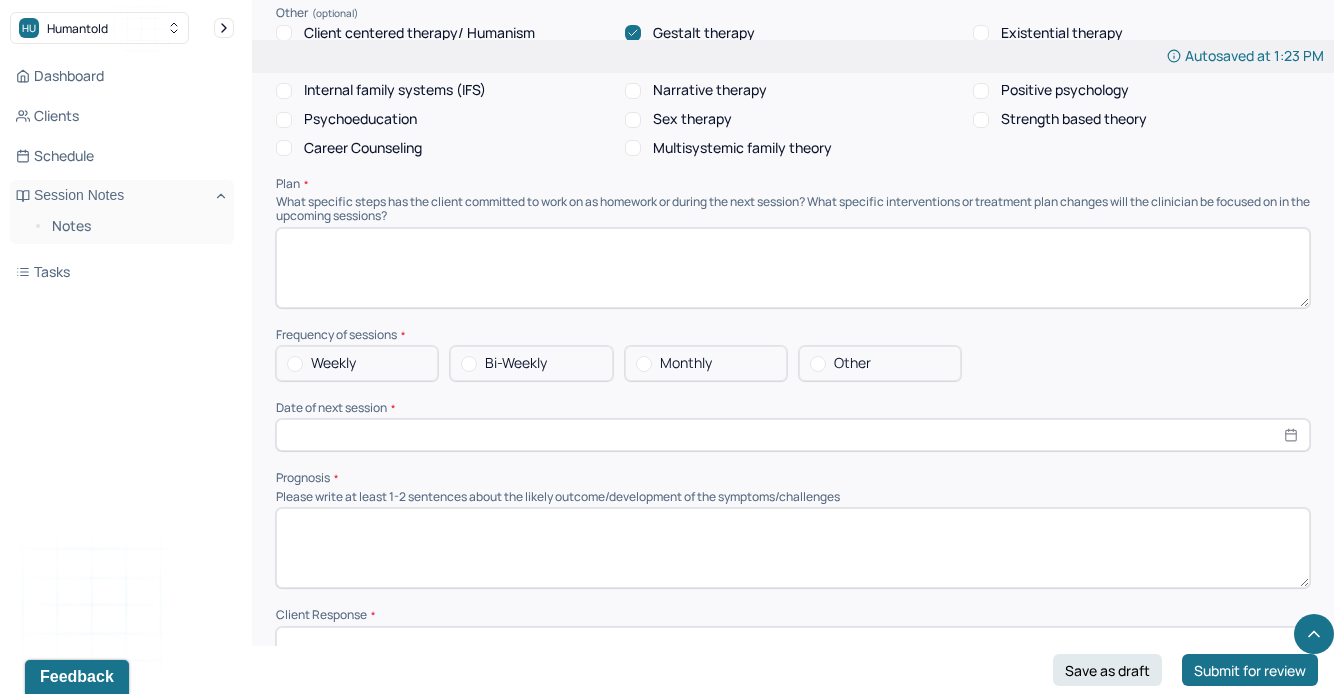 click at bounding box center [793, 268] 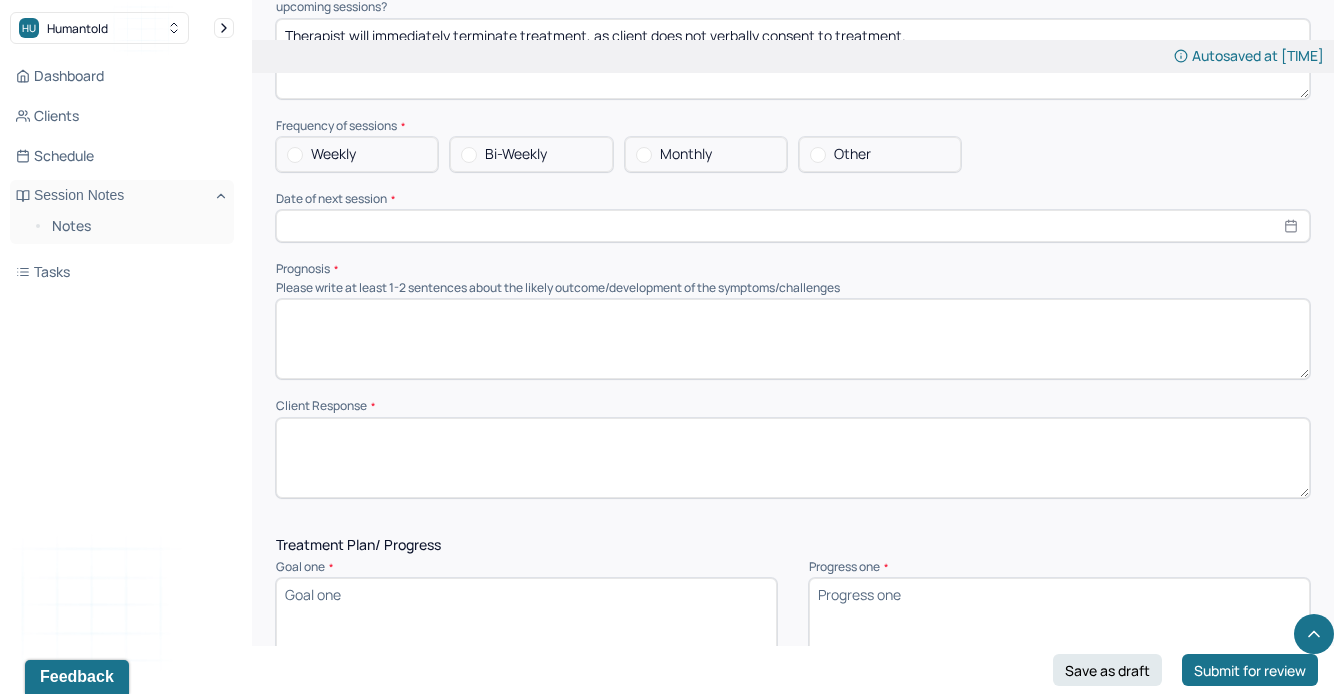 scroll, scrollTop: 1923, scrollLeft: 0, axis: vertical 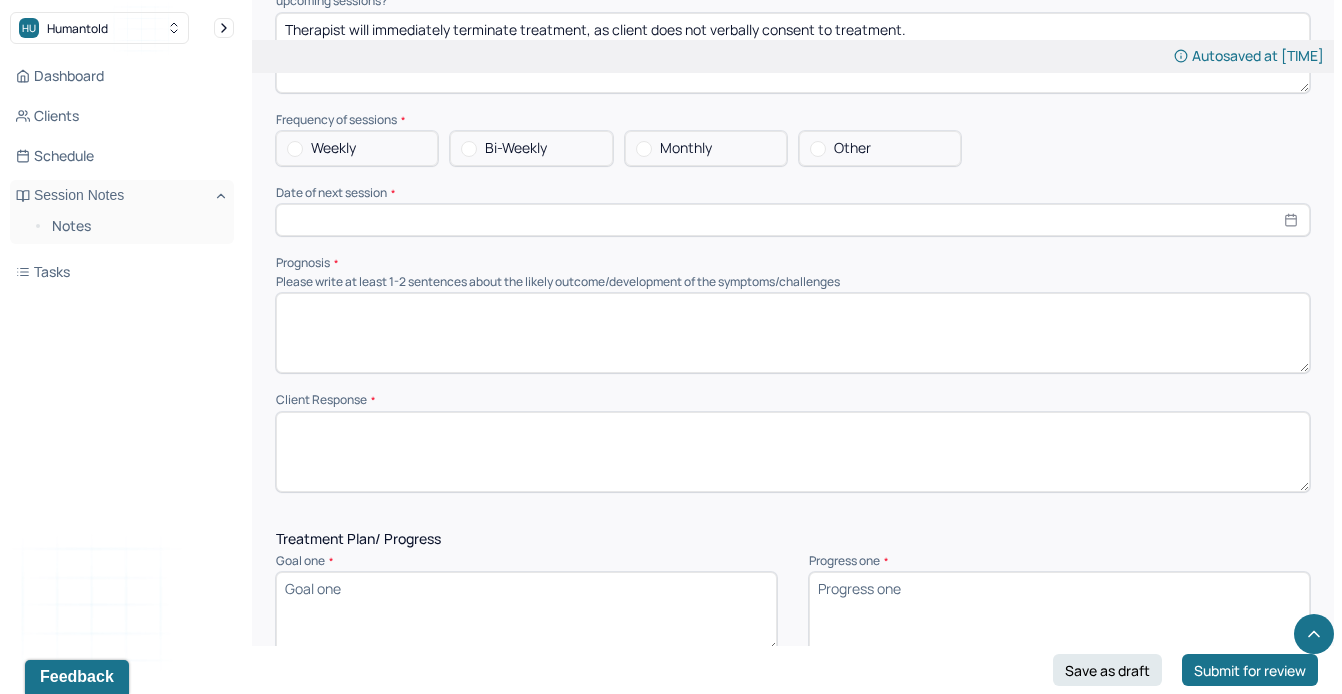 type on "Therapist will immediately terminate treatment, as client does not verbally consent to treatment." 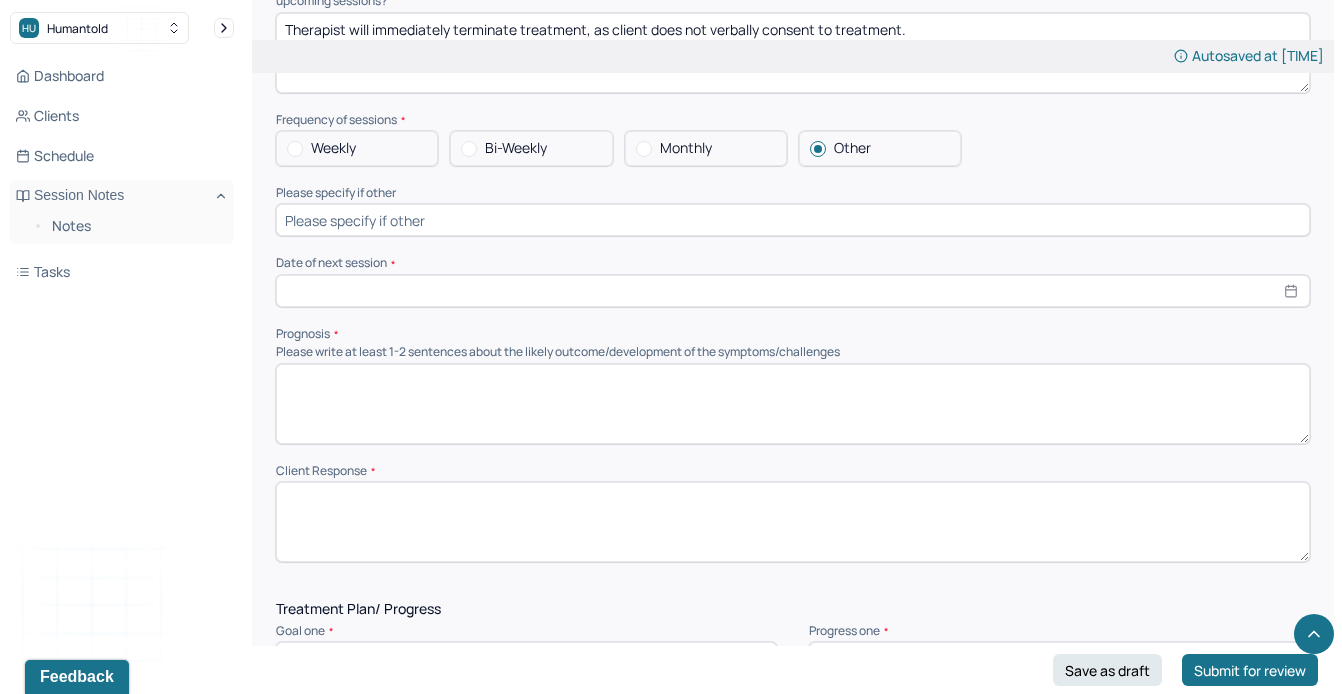 click at bounding box center [793, 220] 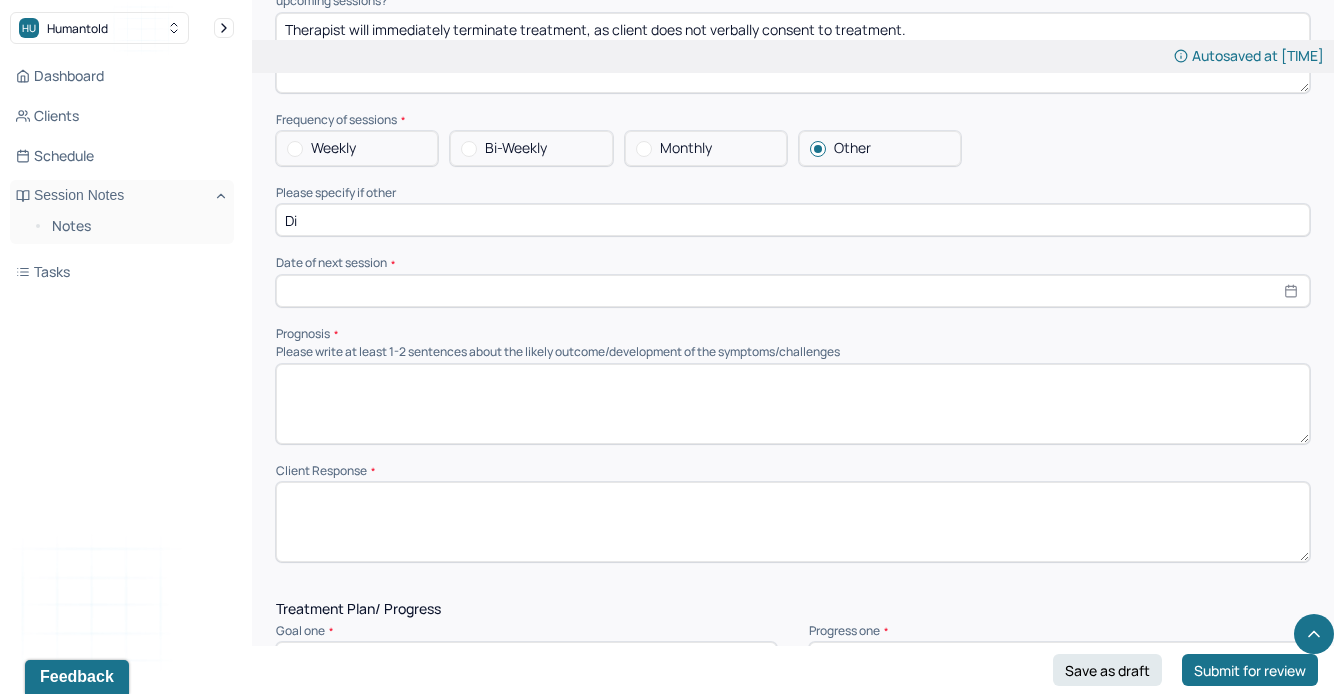 type on "D" 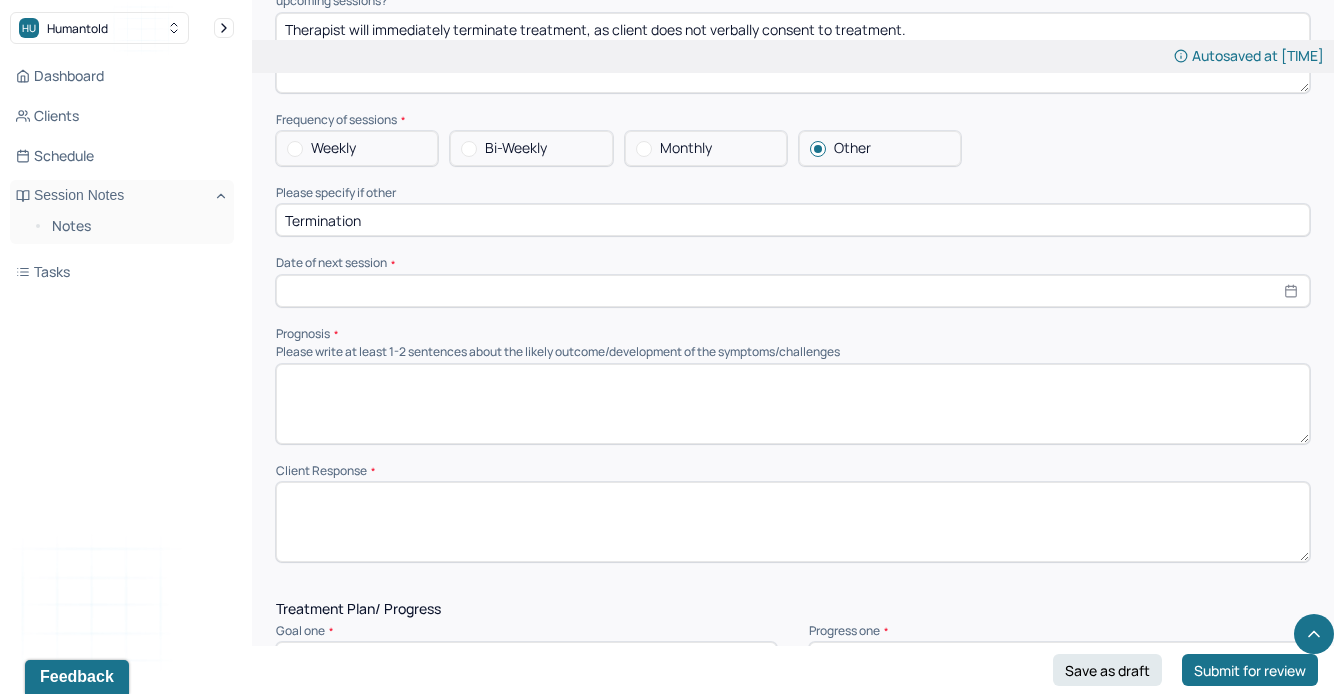 type on "Termination" 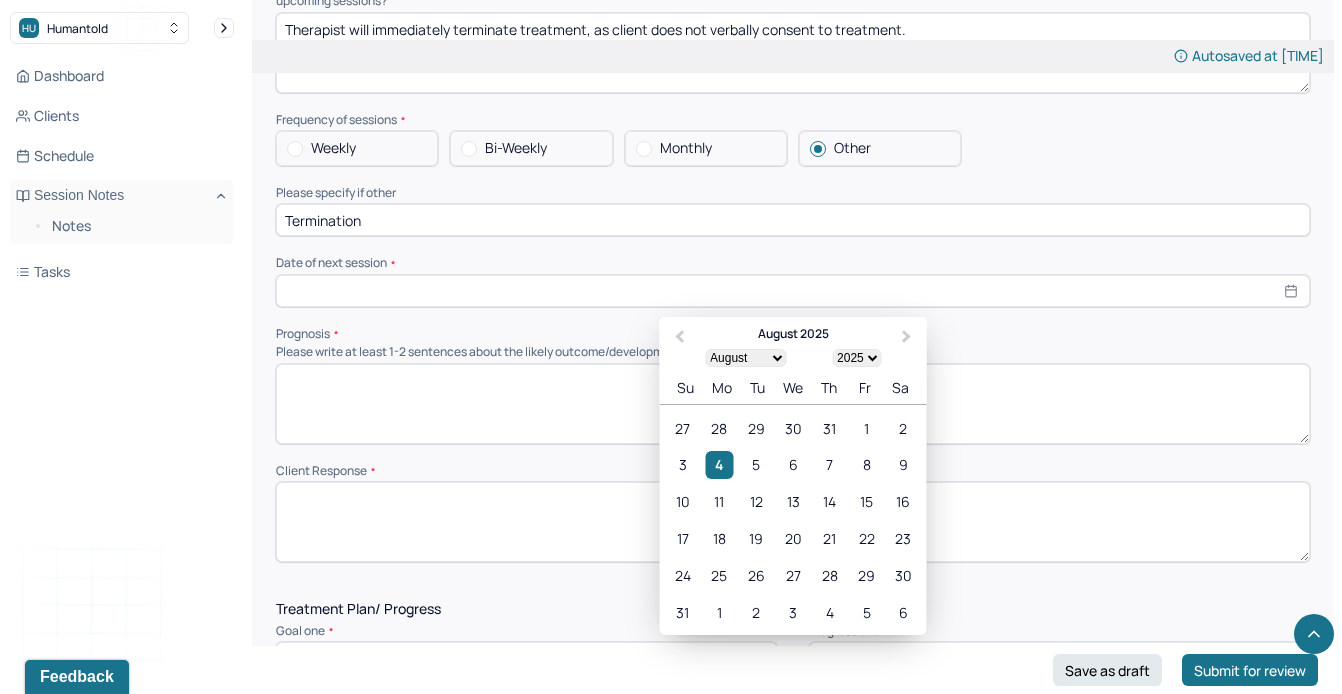 click at bounding box center [793, 291] 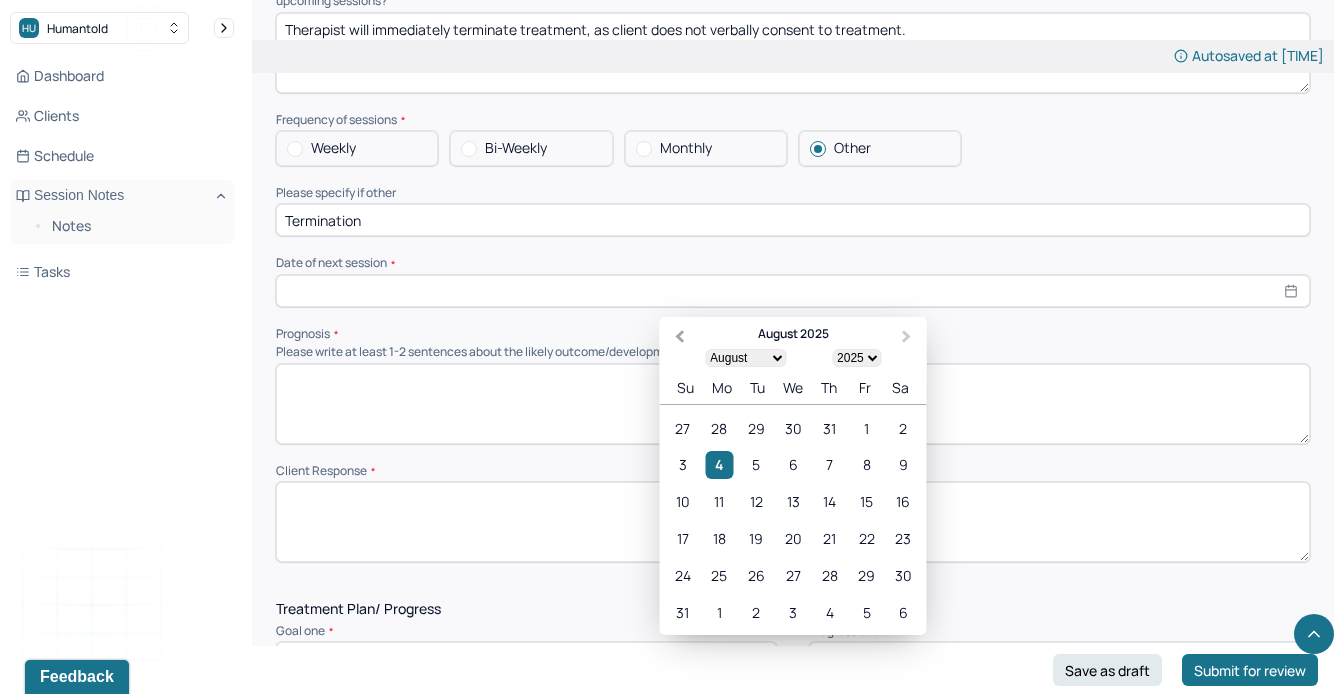 click on "Previous Month" at bounding box center (678, 338) 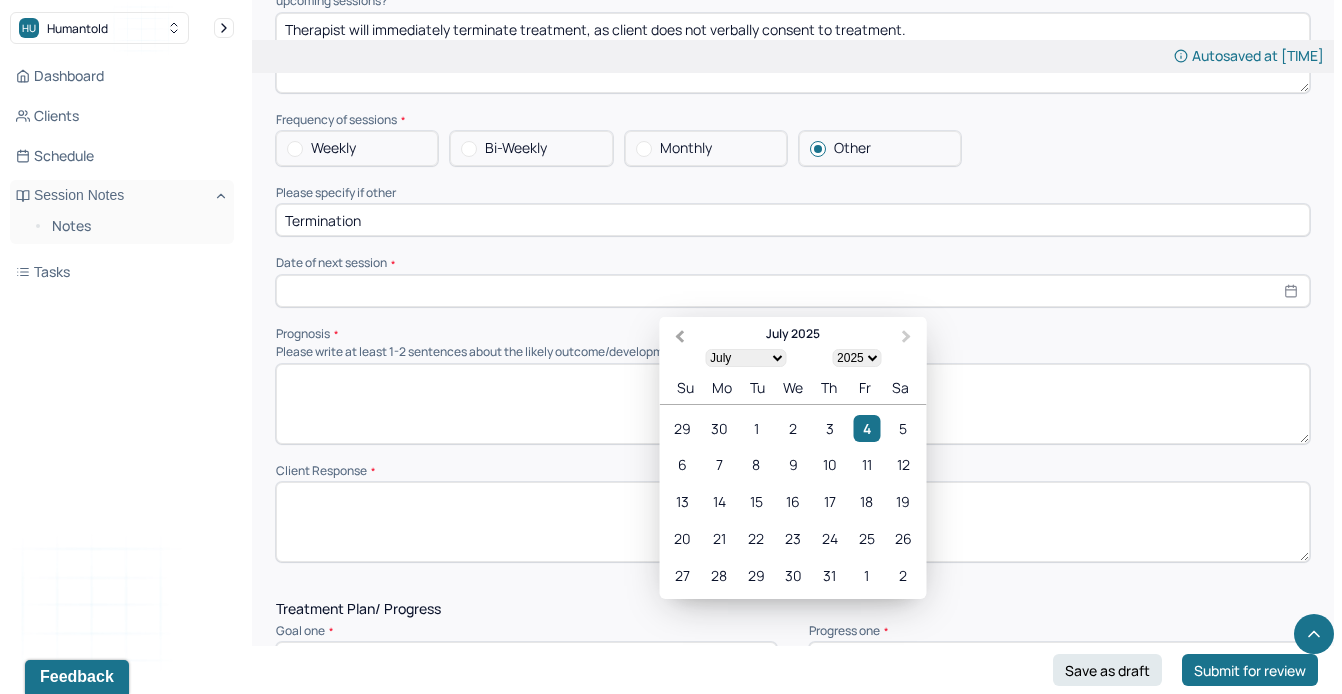 click on "Previous Month" at bounding box center [678, 338] 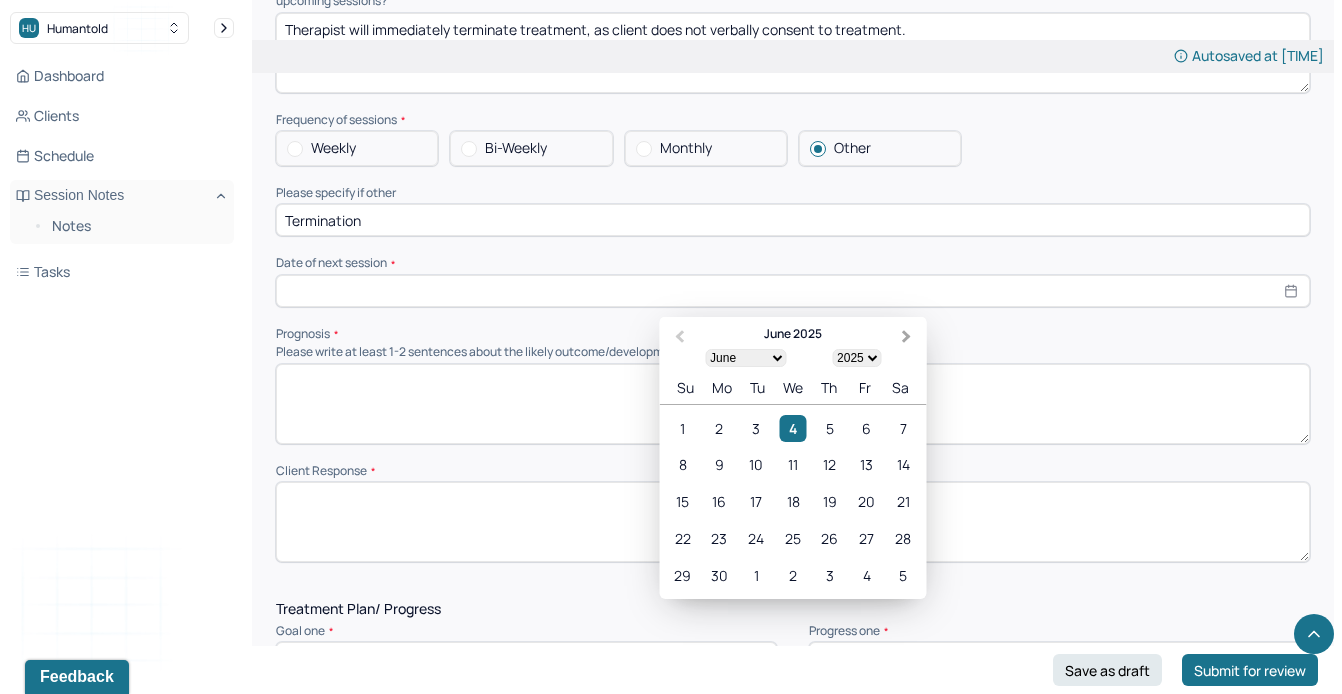 click on "Next Month" at bounding box center [907, 336] 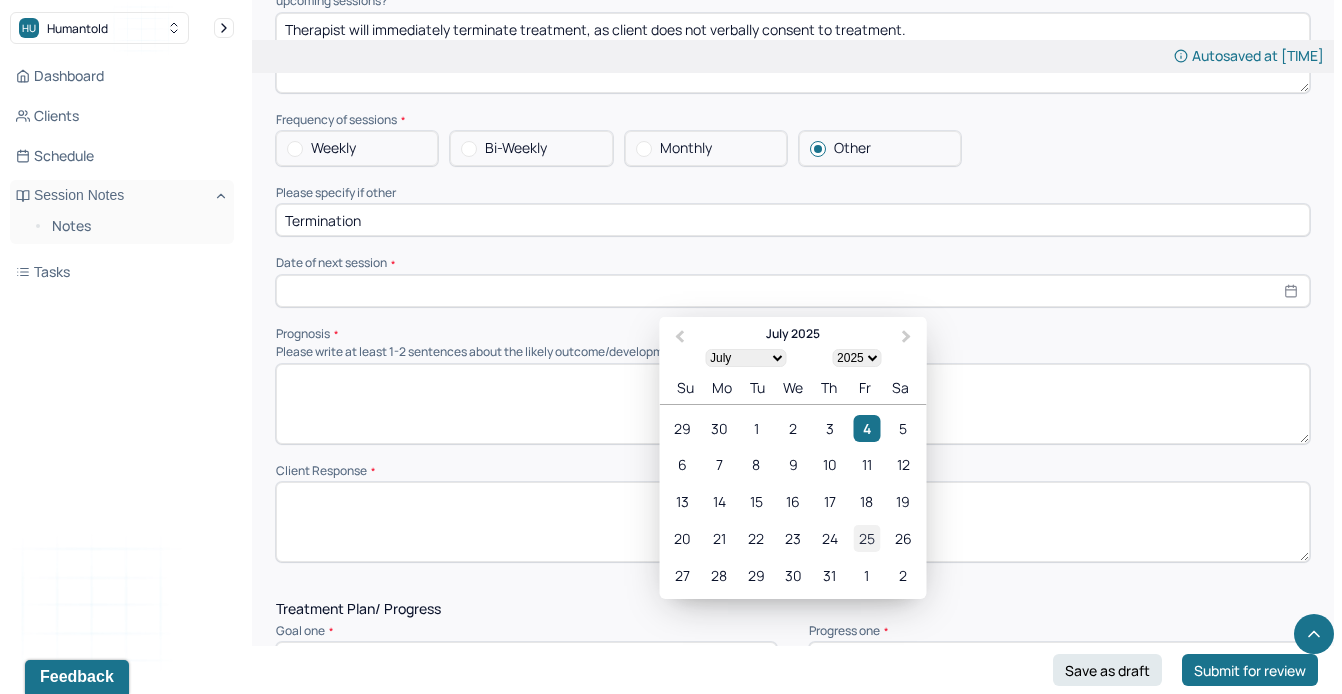 click on "25" at bounding box center (866, 538) 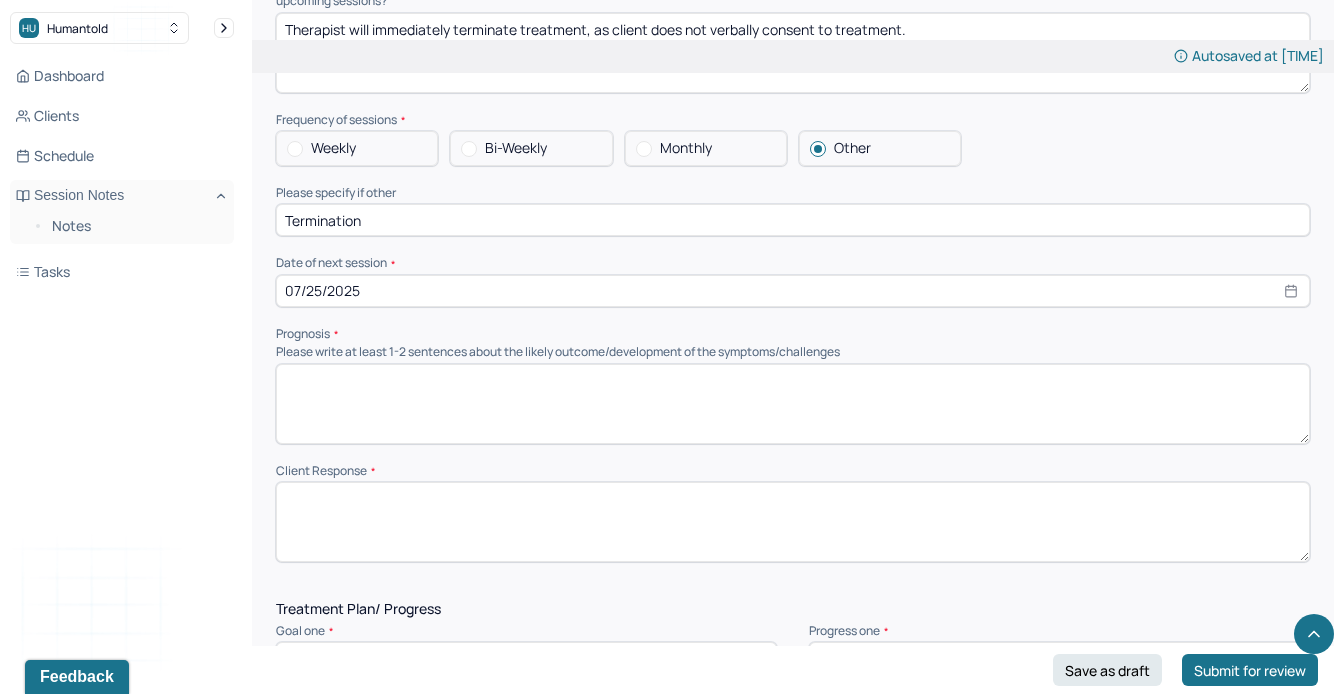 click on "Therapy Intervention Techniques Please select at least 1 intervention used Cognitive-Behavioral therapies Cognitive-Behavioral therapy (CBT) Dialectical Behavioral therapy (DBT) Modeling and skills training Trauma-focused CBT EDMR Rational Emotive Behaviour therapy Acceptance Commitment Therapy Solution Based Brief Therapy Mindfulness Based Cognitive Therapy Relationship based Interventions Attachment-oriented interventions Parent-child interaction therapy Parent interventions Other Client centered therapy/ Humanism Gestalt therapy Existential therapy Feminist therapy Psychodynamic therapy Grief therapy Internal family systems (IFS) Narrative therapy Positive psychology Psychoeducation Sex therapy Strength based theory Career Counseling Multisystemic family theory Plan What specific steps has the client committed to work on as homework or during the next session? What specific interventions or treatment plan changes will the clinician be focused on in the upcoming sessions? Frequency of sessions Weekly Other" at bounding box center (793, 72) 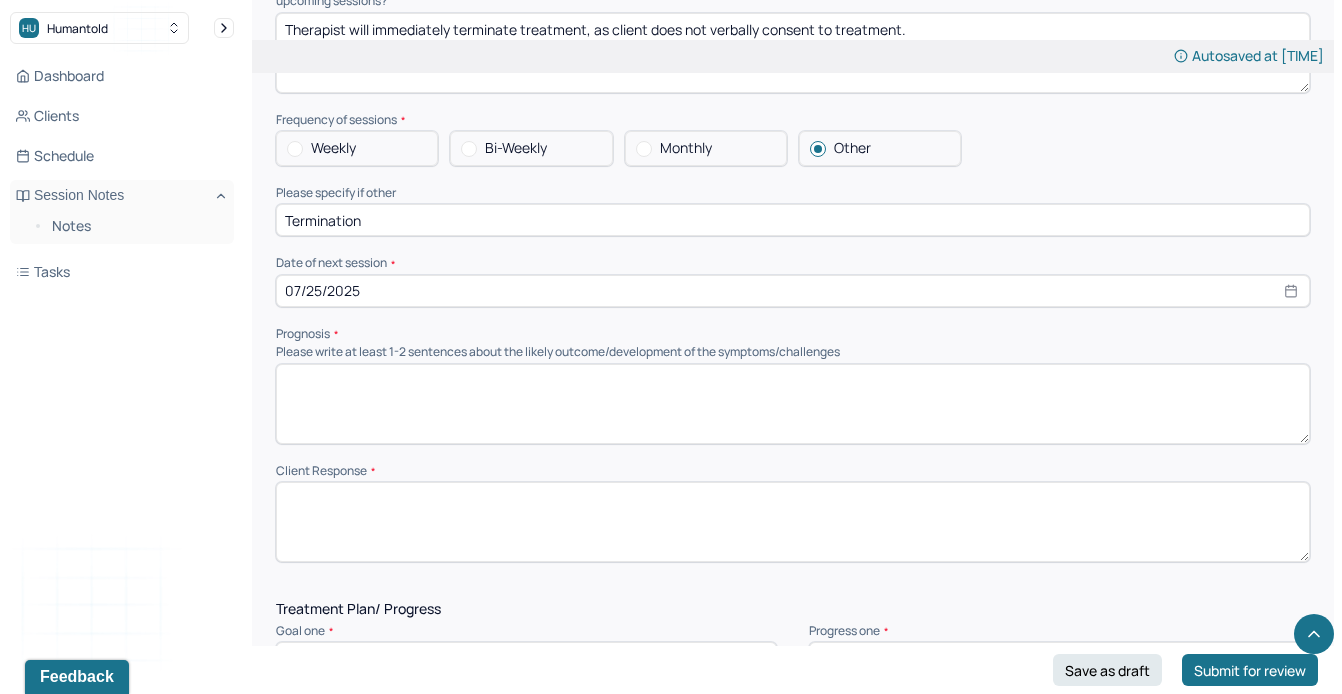 click on "07/25/2025" at bounding box center [793, 291] 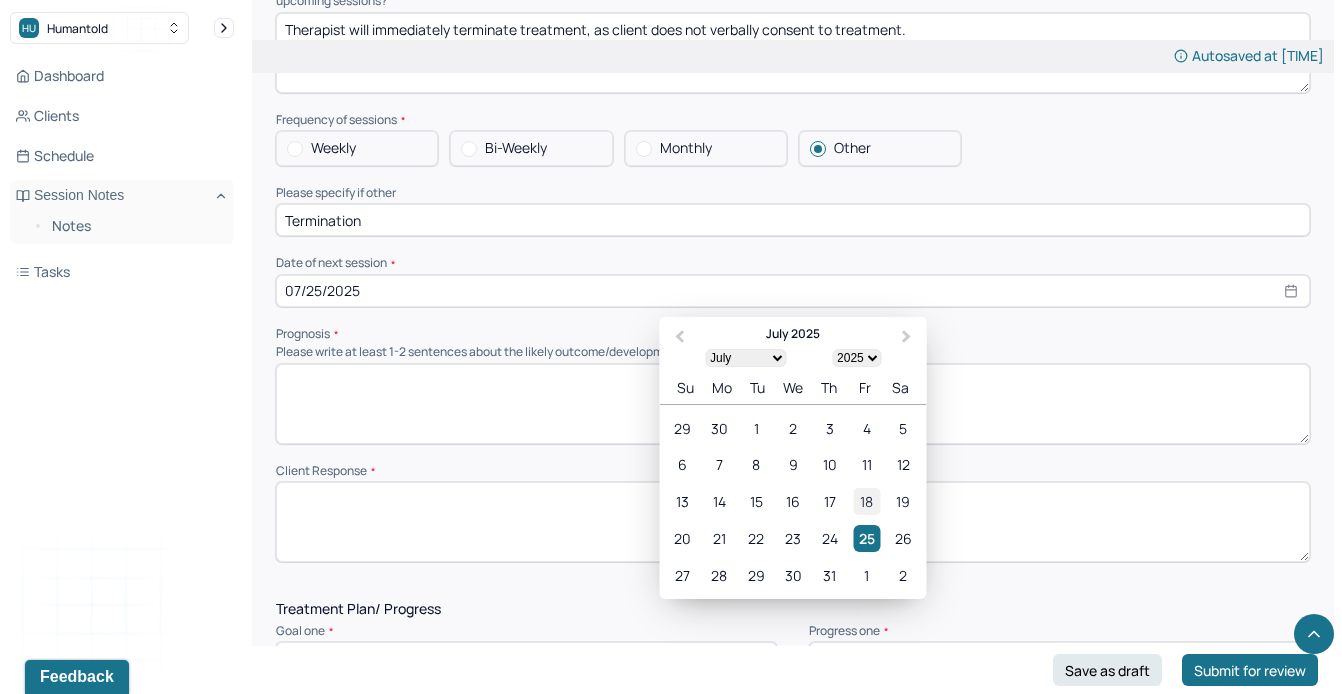 click on "18" at bounding box center (866, 501) 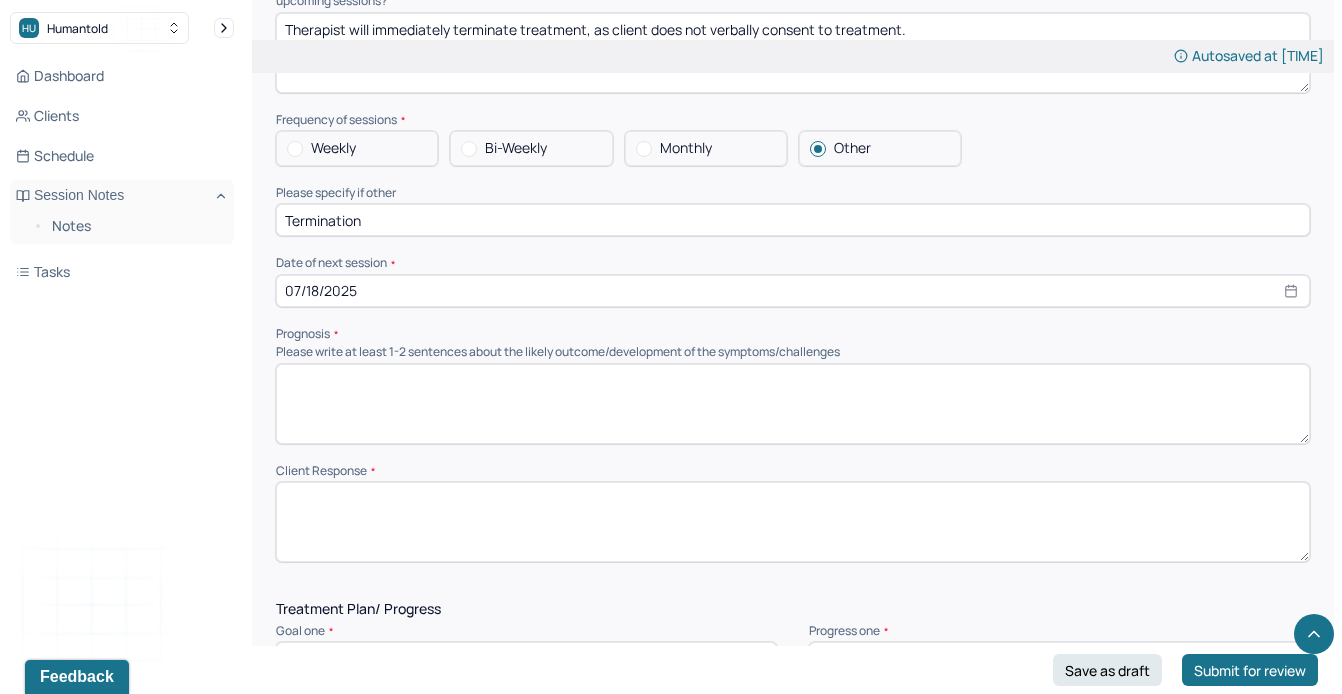 click at bounding box center (793, 404) 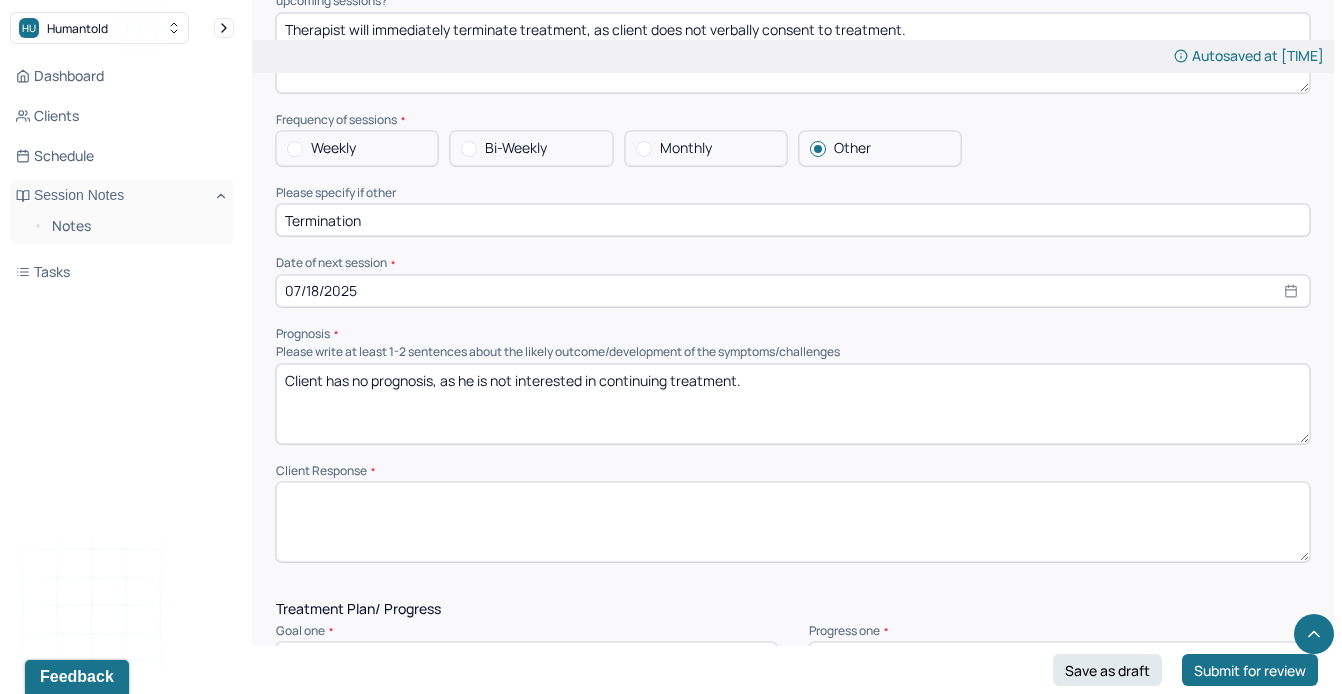 type on "Client has no prognosis, as he is not interested in continuing treatment." 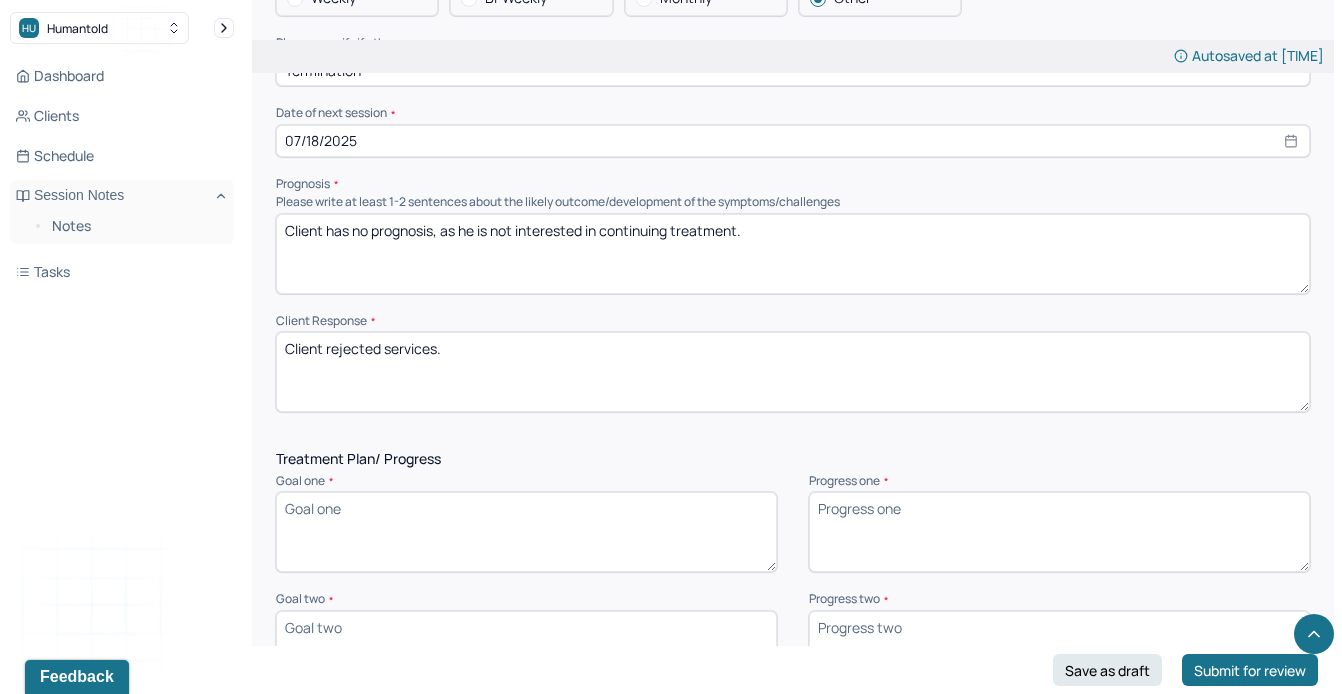 scroll, scrollTop: 2122, scrollLeft: 0, axis: vertical 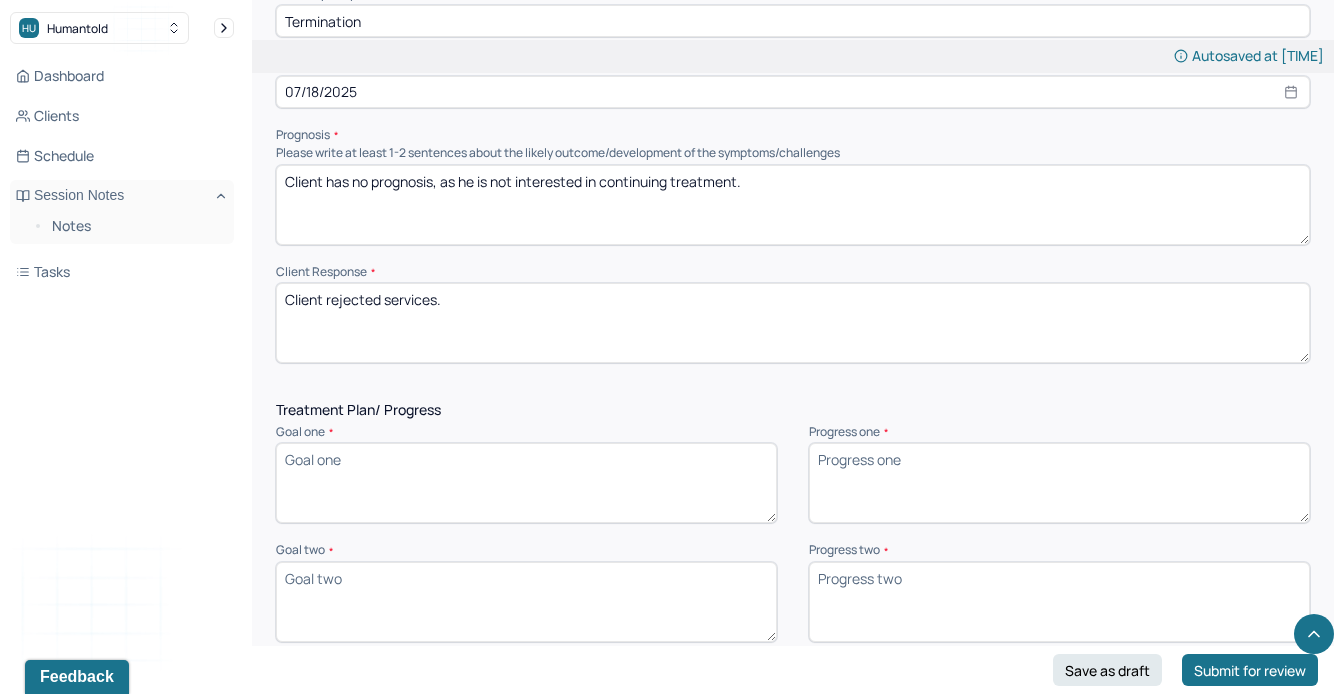 type on "Client rejected services." 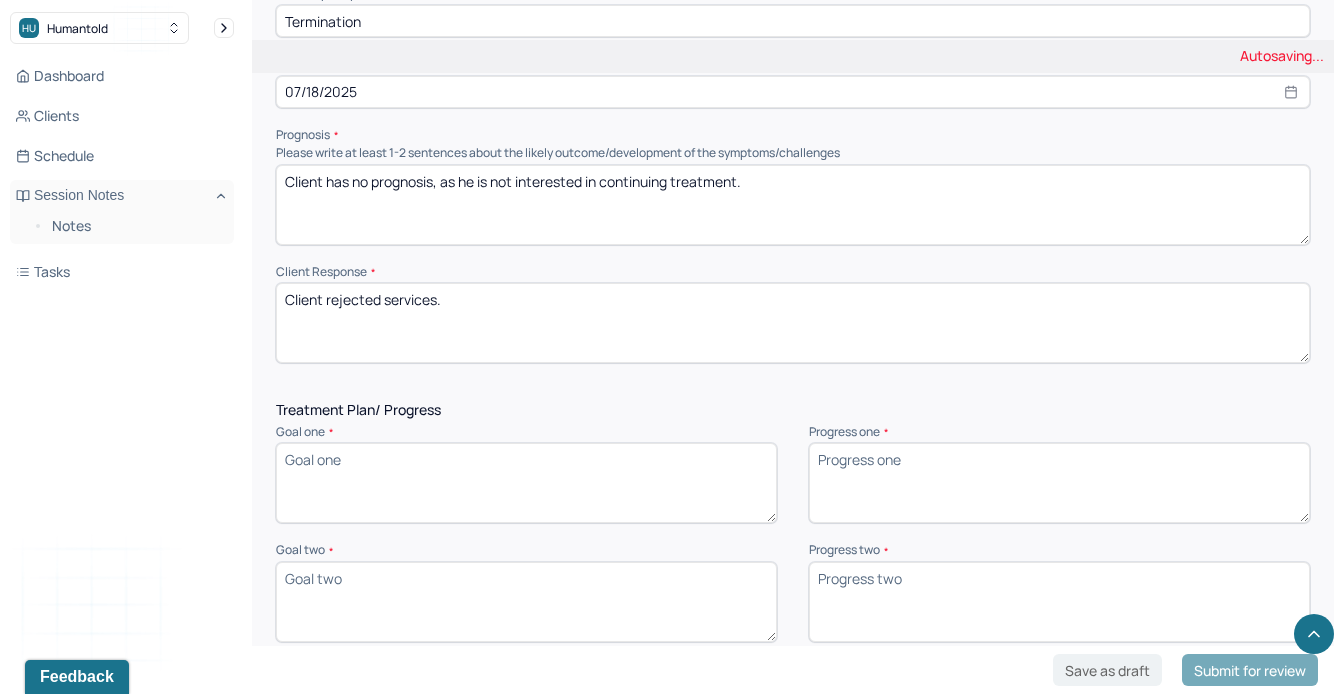 click on "Goal one *" at bounding box center [526, 483] 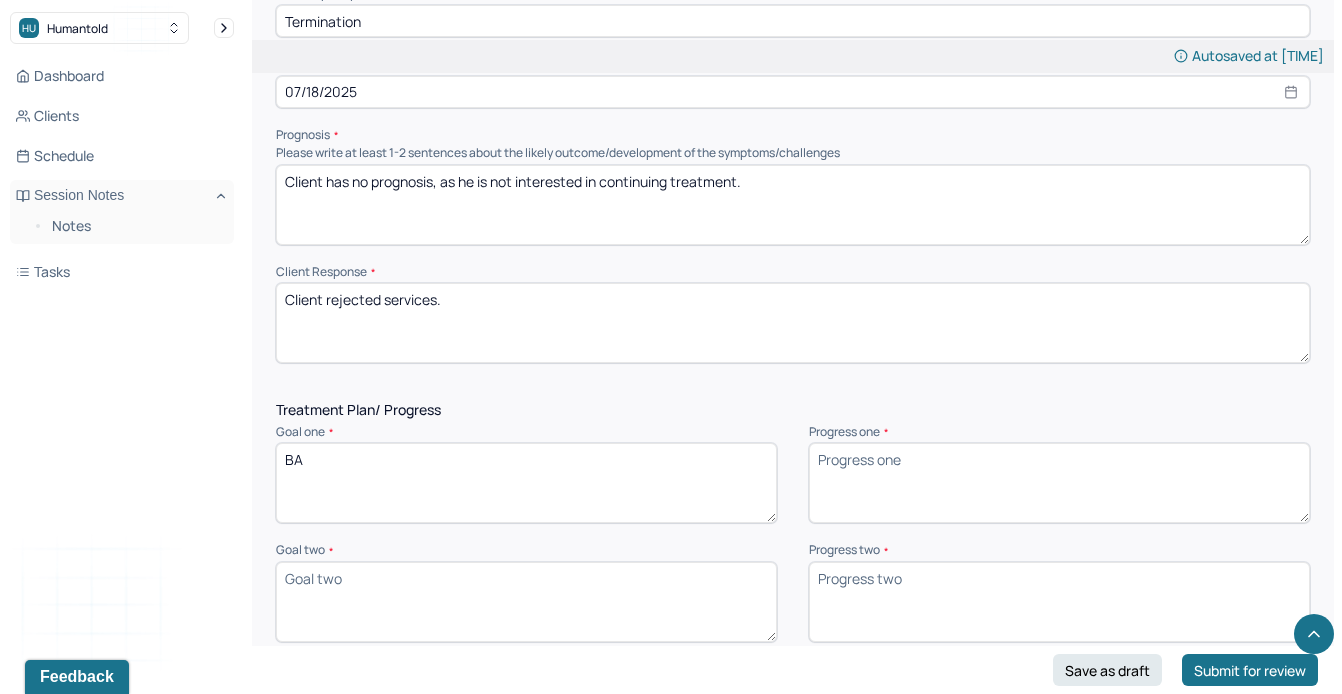 type on "B" 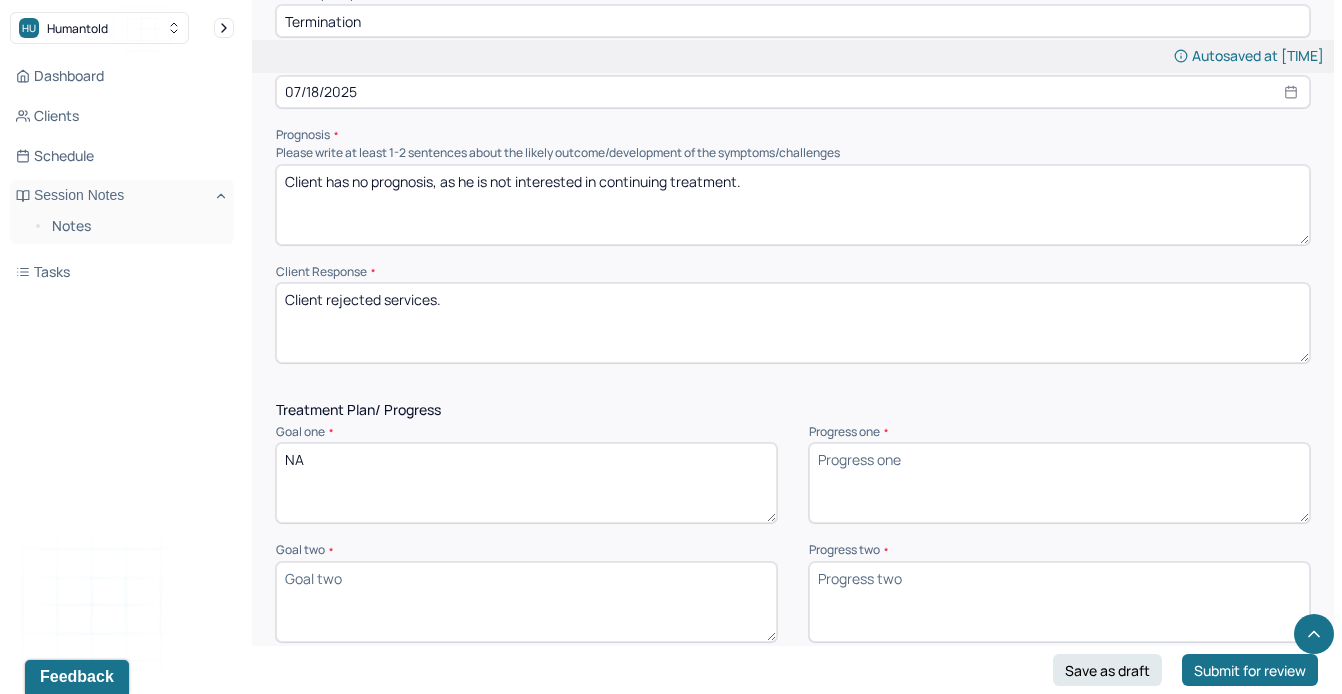 type on "NA" 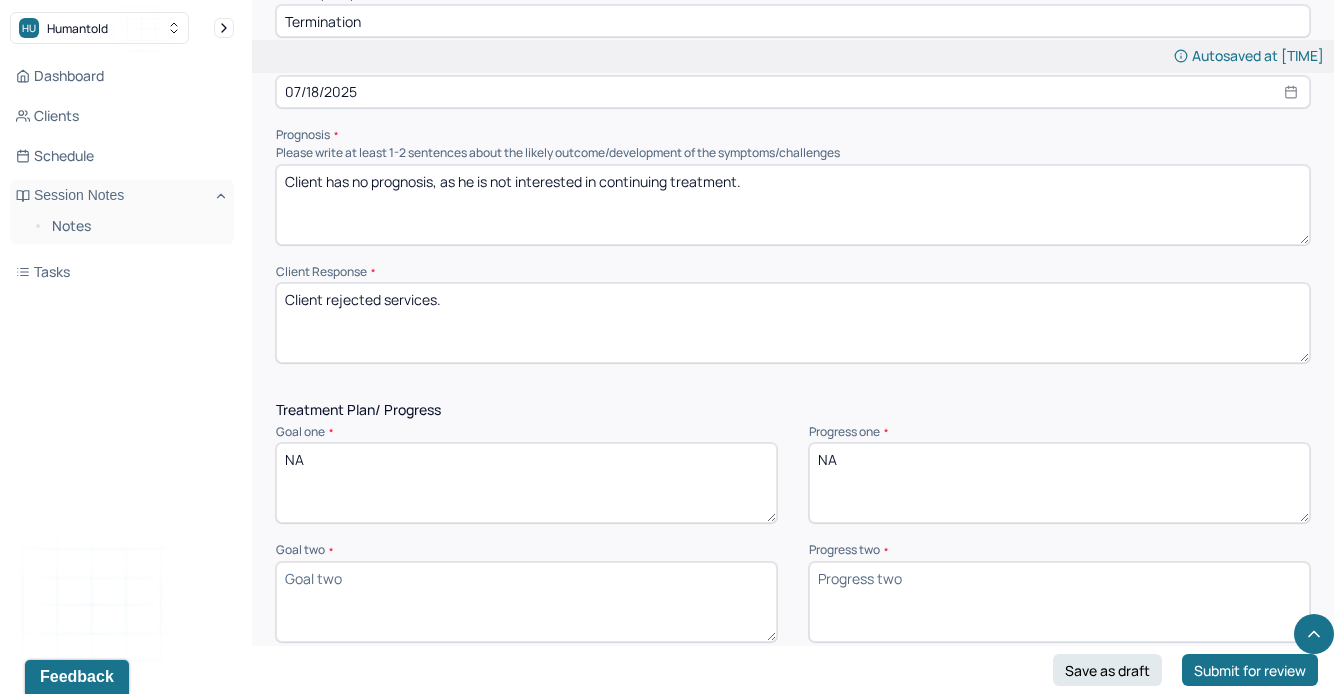 type on "NA" 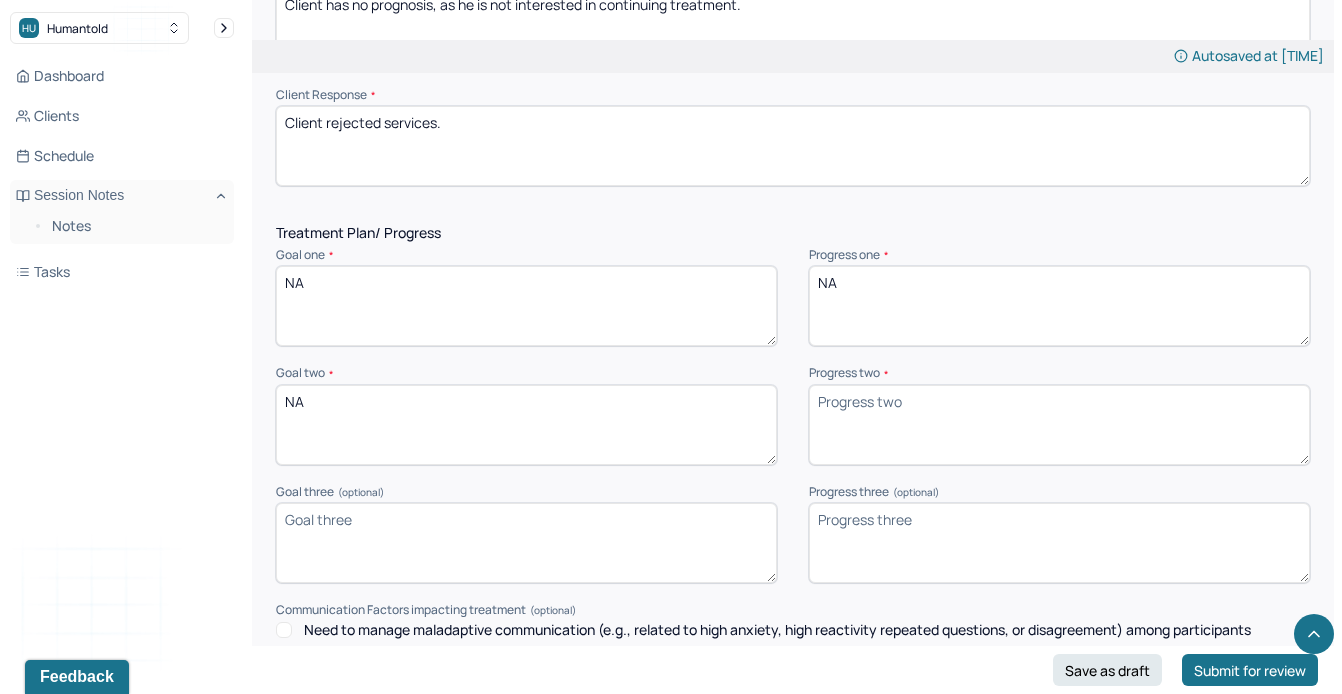 scroll, scrollTop: 2306, scrollLeft: 0, axis: vertical 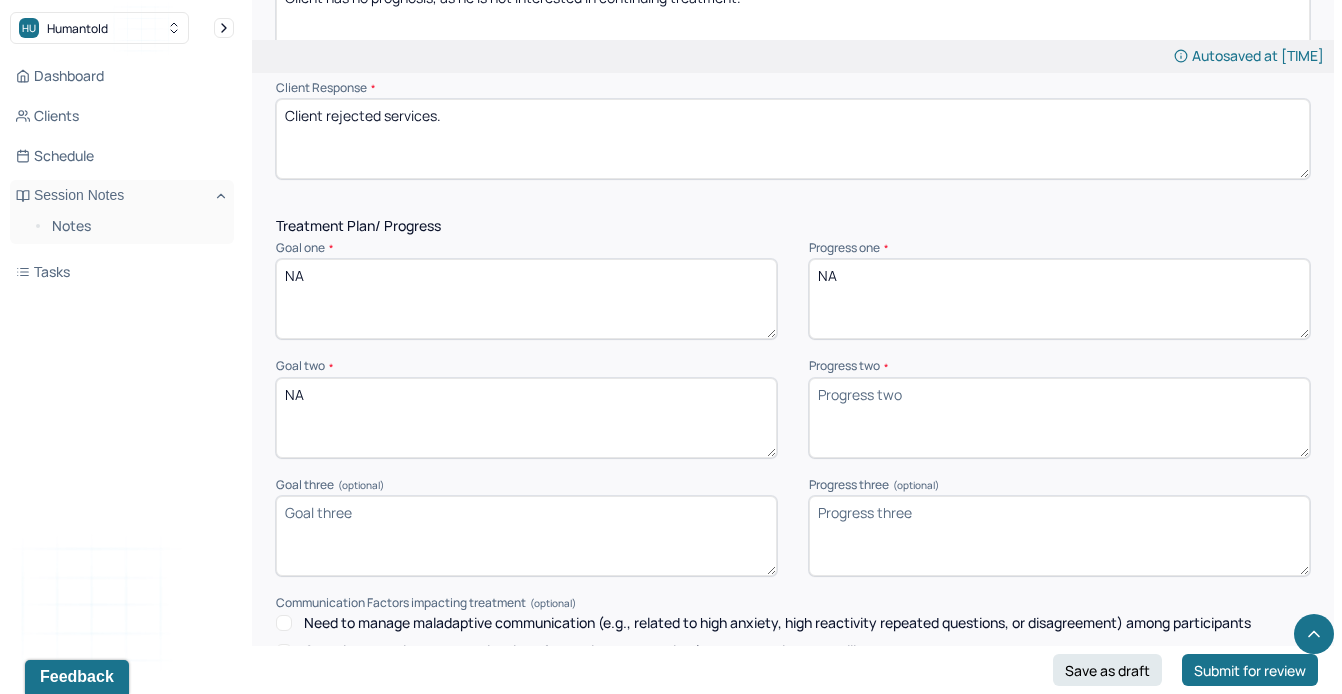 type on "NA" 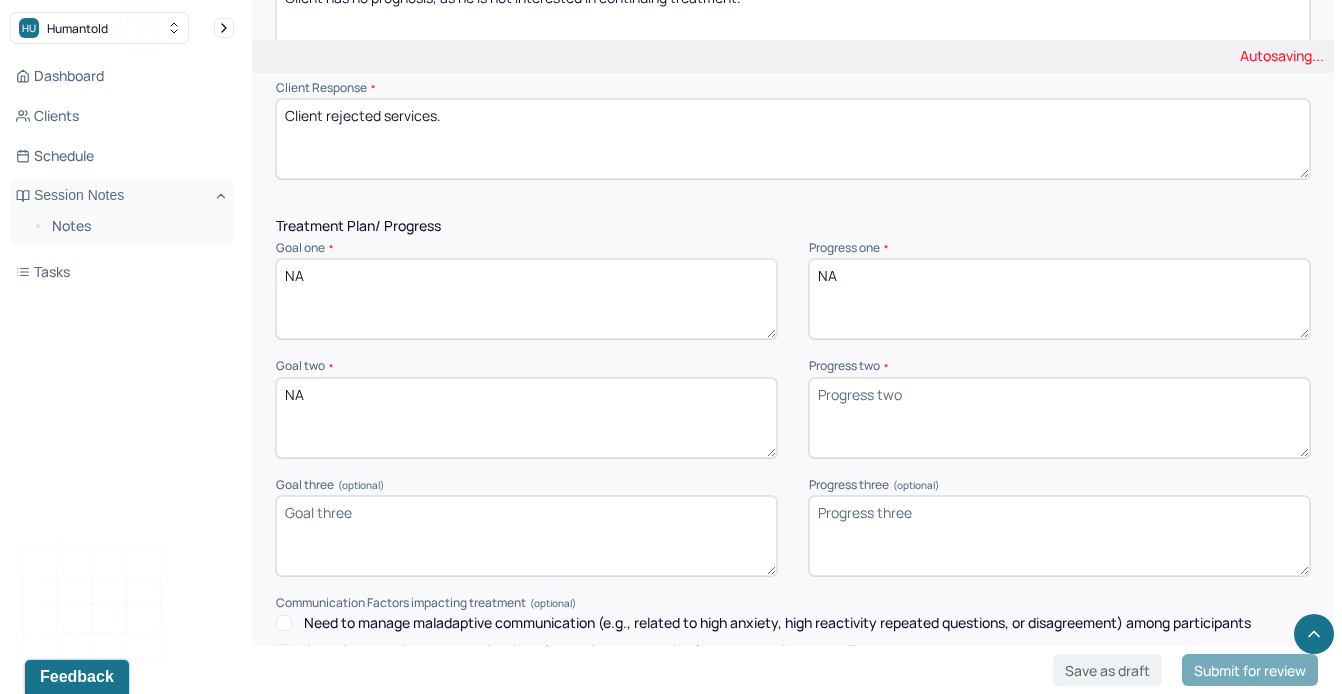 click on "Progress two *" at bounding box center (1059, 418) 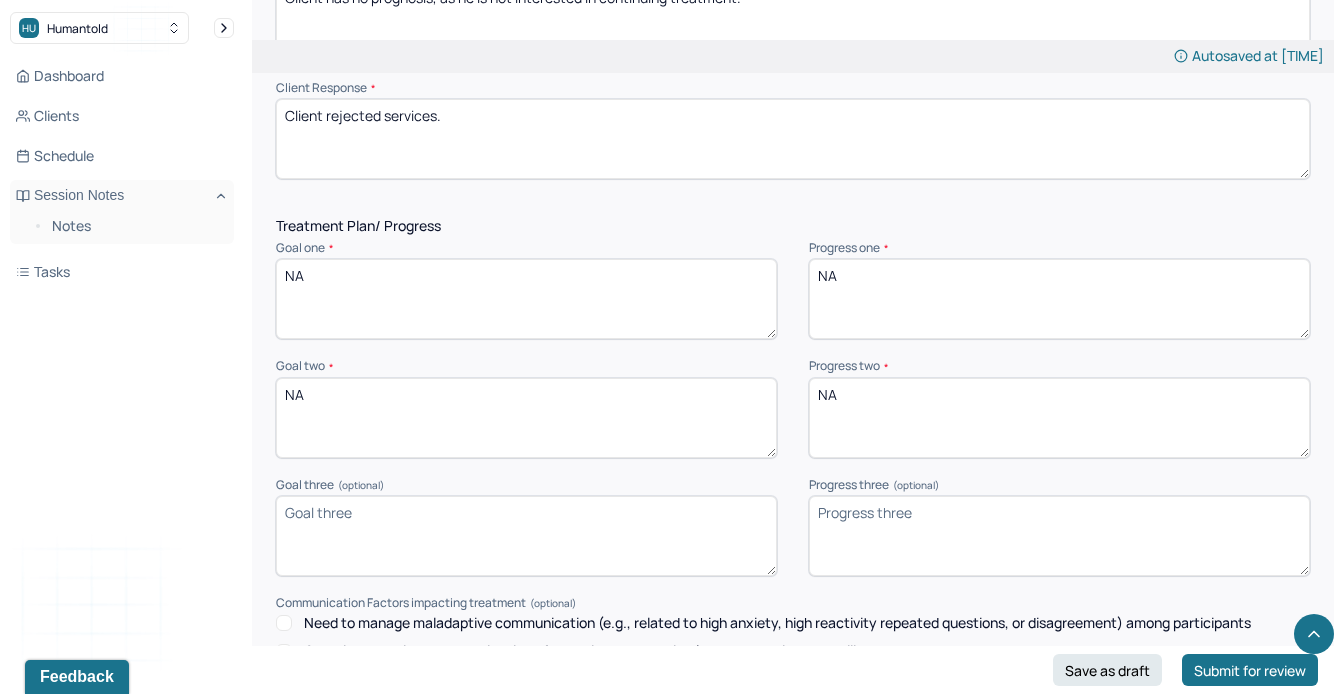 type on "NA" 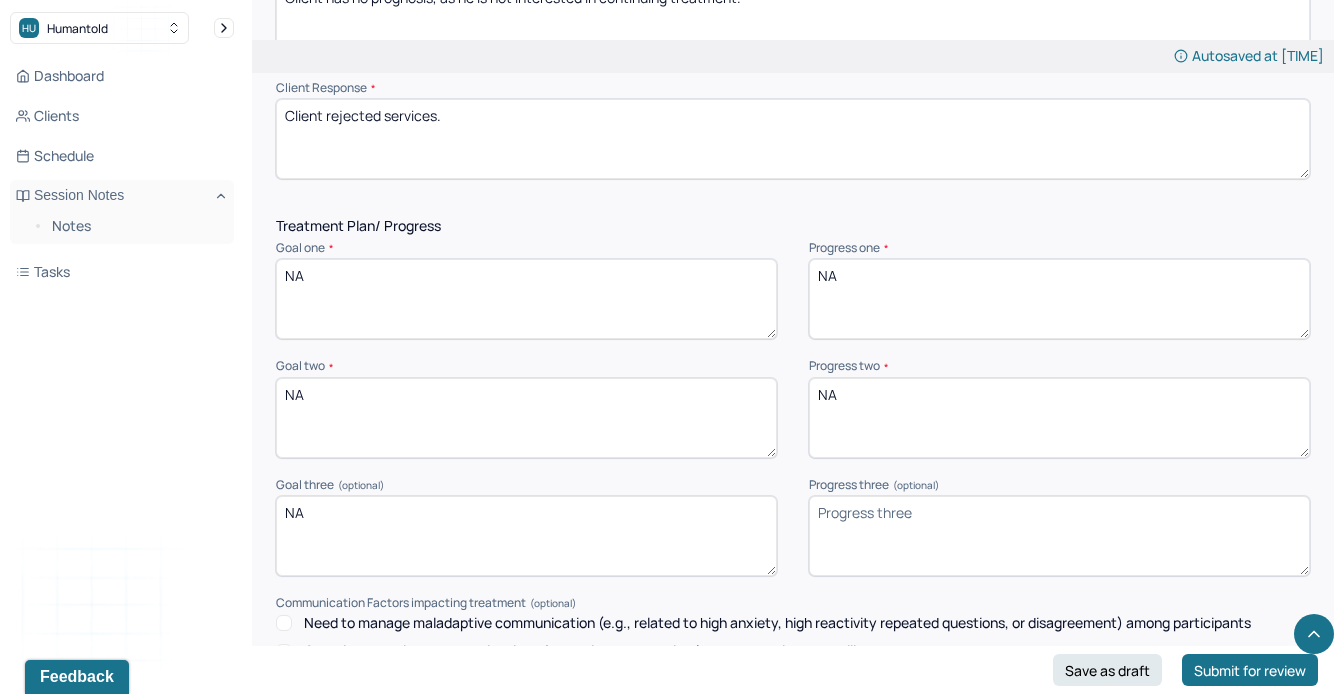 type on "NA" 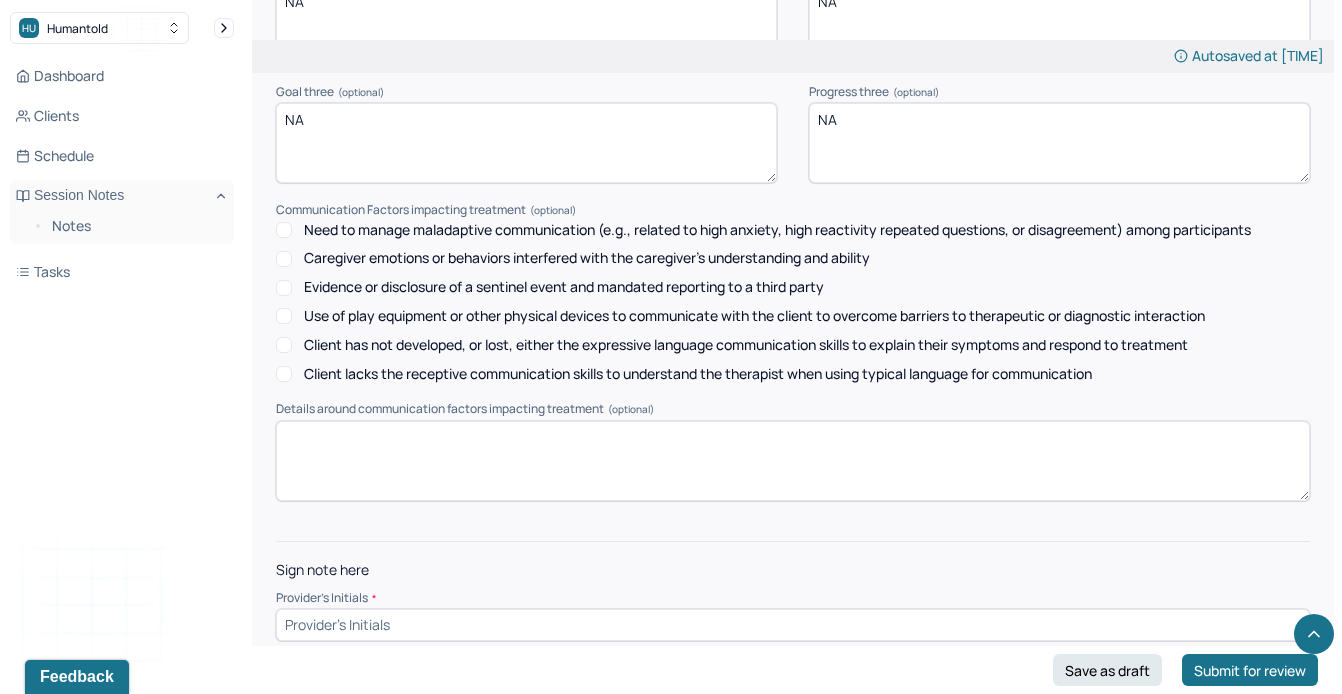 scroll, scrollTop: 2716, scrollLeft: 0, axis: vertical 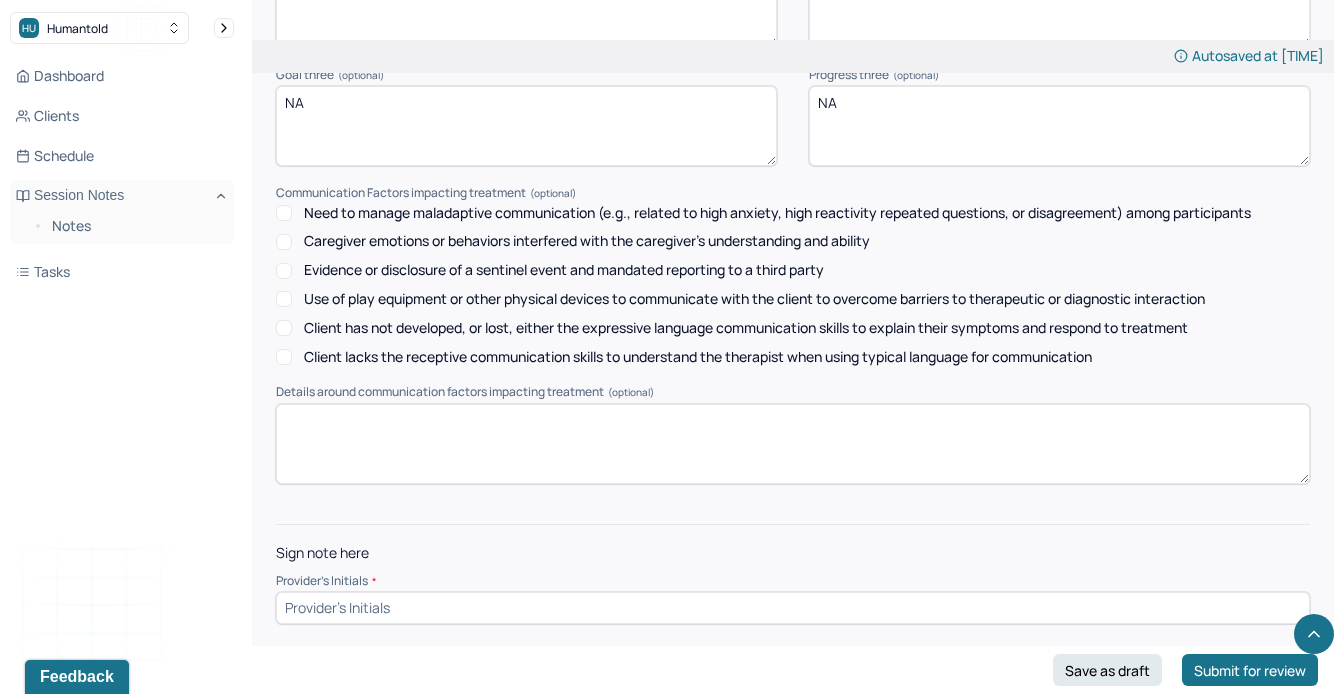 type on "NA" 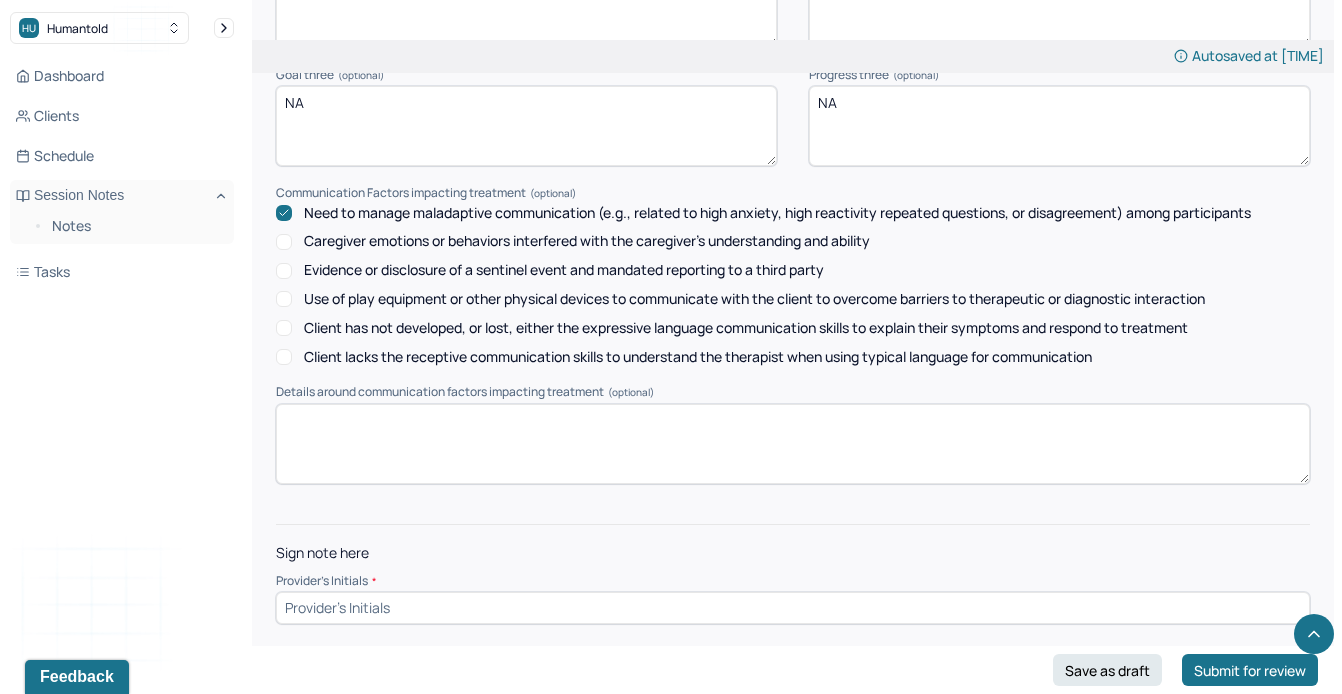 click at bounding box center [793, 444] 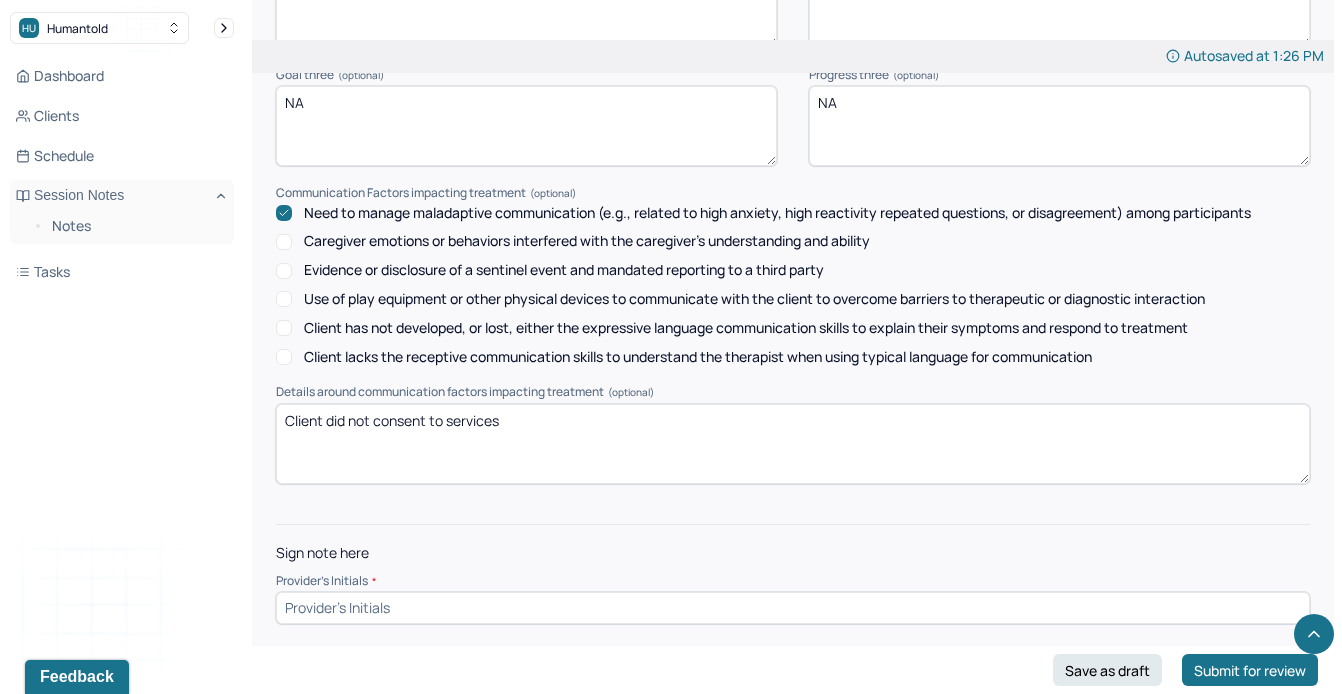 type on "Client did not consent to services" 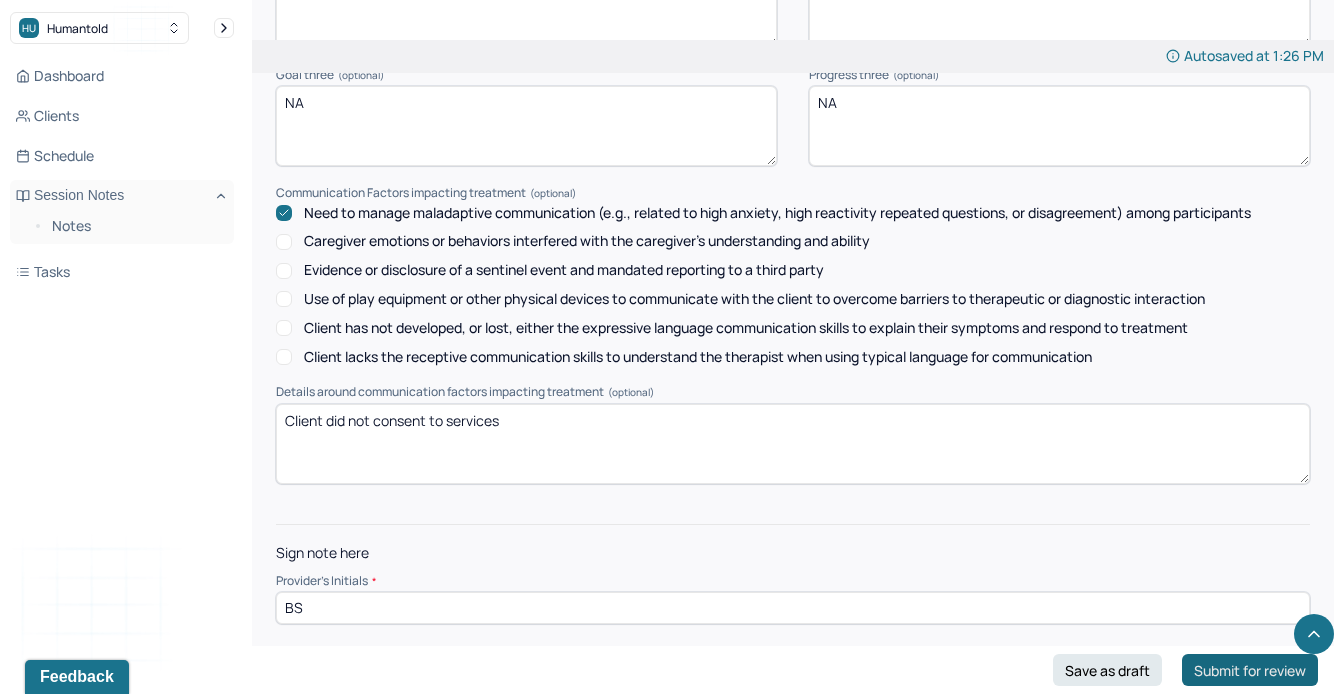 type on "BS" 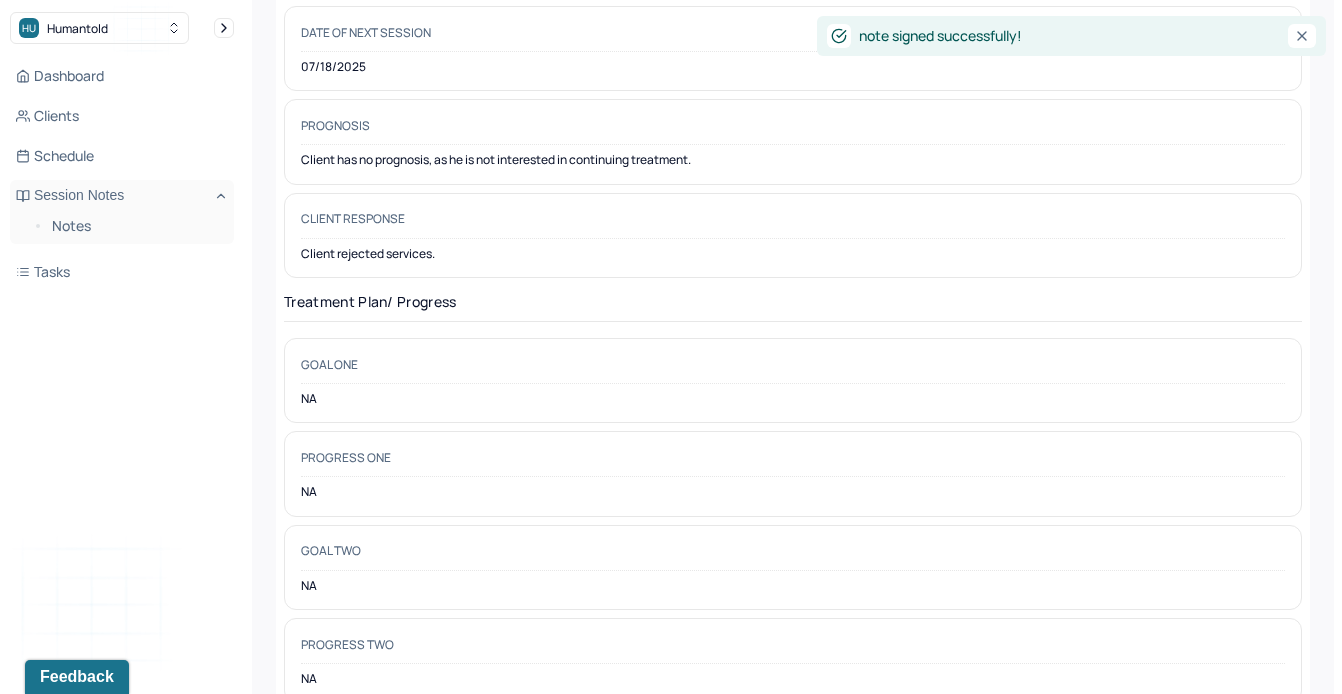 scroll, scrollTop: 0, scrollLeft: 0, axis: both 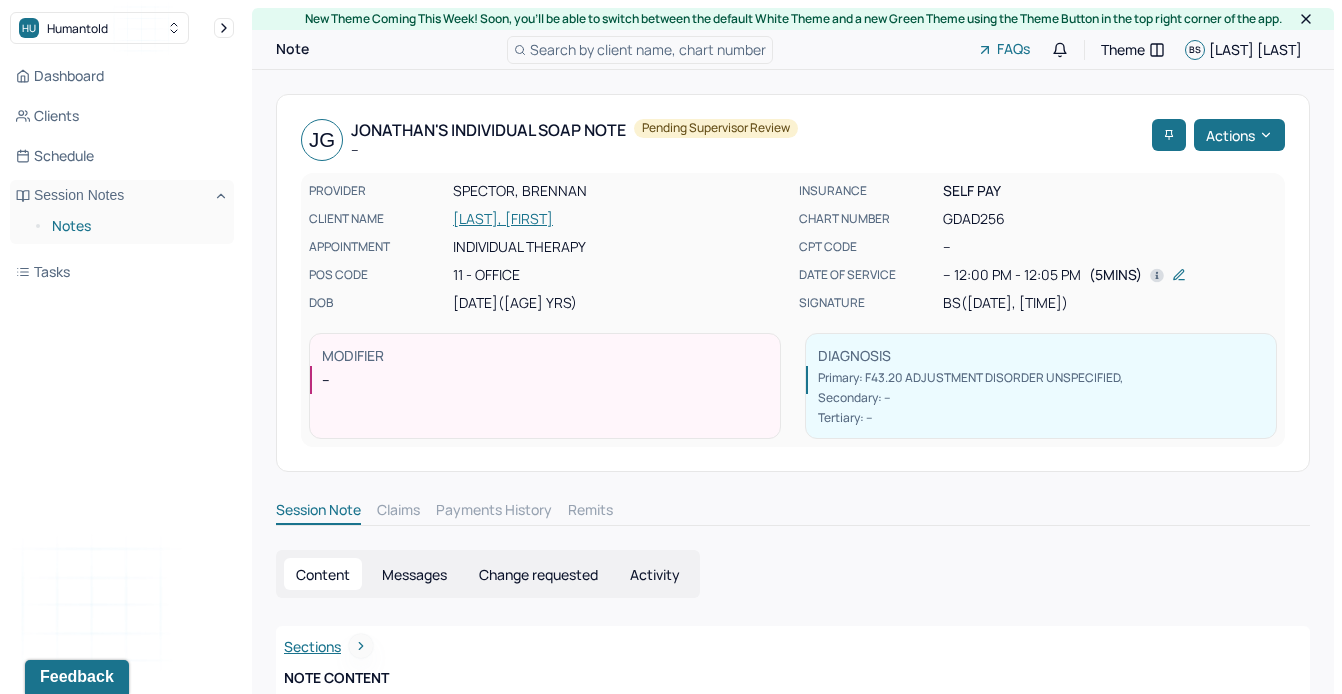 click on "Notes" at bounding box center [135, 226] 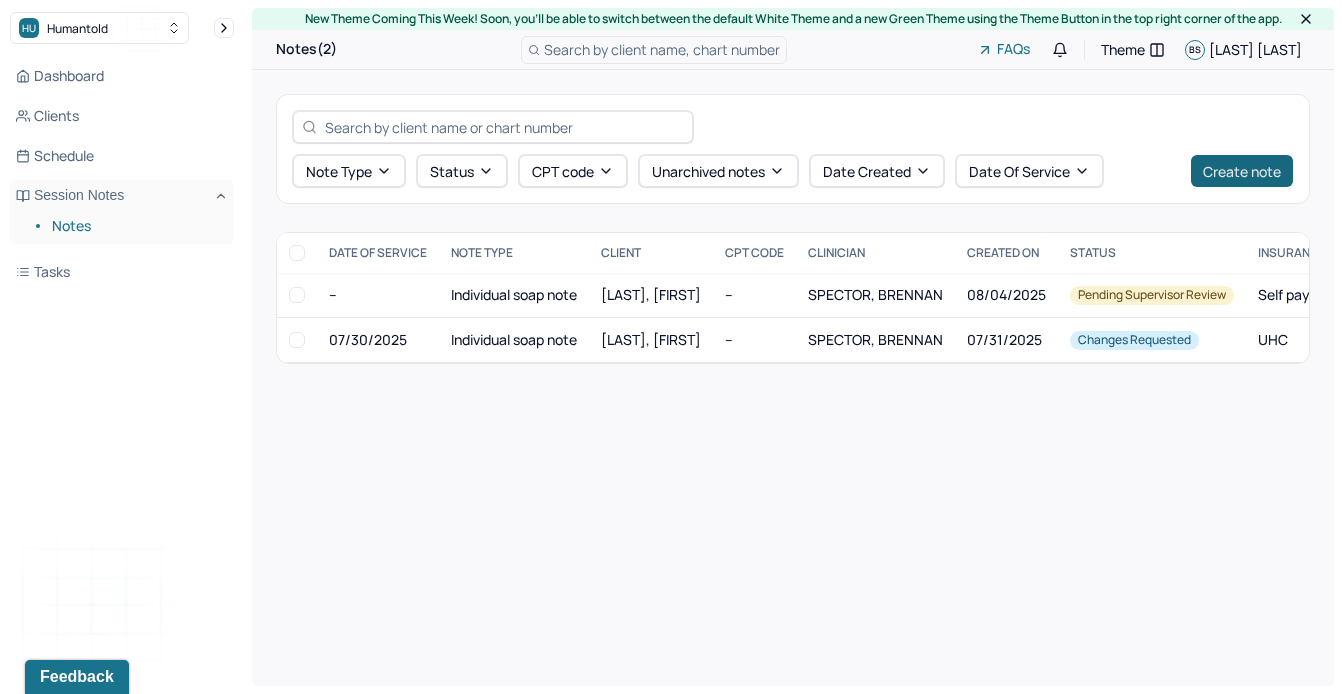 click on "Create note" at bounding box center (1242, 171) 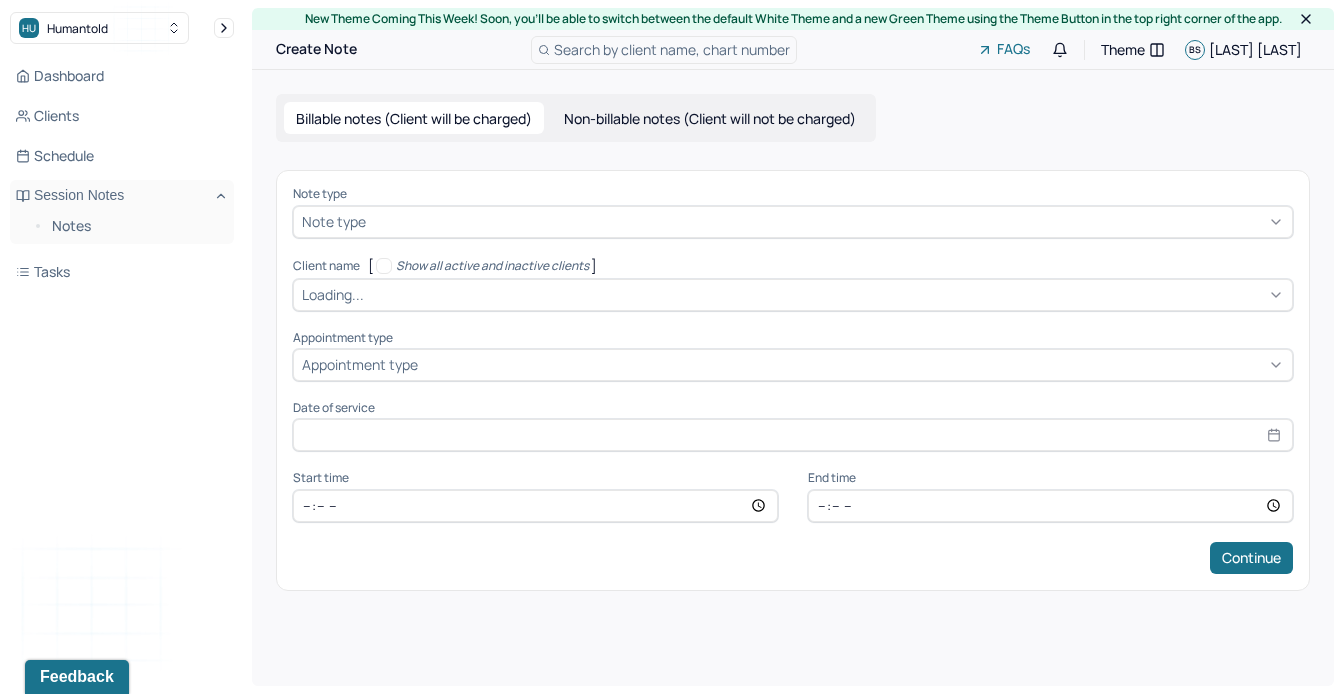 click on "Note type" at bounding box center (793, 194) 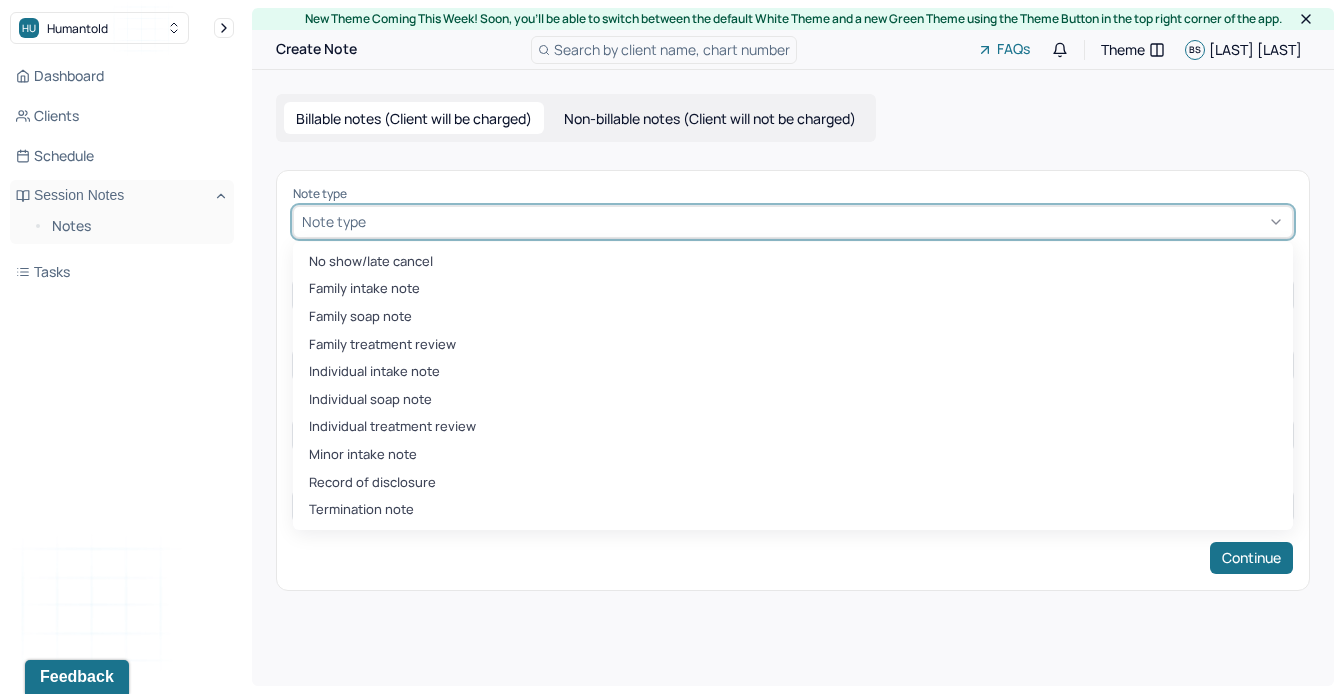 click at bounding box center [827, 221] 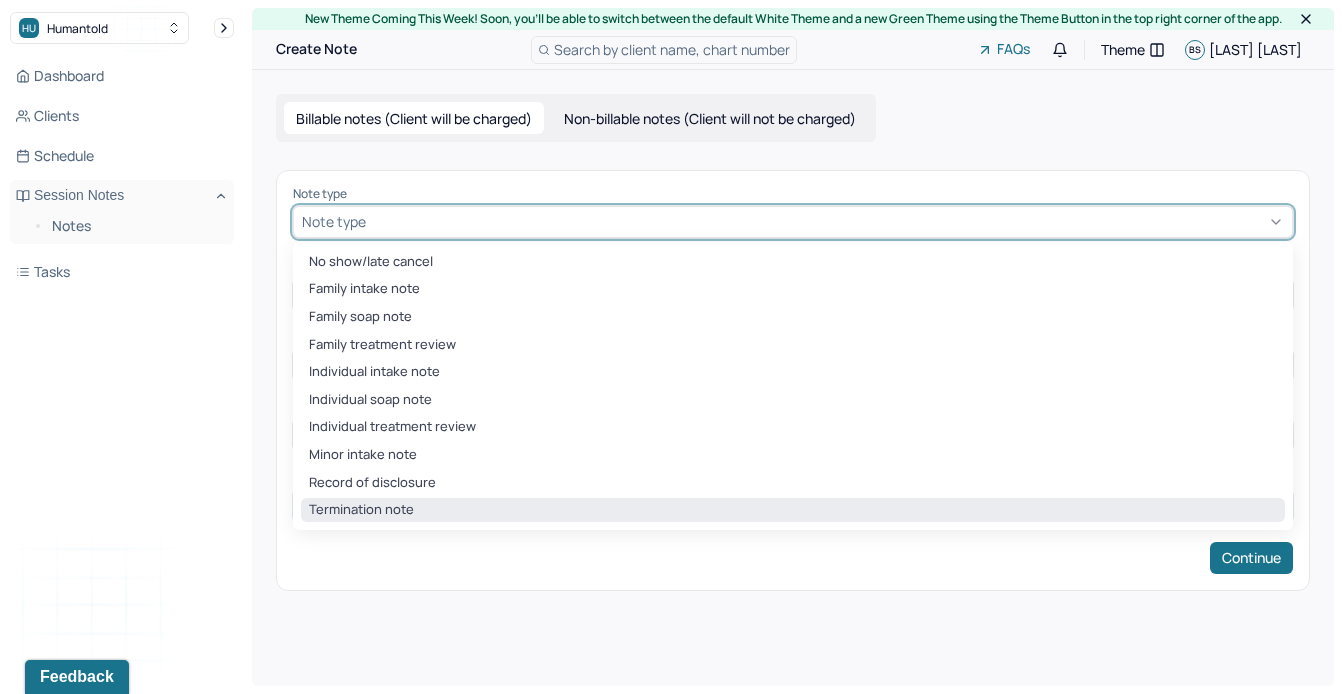 click on "Termination note" at bounding box center [793, 510] 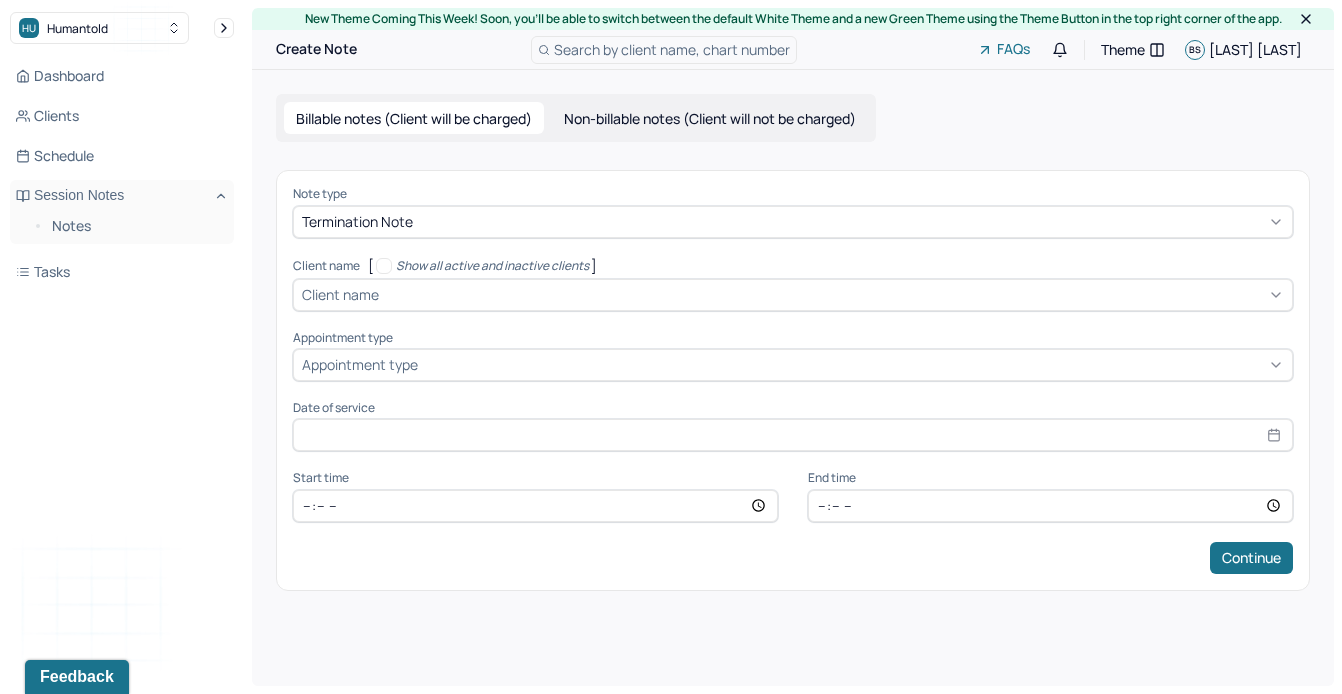 click on "Non-billable notes (Client will not be charged)" at bounding box center [710, 118] 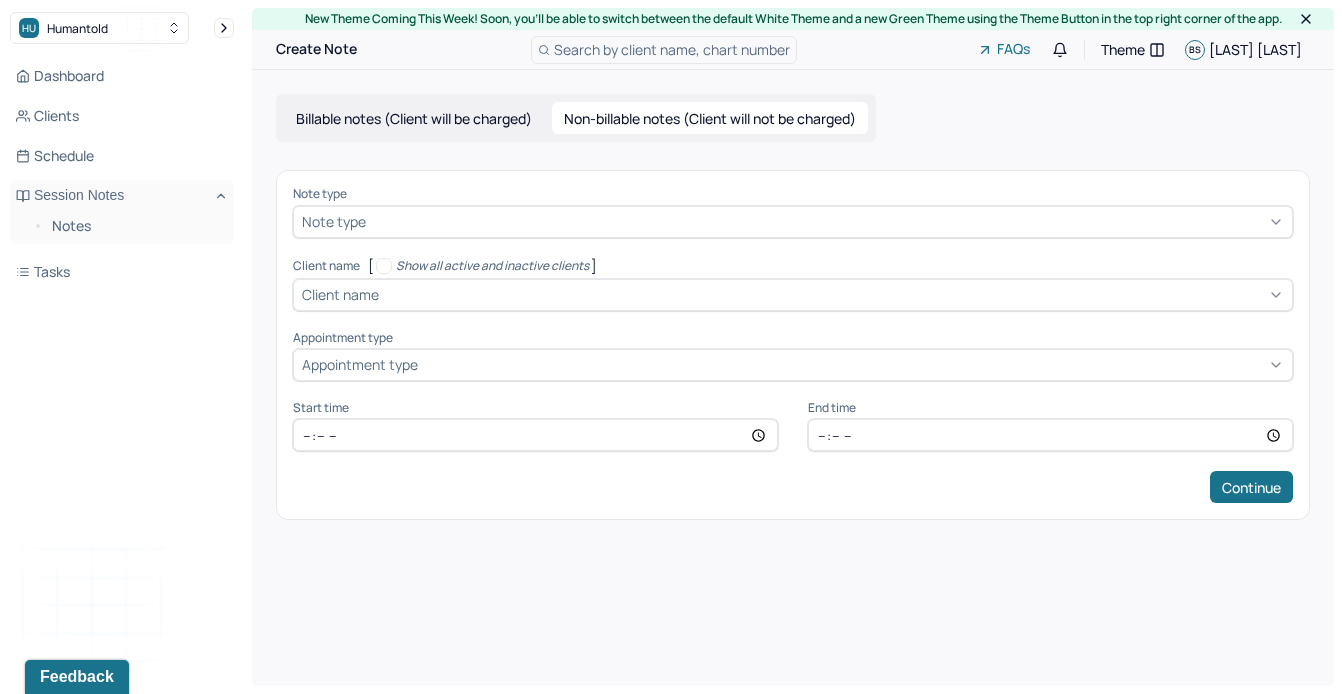 click on "Non-billable notes (Client will not be charged)" at bounding box center [710, 118] 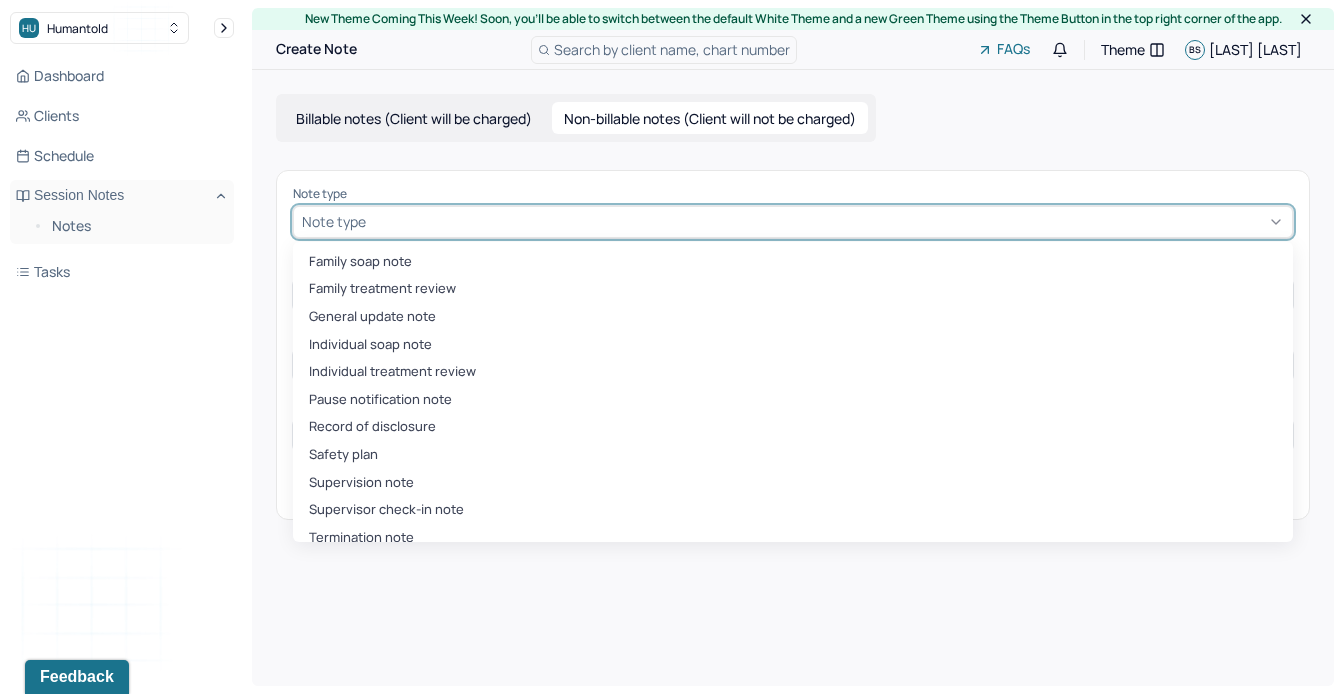 click at bounding box center [827, 221] 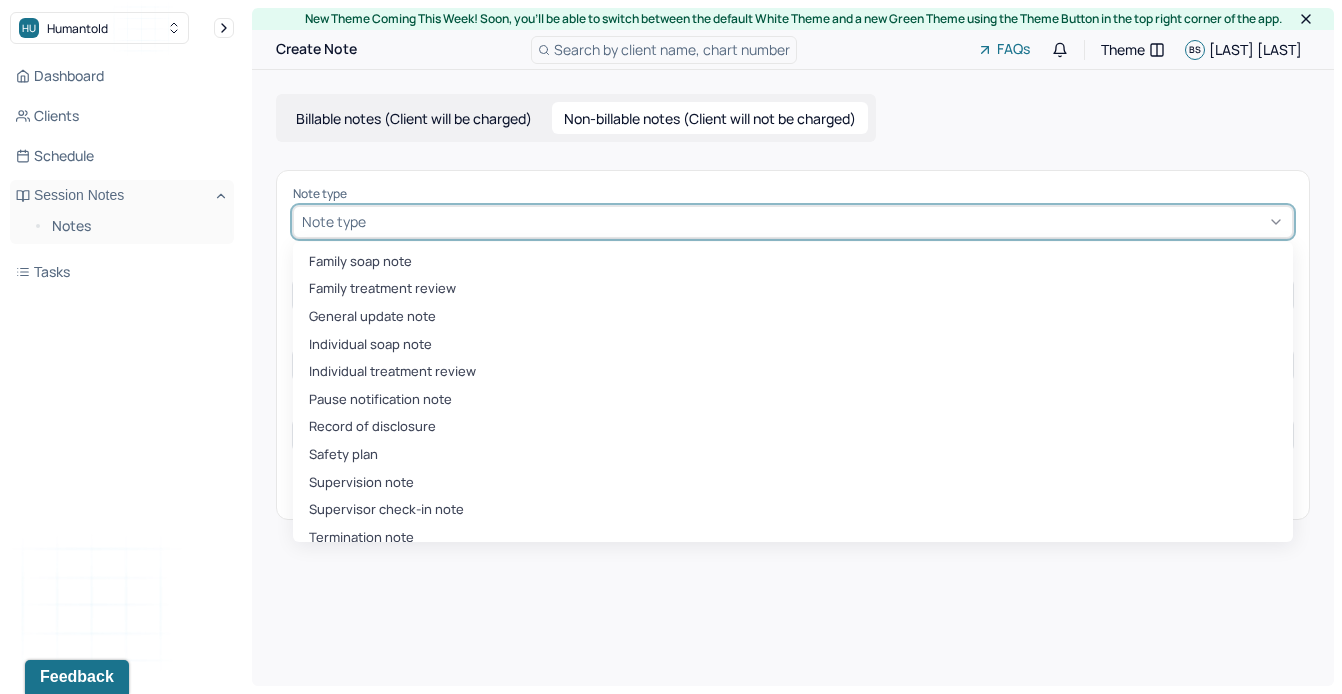 click on "New Theme Coming This Week! Soon, you’ll be able to switch between the default White Theme and a new Green Theme using the Theme Button in the top right corner of the app.  Create Note Search by client name, chart number  FAQs Theme BS Brennan   Spector Billable notes (Client will be charged) Non-billable notes (Client will not be charged) Note type Termination note, 11 of 11. 11 results available. Use Up and Down to choose options, press Enter to select the currently focused option, press Escape to exit the menu, press Tab to select the option and exit the menu. Note type Family soap note Family treatment review General update note Individual soap note Individual treatment review Pause notification note Record of disclosure Safety plan Supervision note Supervisor check-in note Termination note Client name [ Show all active and inactive clients ] Client name Appointment type Appointment type Start time End time Continue" at bounding box center [793, 347] 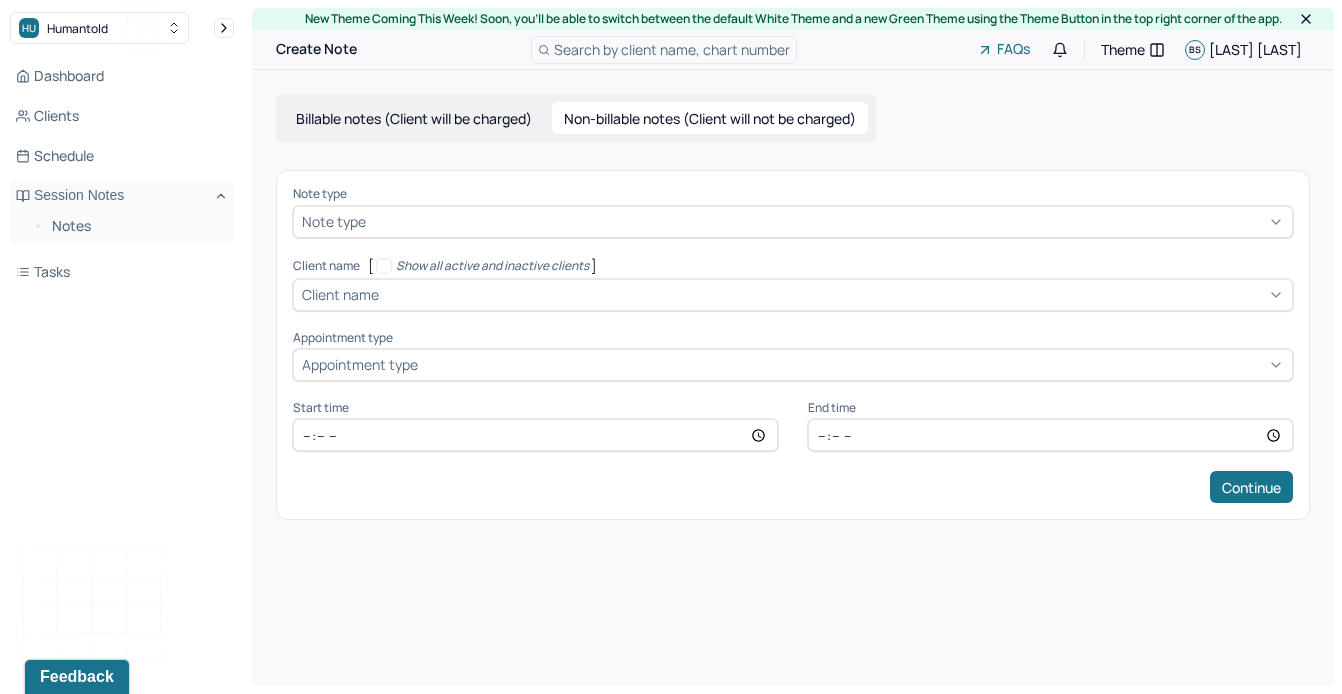 click on "Note type" at bounding box center [793, 222] 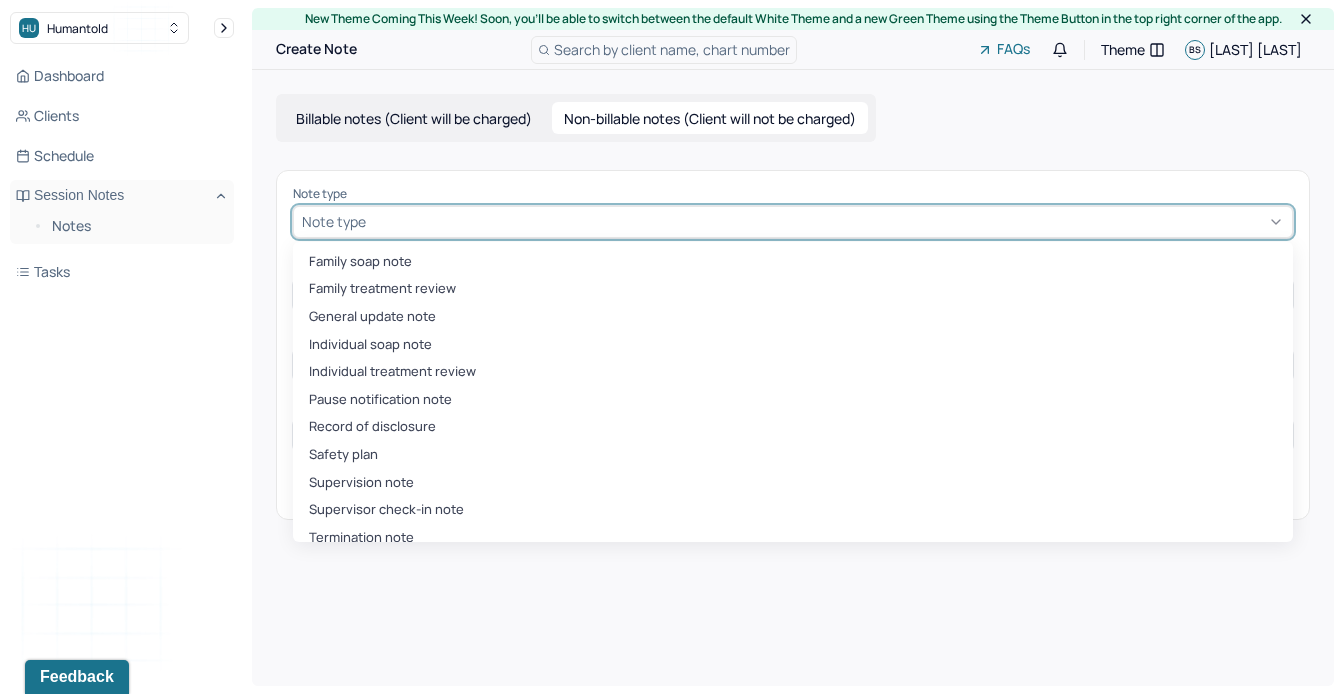 scroll, scrollTop: 15, scrollLeft: 0, axis: vertical 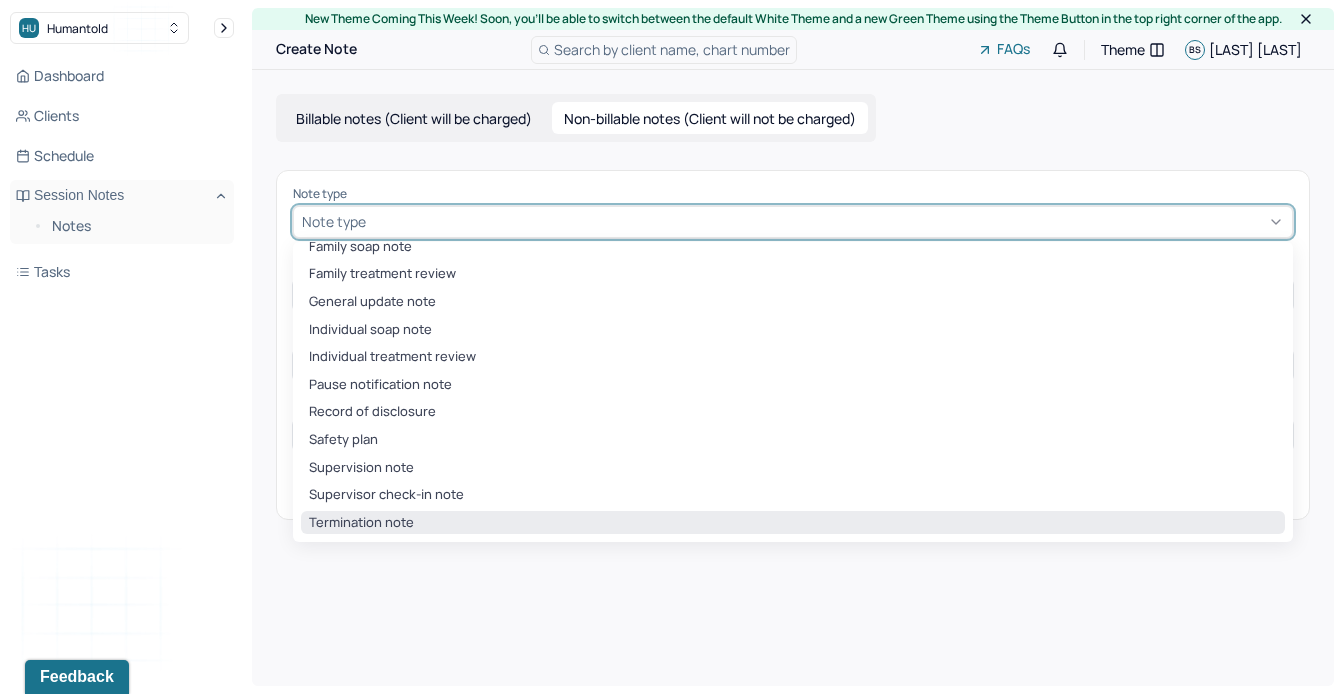 click on "Termination note" at bounding box center (793, 523) 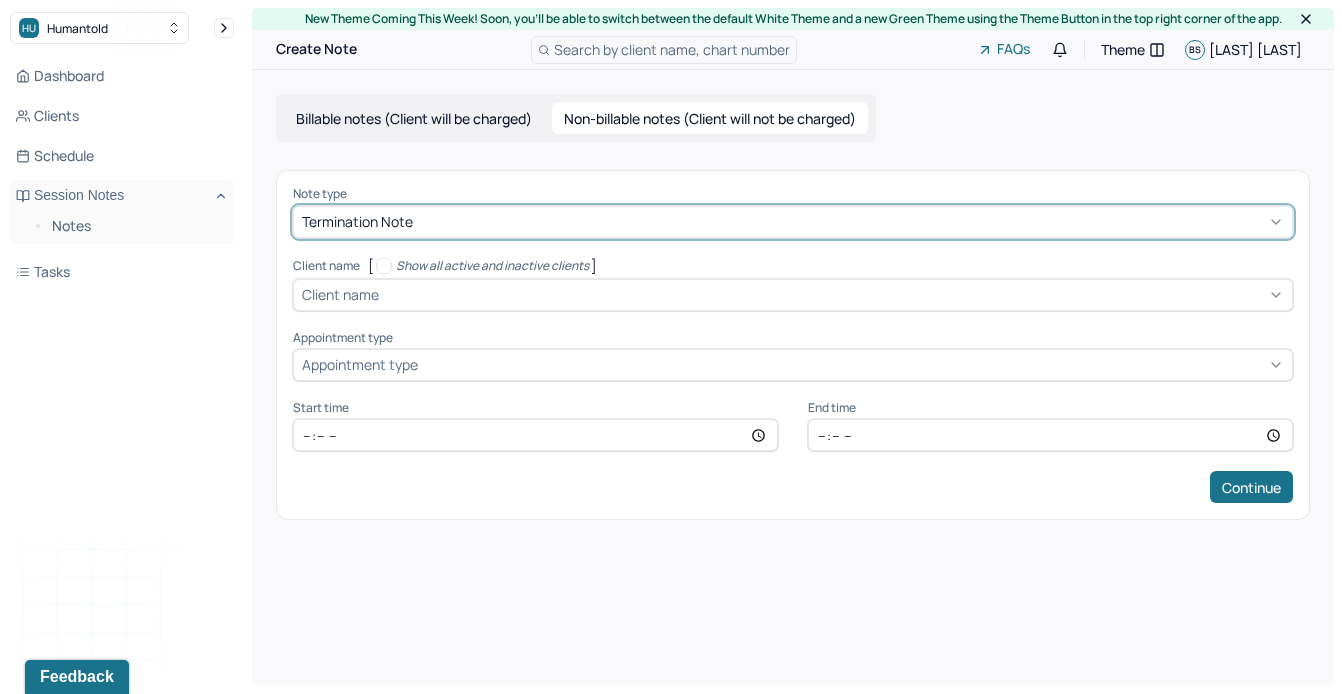 click on "Client name" at bounding box center (340, 294) 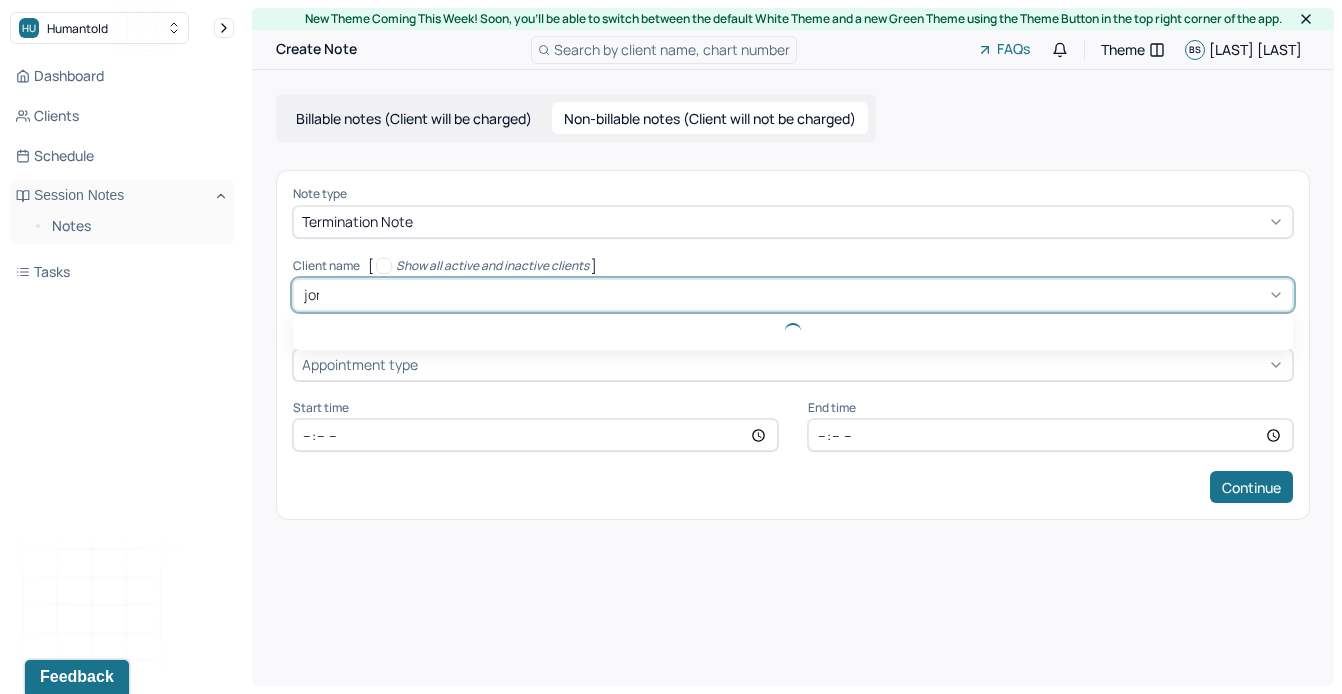 type on "jona" 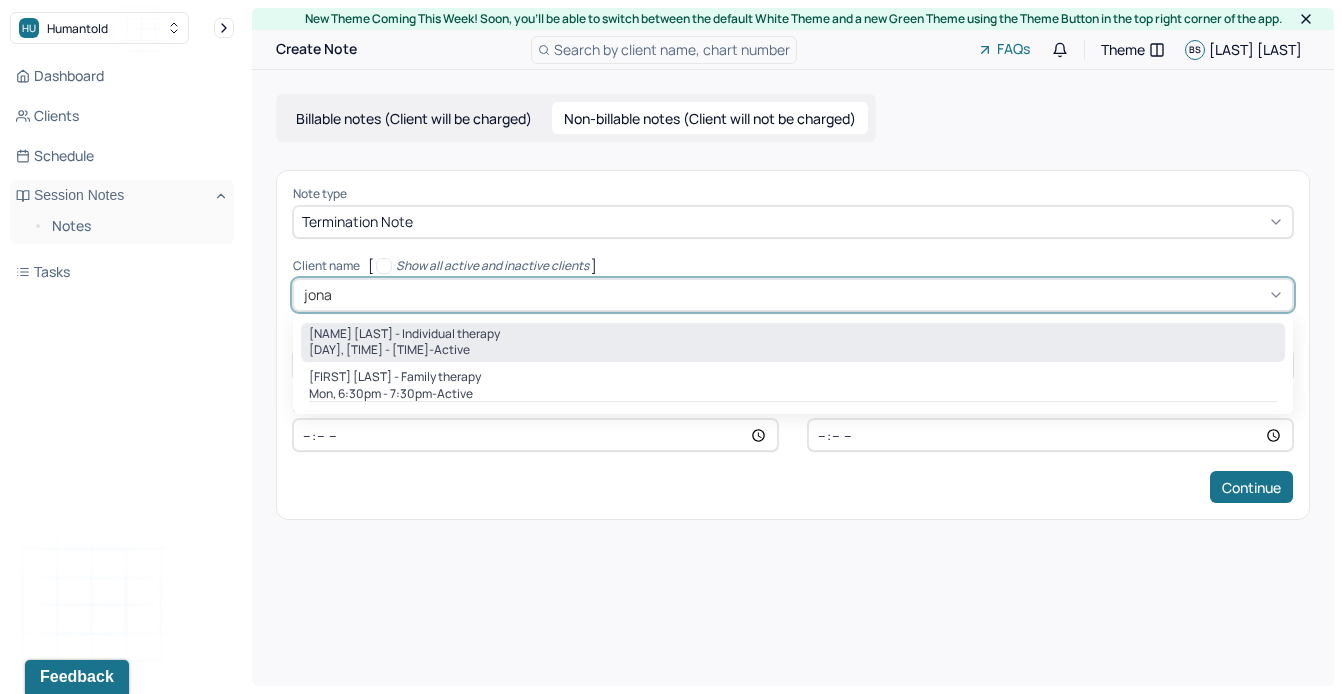 click on "[NAME] [LAST] - Individual therapy" at bounding box center (404, 334) 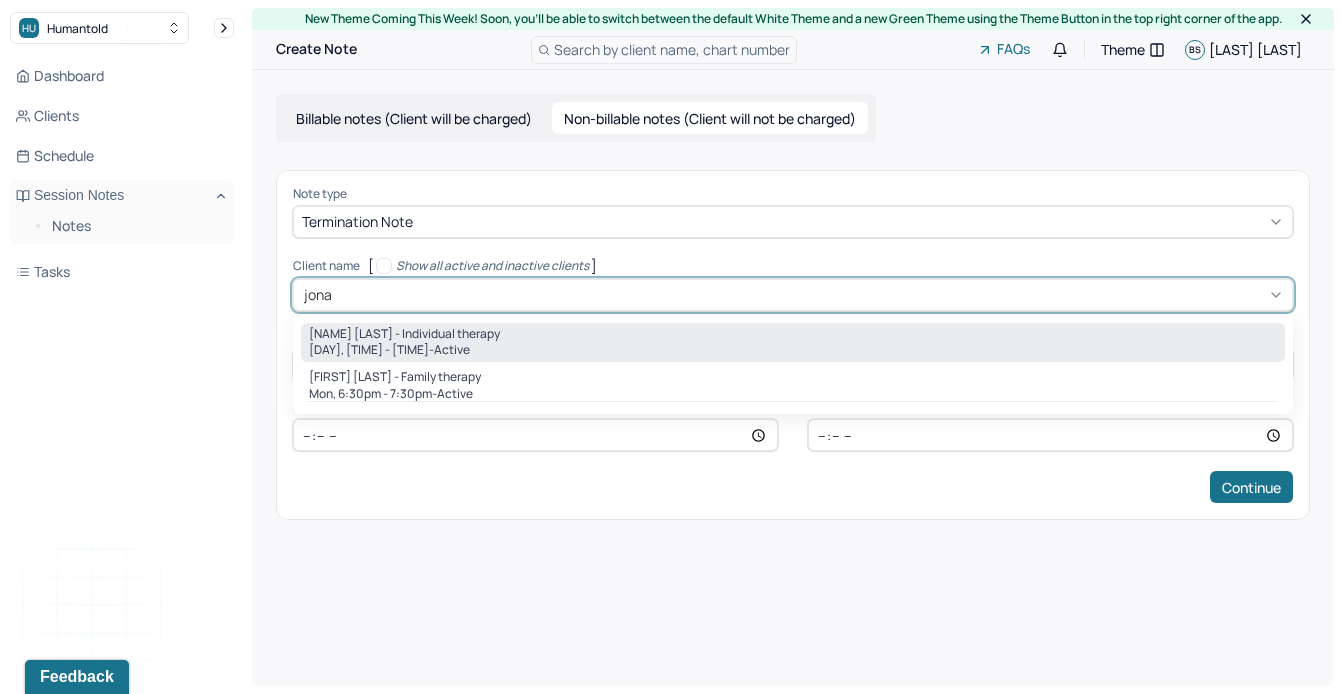 type 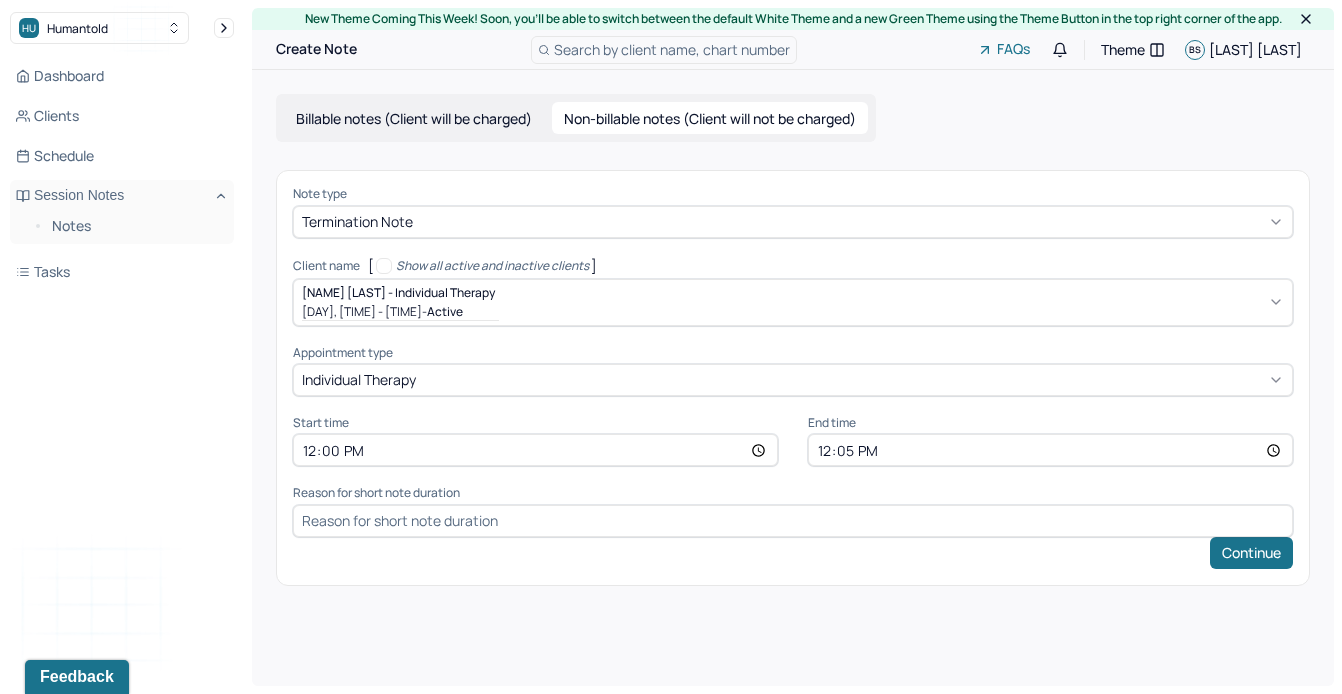 click at bounding box center (793, 521) 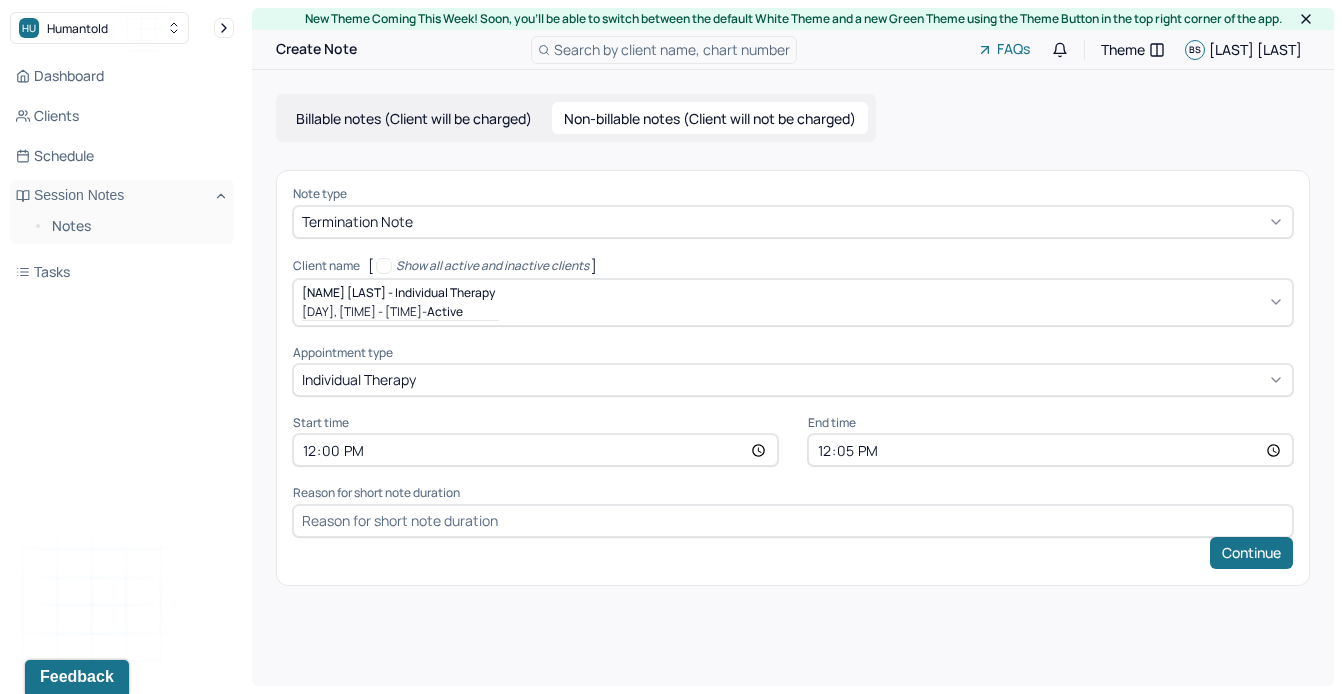 type on "Client did not consent to treatment" 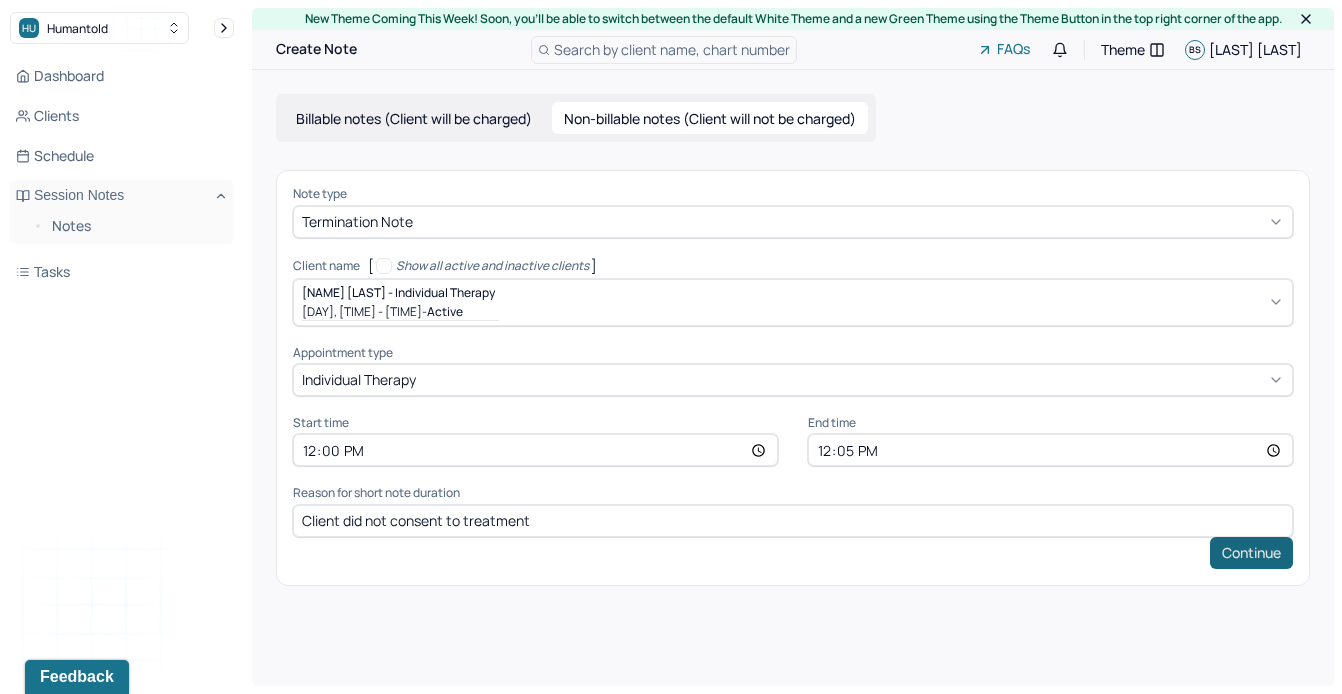 click on "Continue" at bounding box center (1251, 553) 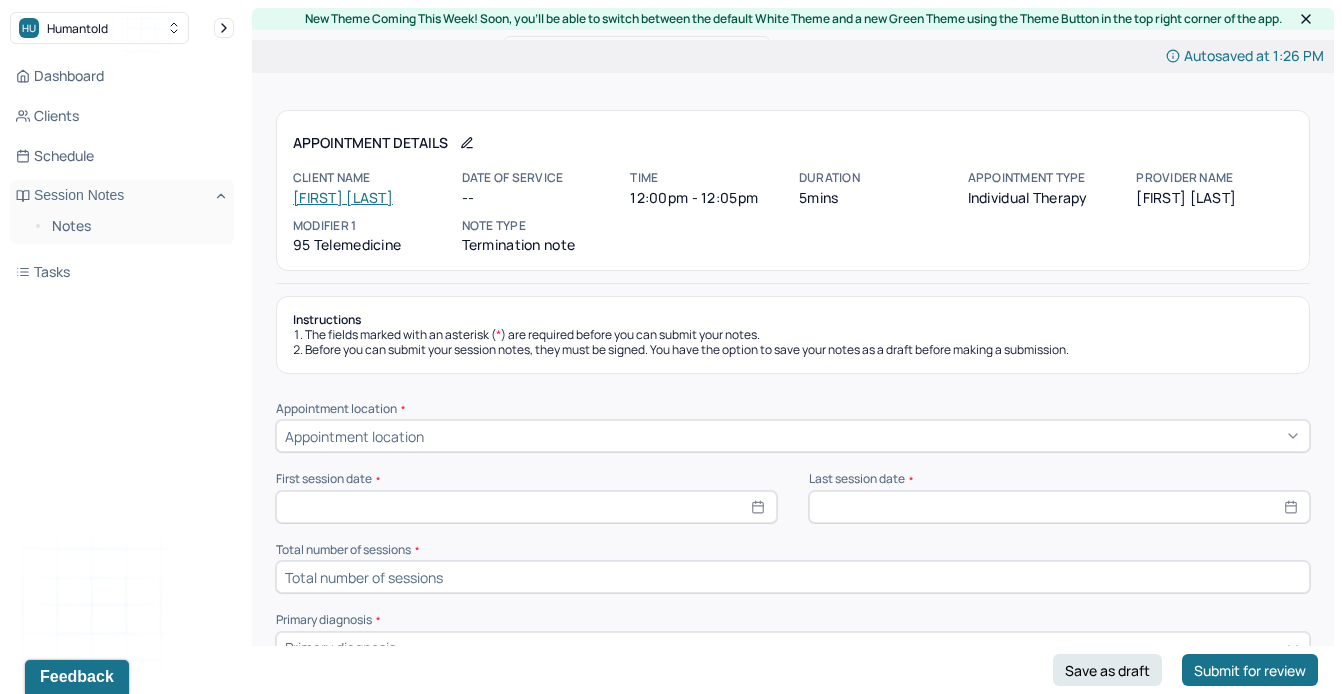 click on "Appointment location" at bounding box center (793, 436) 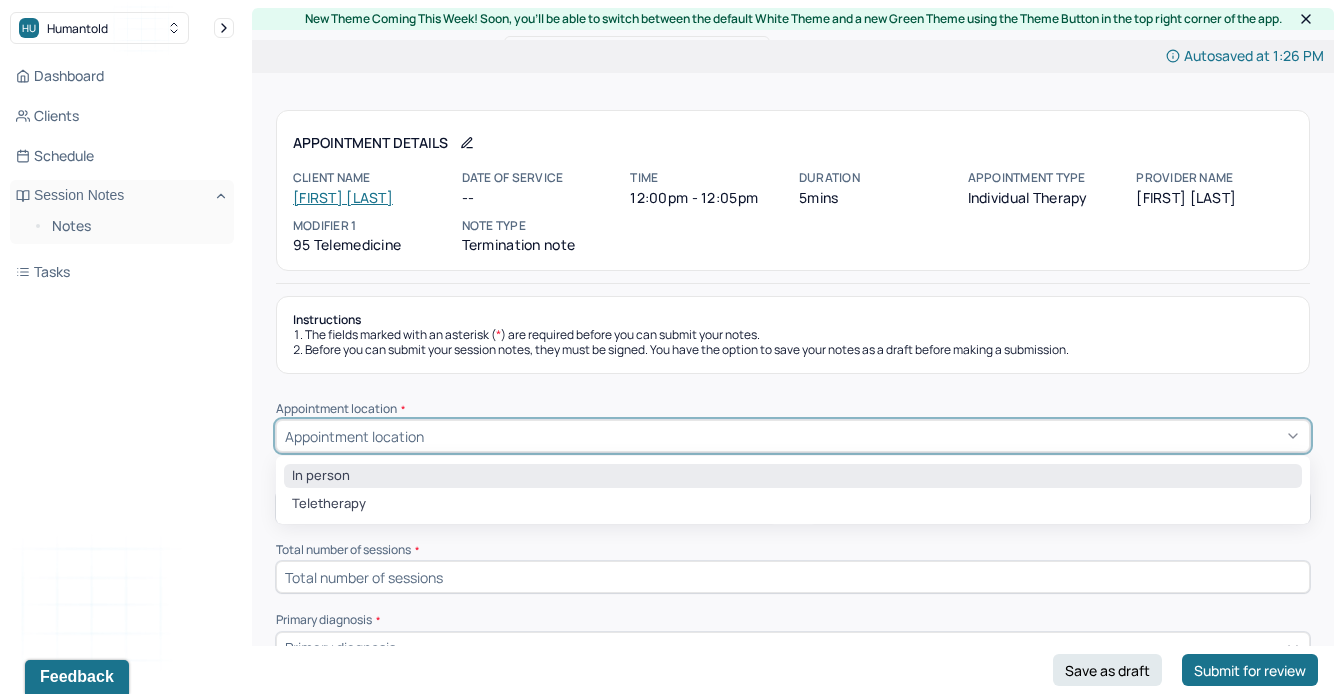 click on "In person" at bounding box center [793, 476] 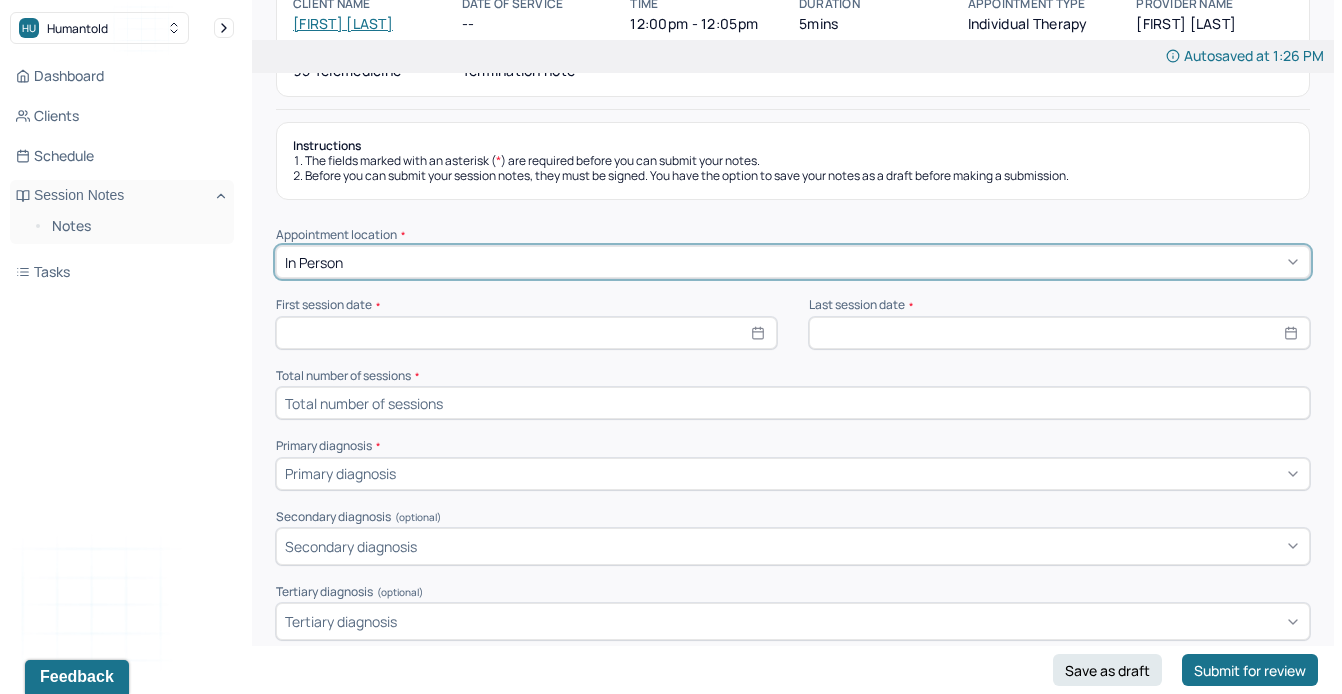 scroll, scrollTop: 223, scrollLeft: 0, axis: vertical 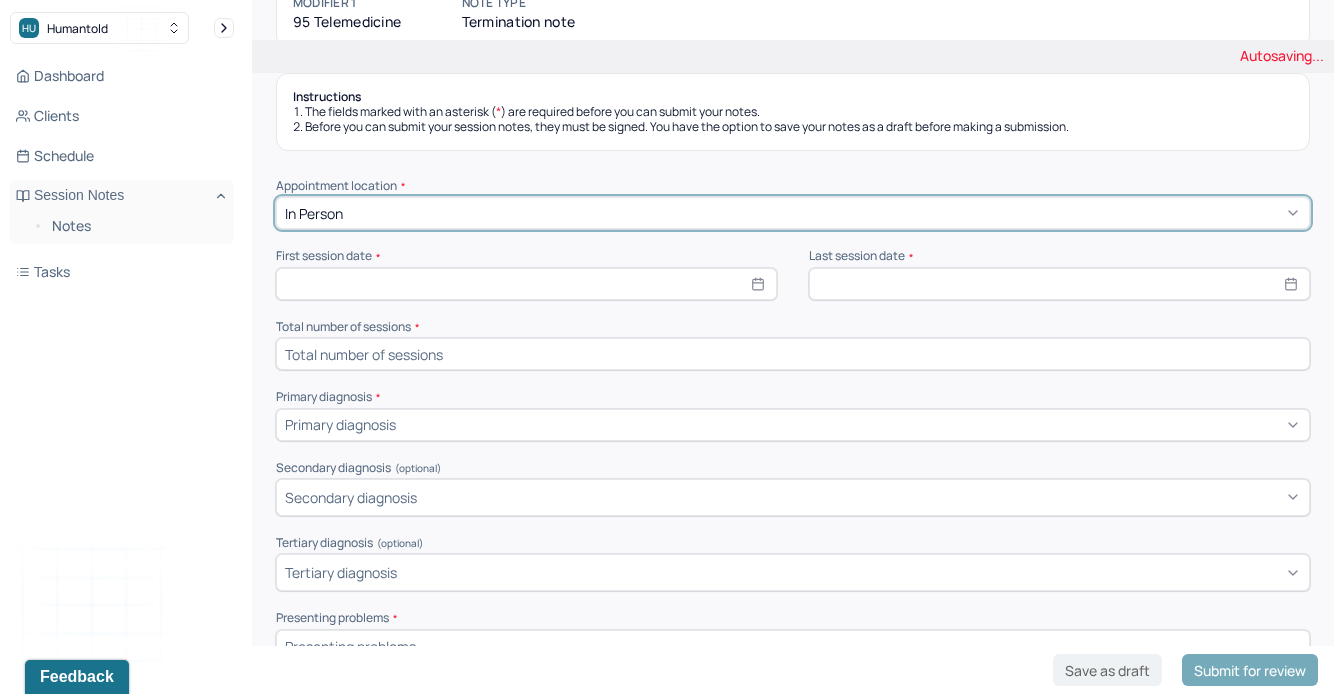click at bounding box center [526, 284] 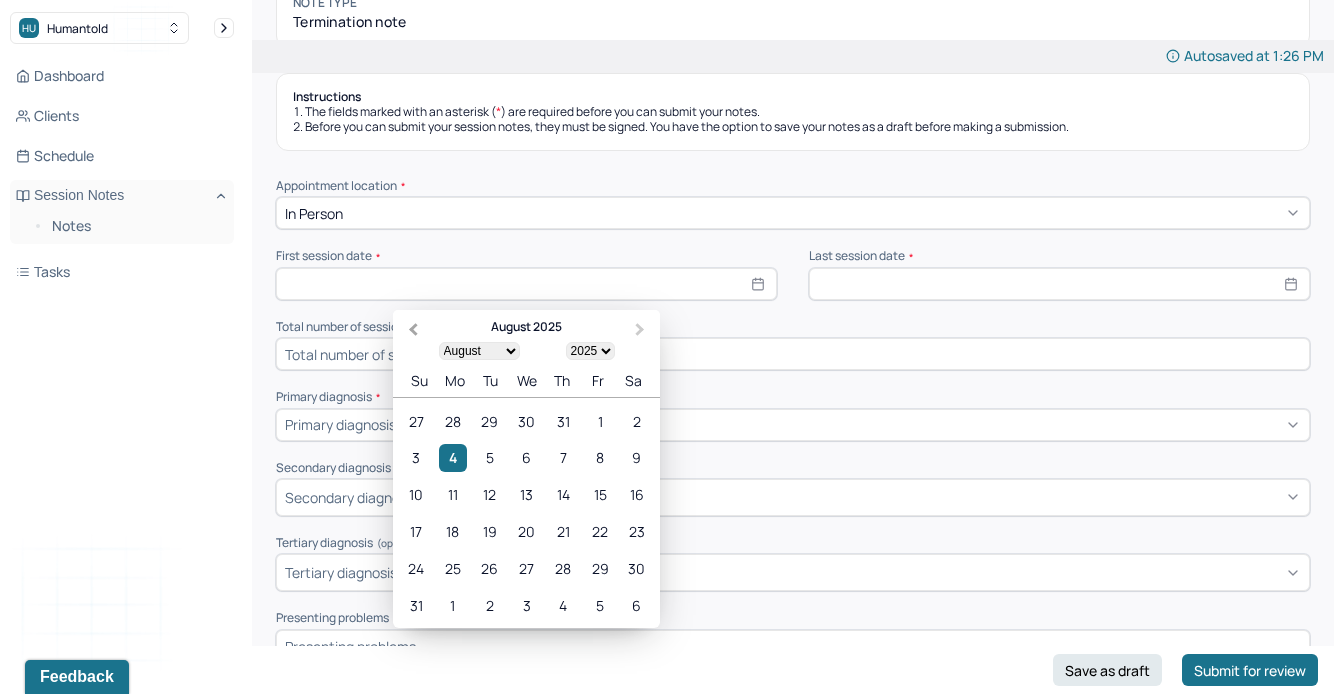 click on "Previous Month" at bounding box center [413, 329] 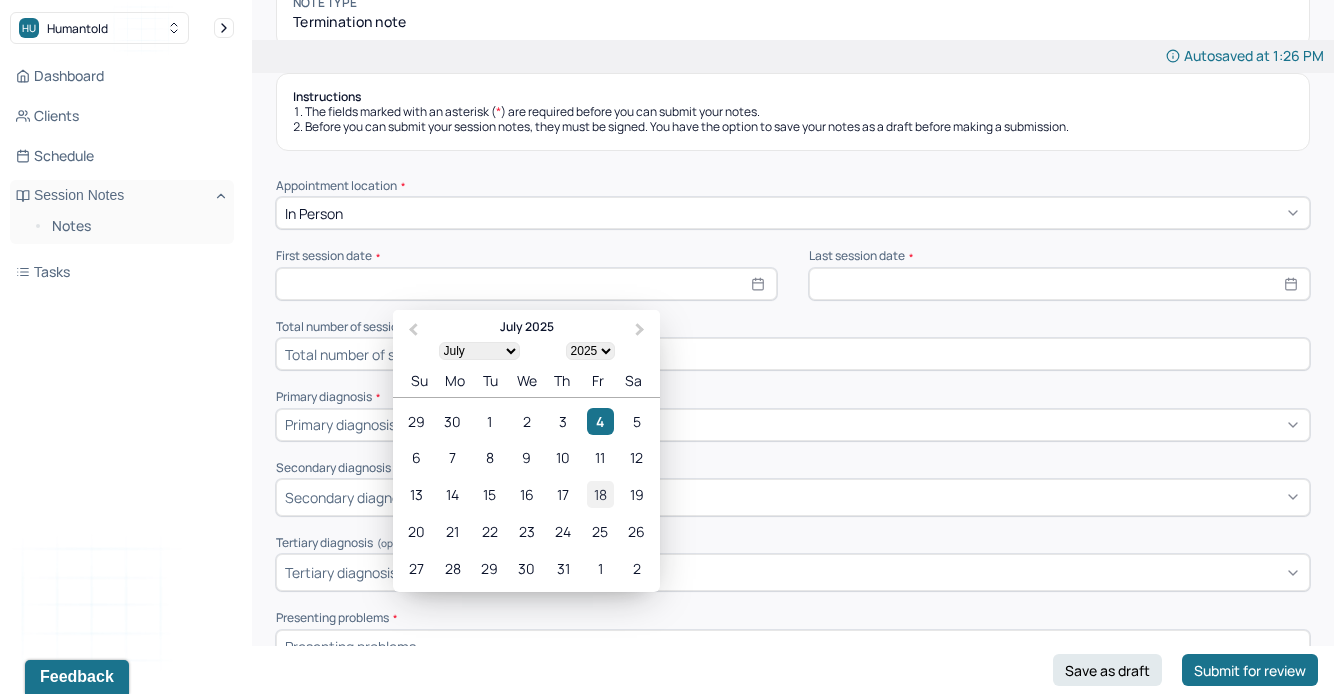 click on "18" at bounding box center (600, 494) 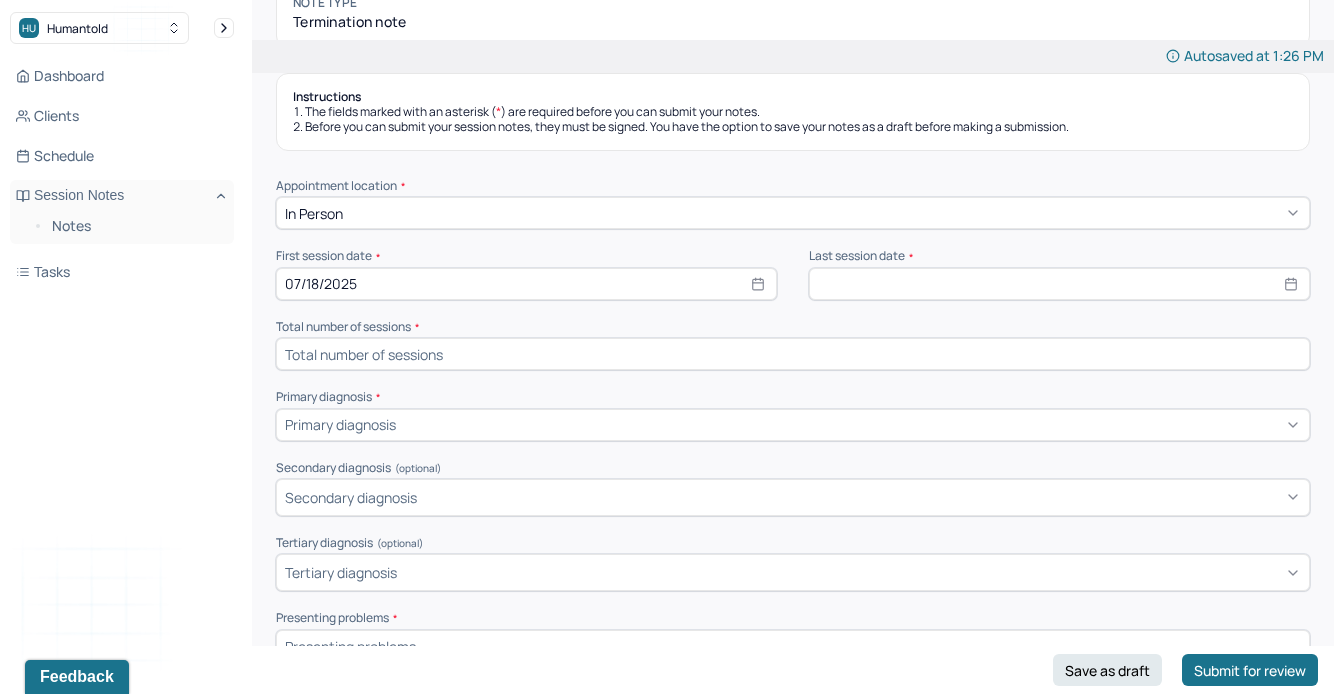 click at bounding box center [1059, 284] 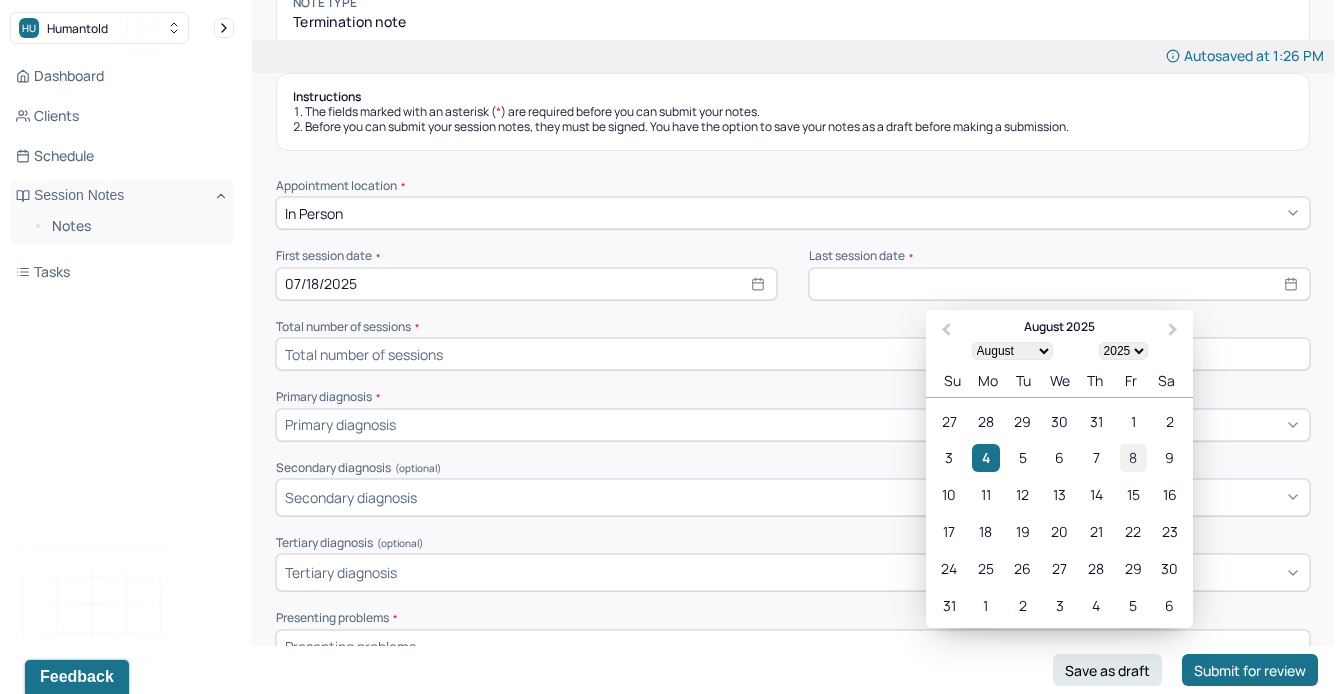click on "8" at bounding box center (1132, 457) 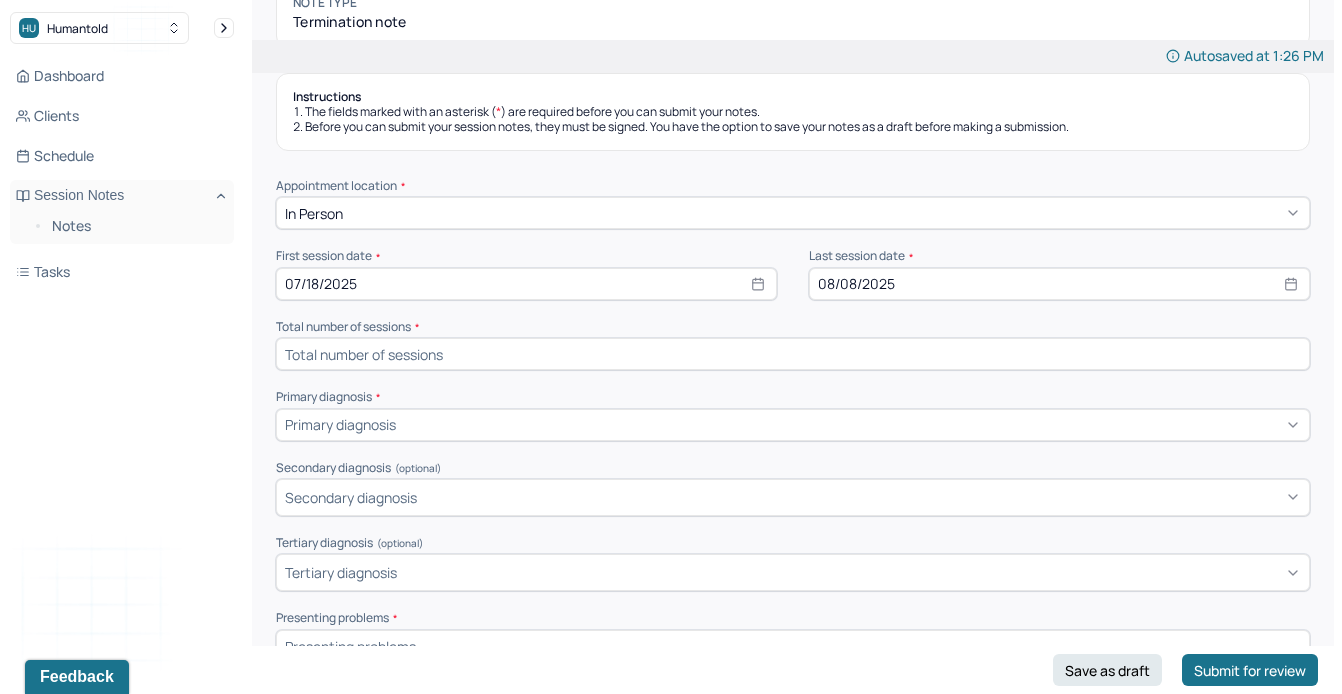 click on "08/08/2025" at bounding box center [1059, 284] 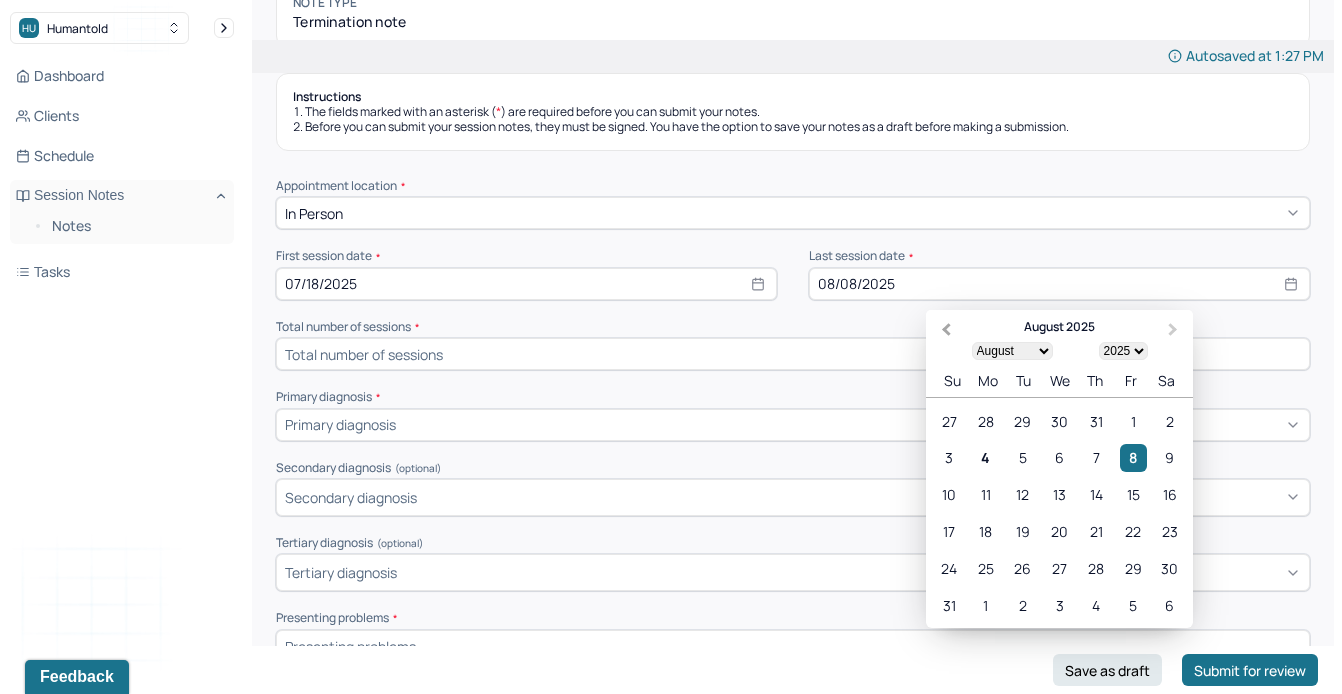 click on "Previous Month" at bounding box center (946, 329) 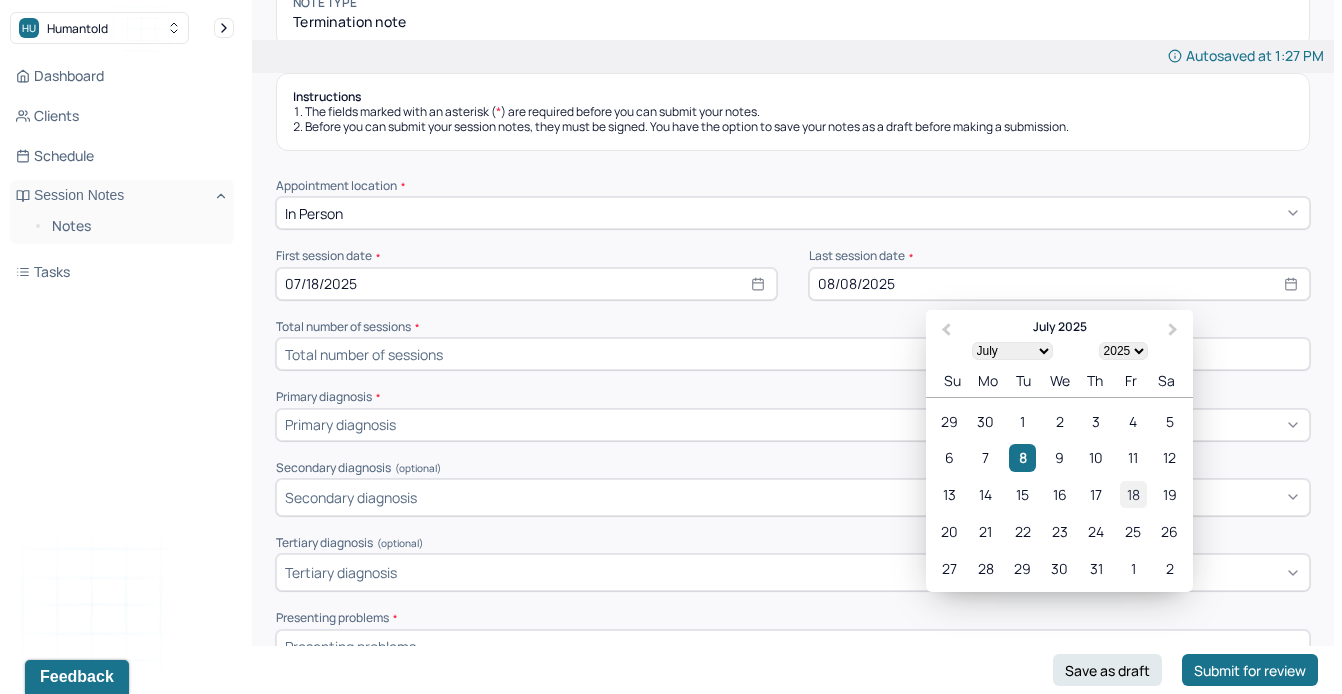 click on "18" at bounding box center [1132, 494] 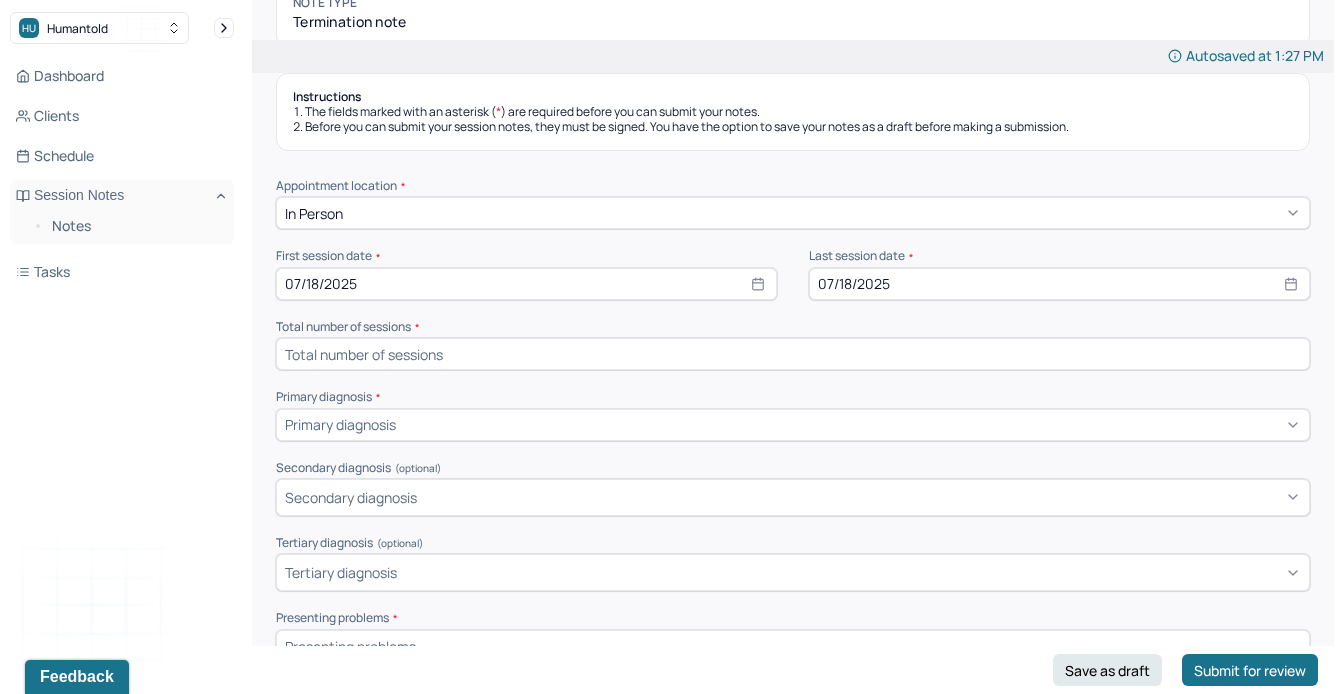 click at bounding box center (793, 354) 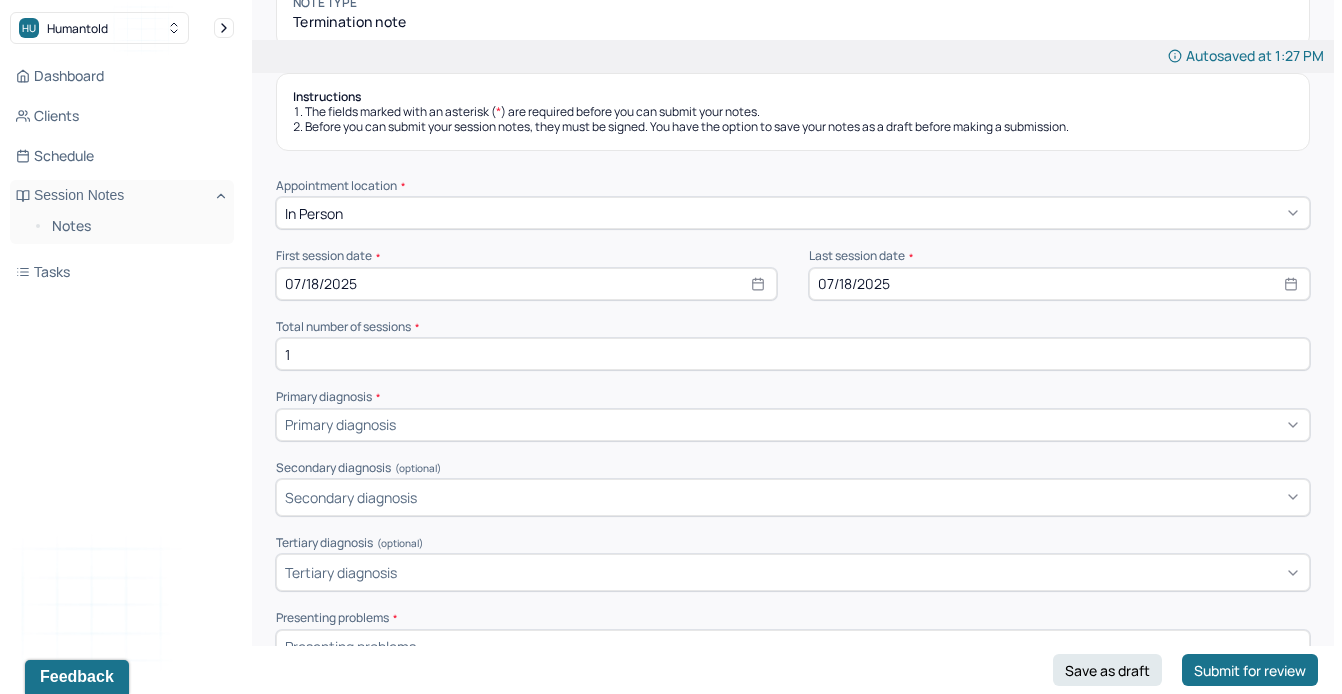 type on "1" 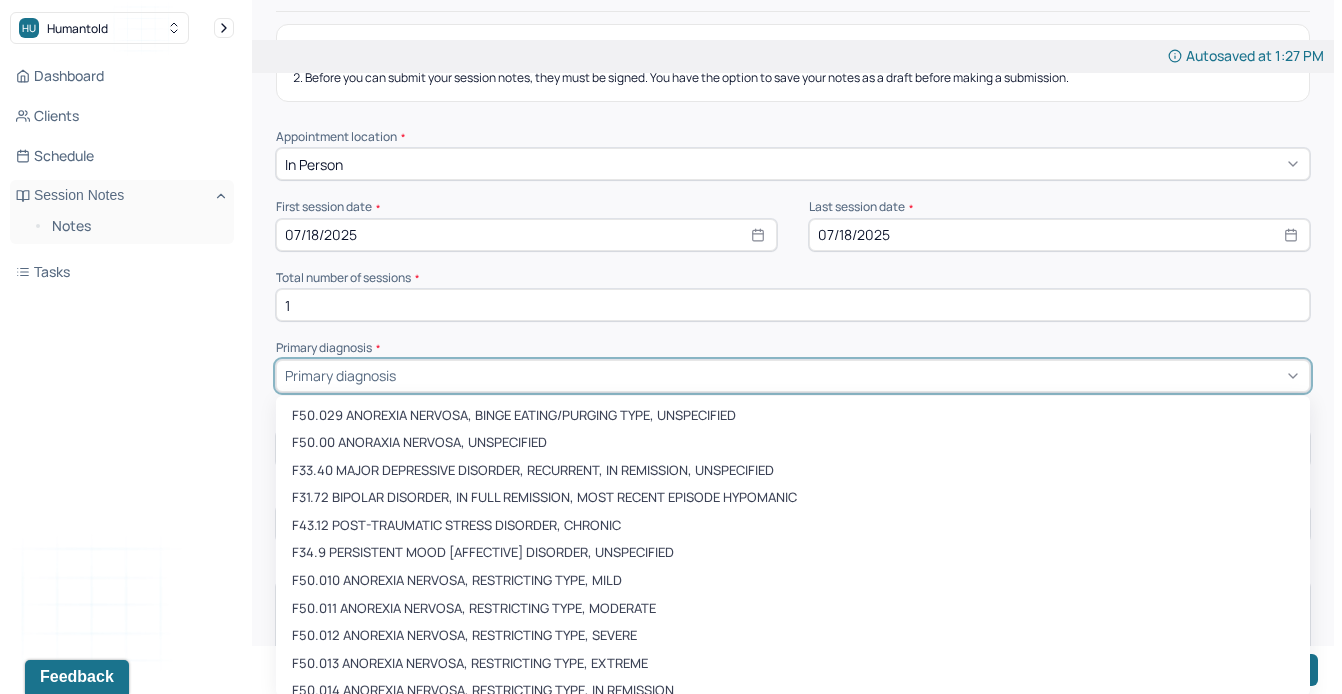 scroll, scrollTop: 279, scrollLeft: 0, axis: vertical 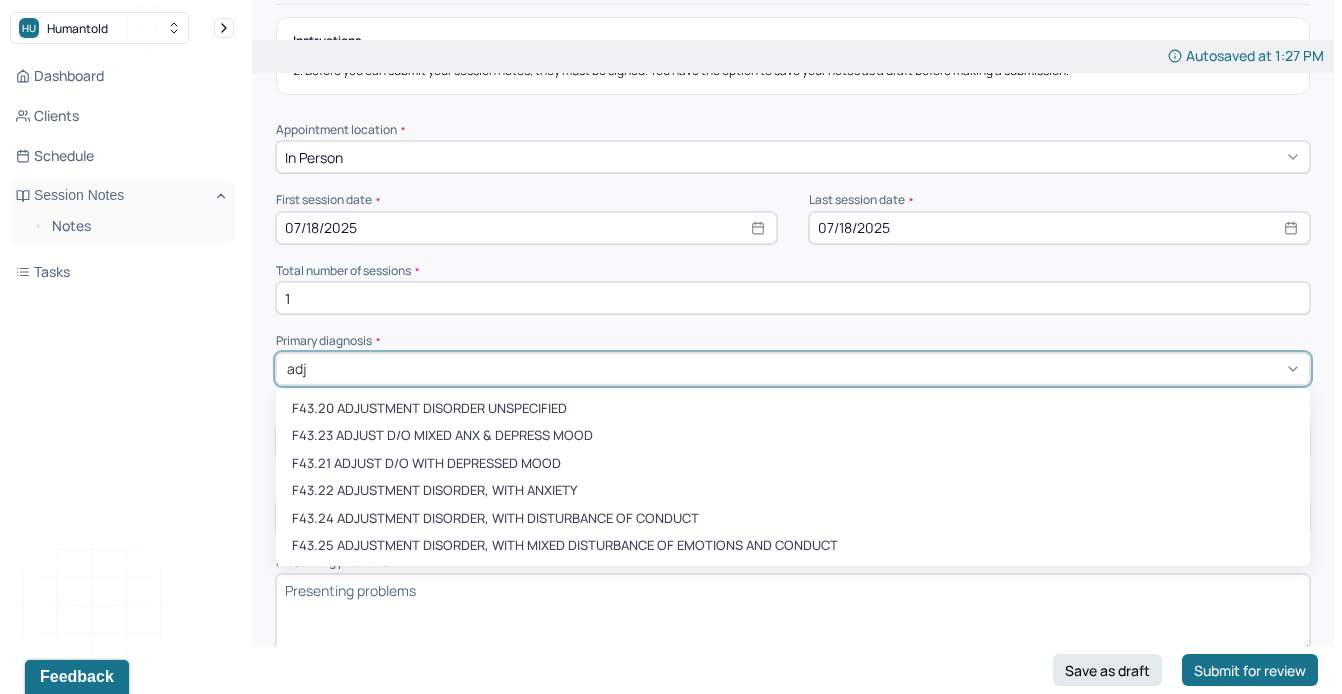 type on "adju" 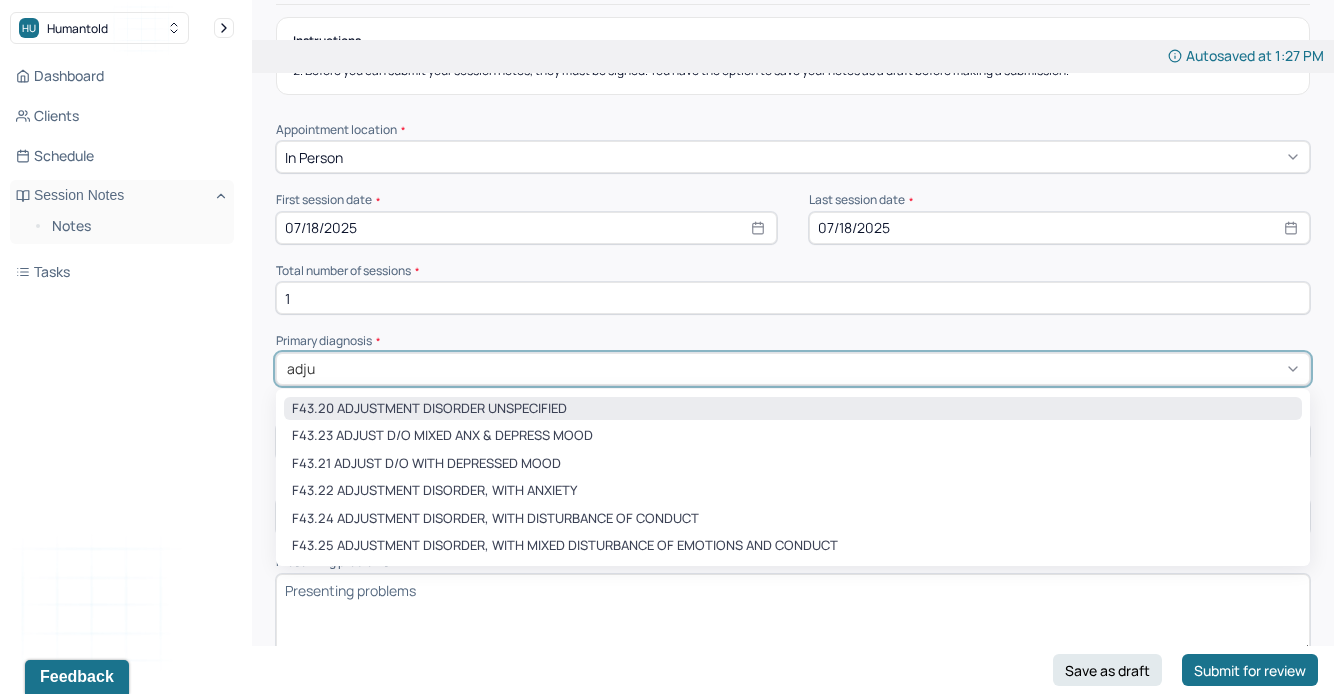 click on "F43.20 ADJUSTMENT DISORDER UNSPECIFIED" at bounding box center (793, 409) 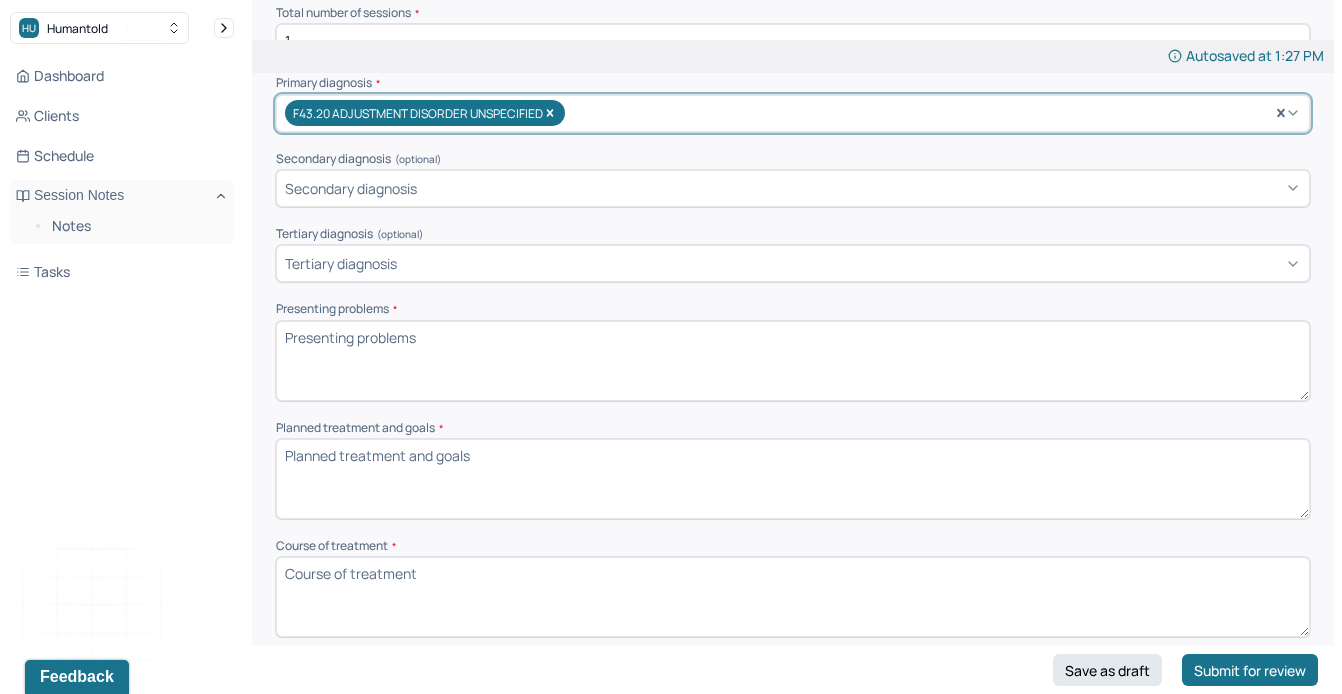 scroll, scrollTop: 562, scrollLeft: 0, axis: vertical 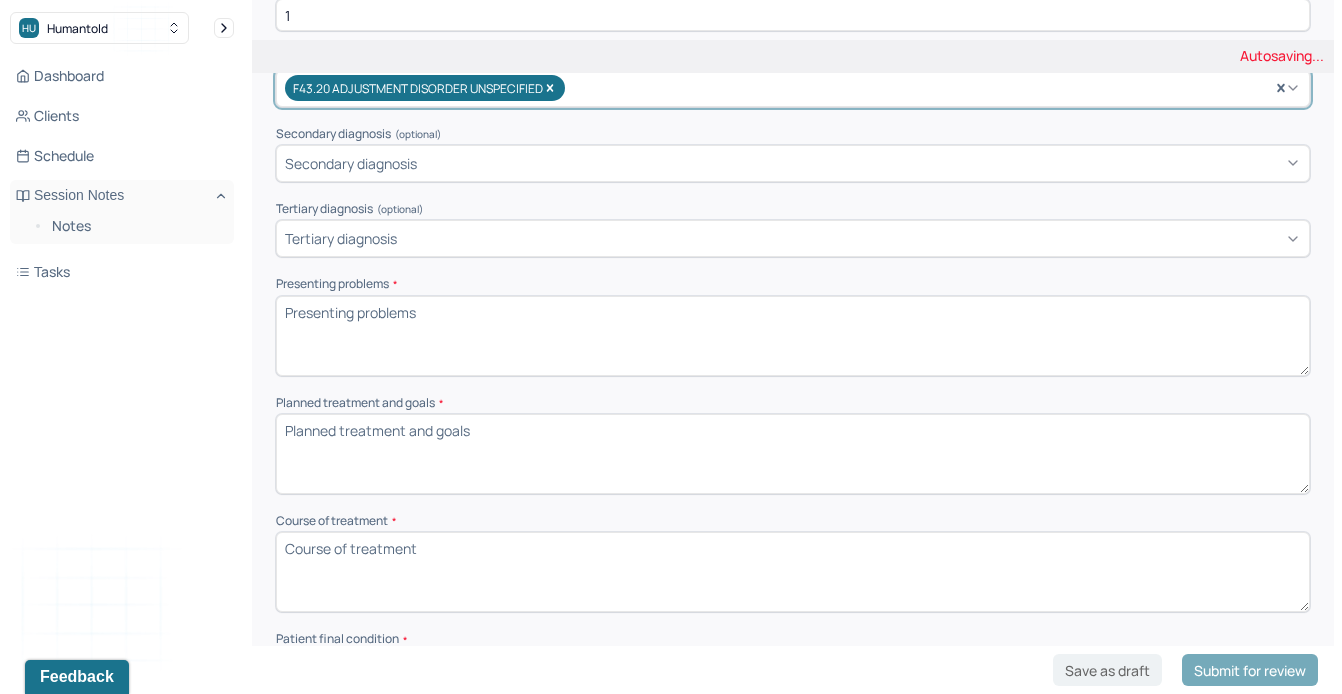 click on "Presenting problems *" at bounding box center [793, 336] 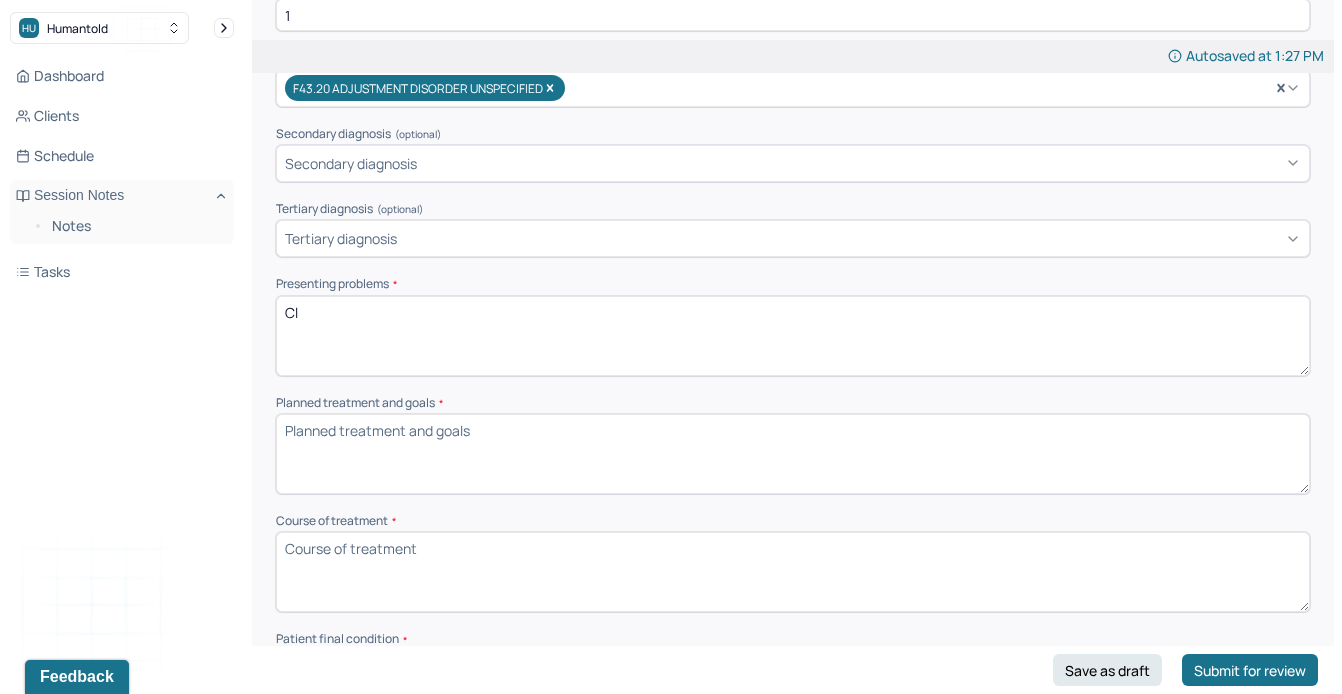 type on "C" 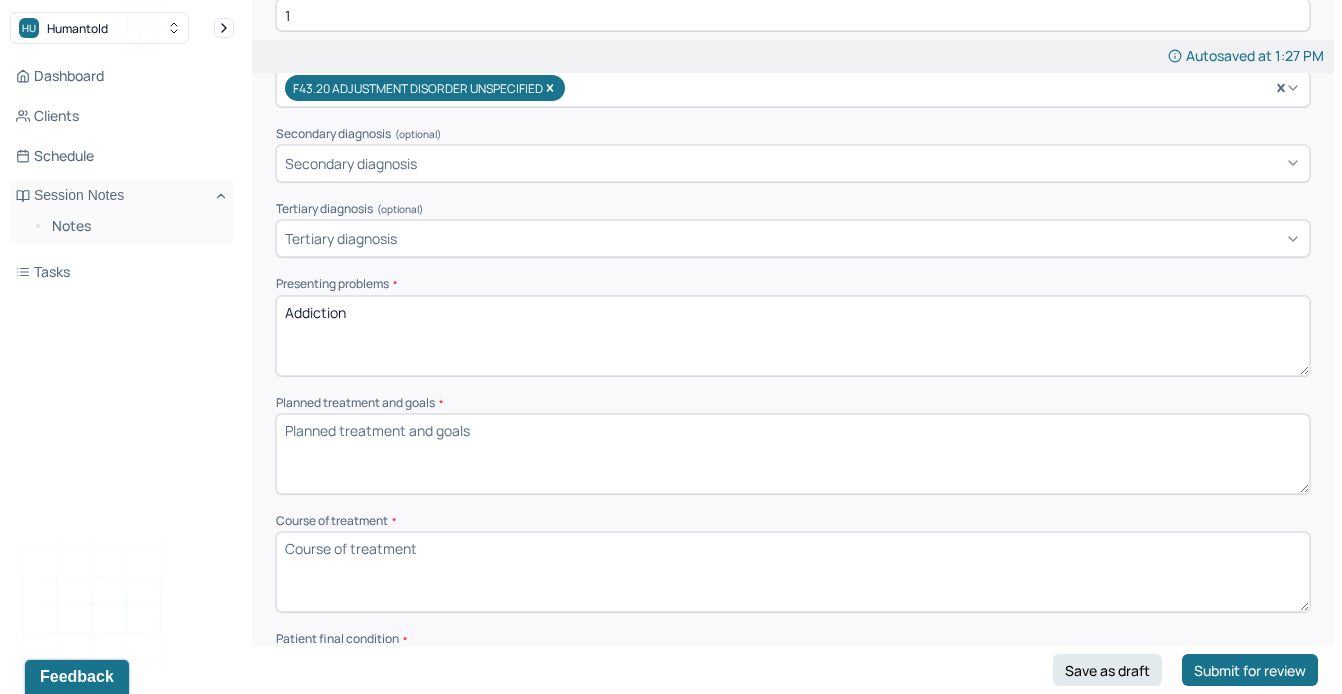 type on "Addiction" 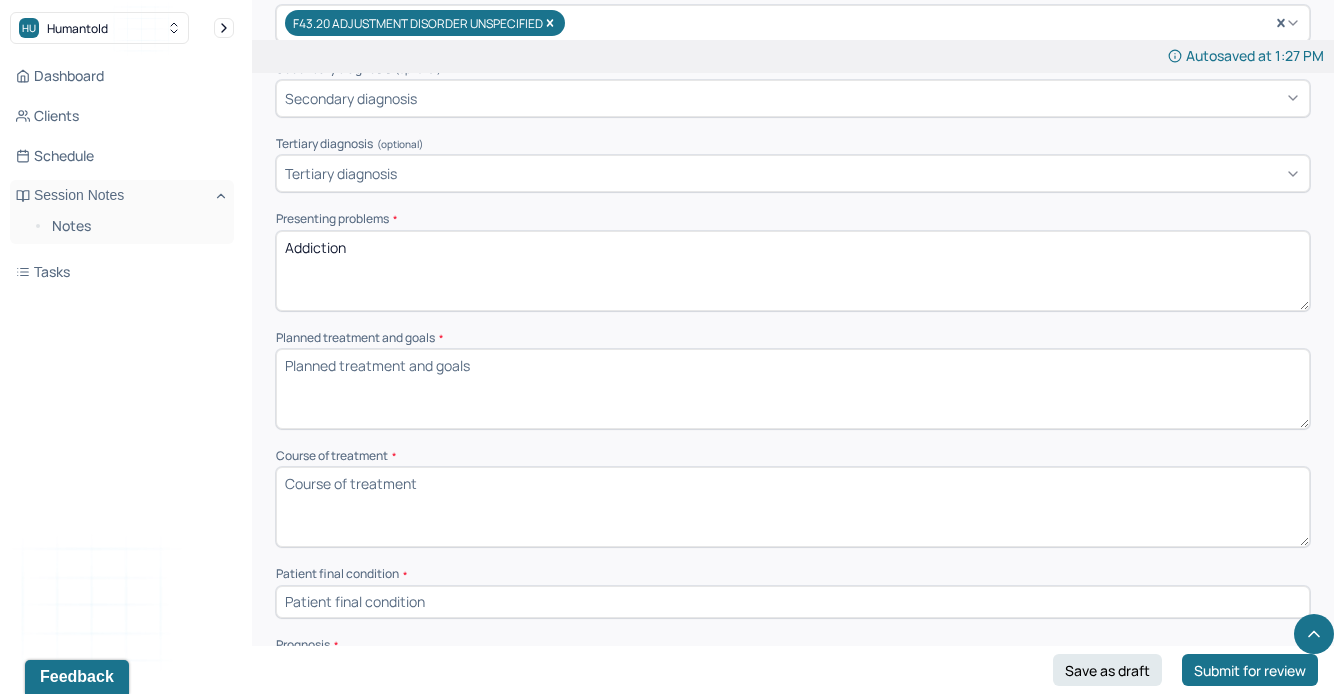 scroll, scrollTop: 641, scrollLeft: 0, axis: vertical 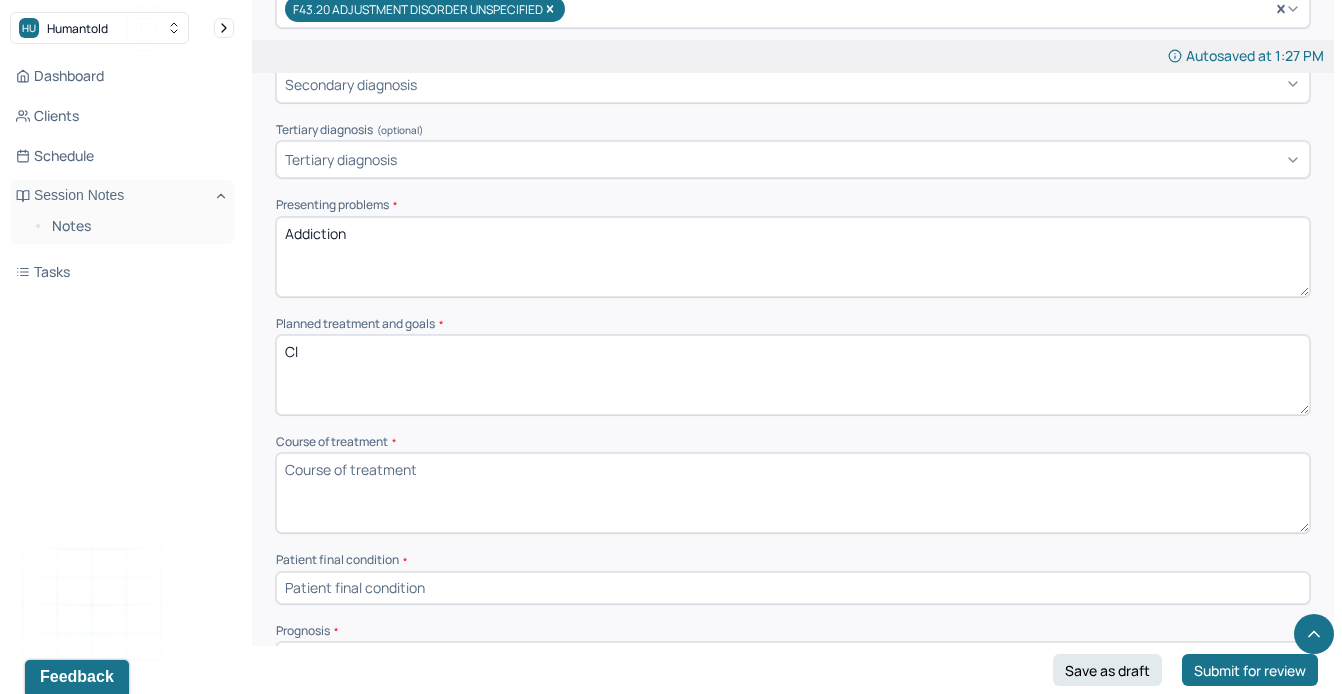 type on "C" 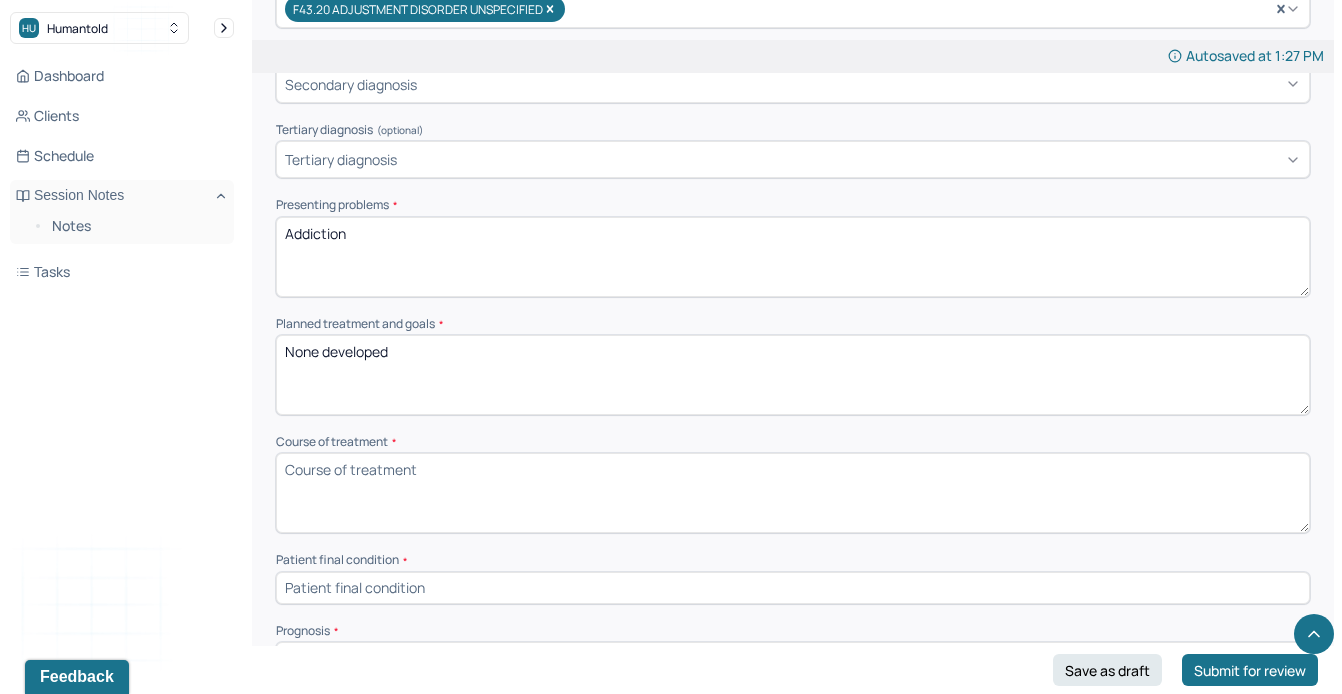 type on "None developed" 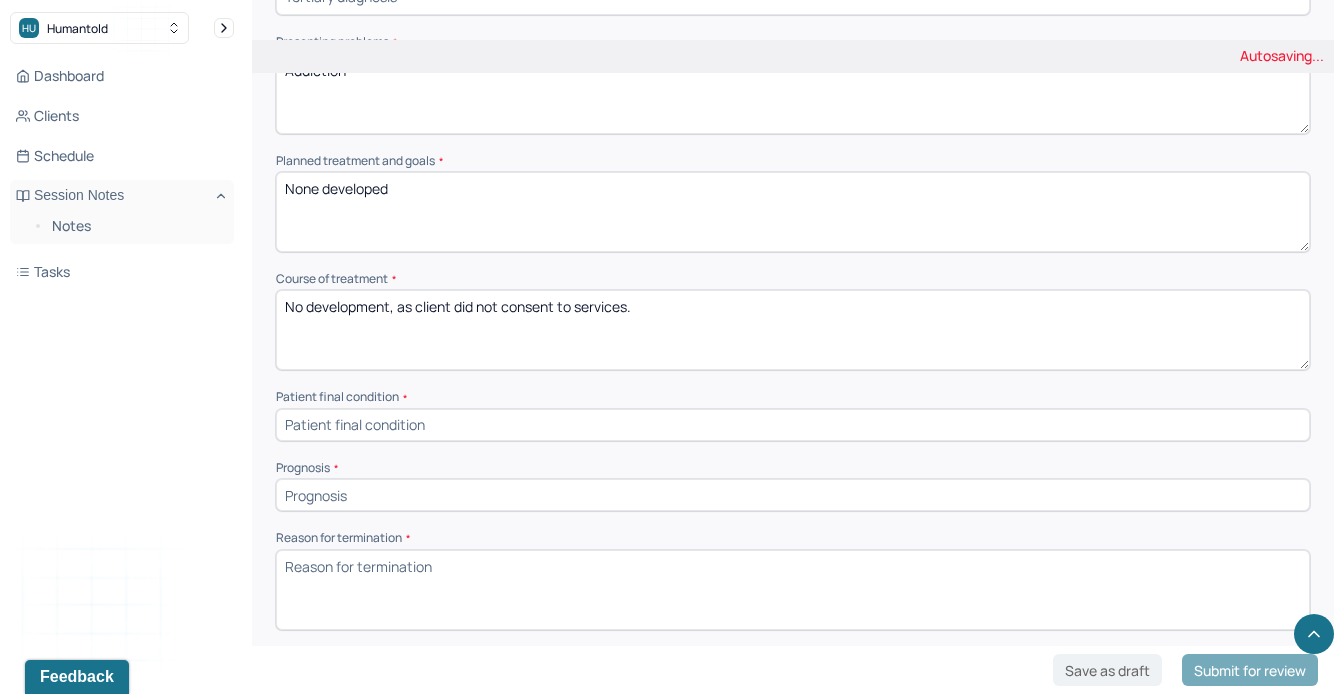 scroll, scrollTop: 843, scrollLeft: 0, axis: vertical 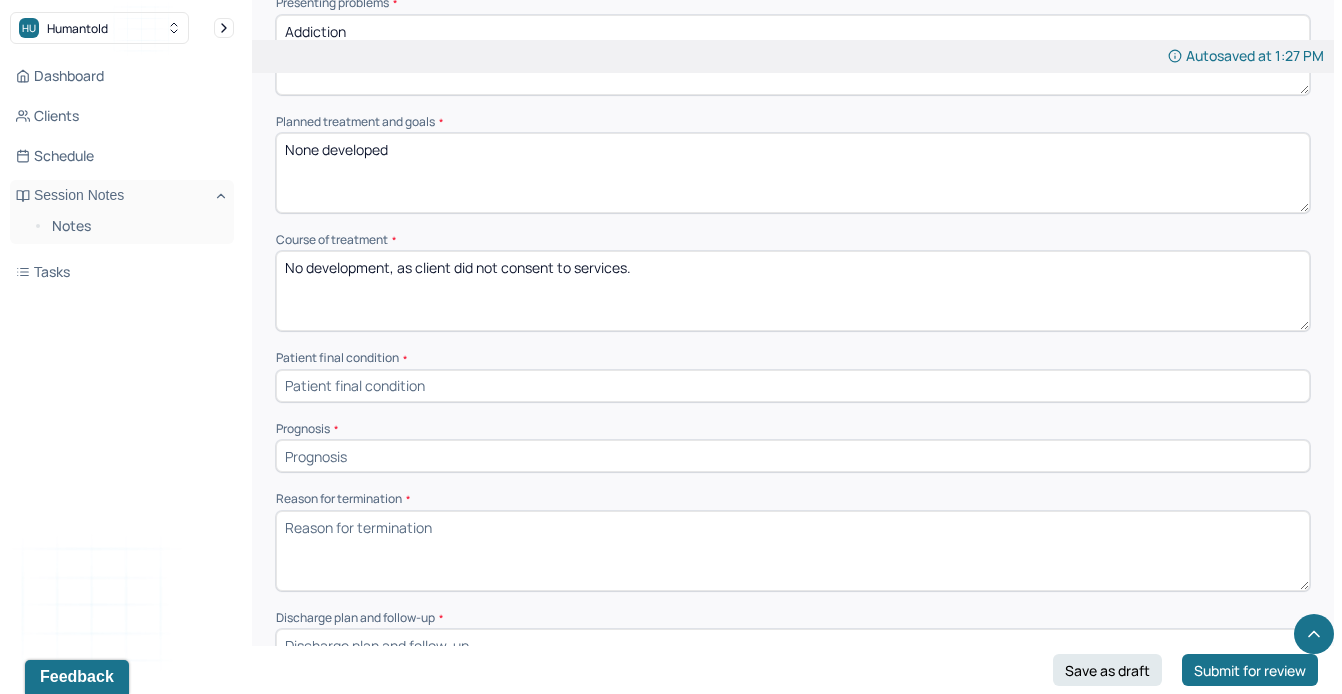 type on "No development, as client did not consent to services." 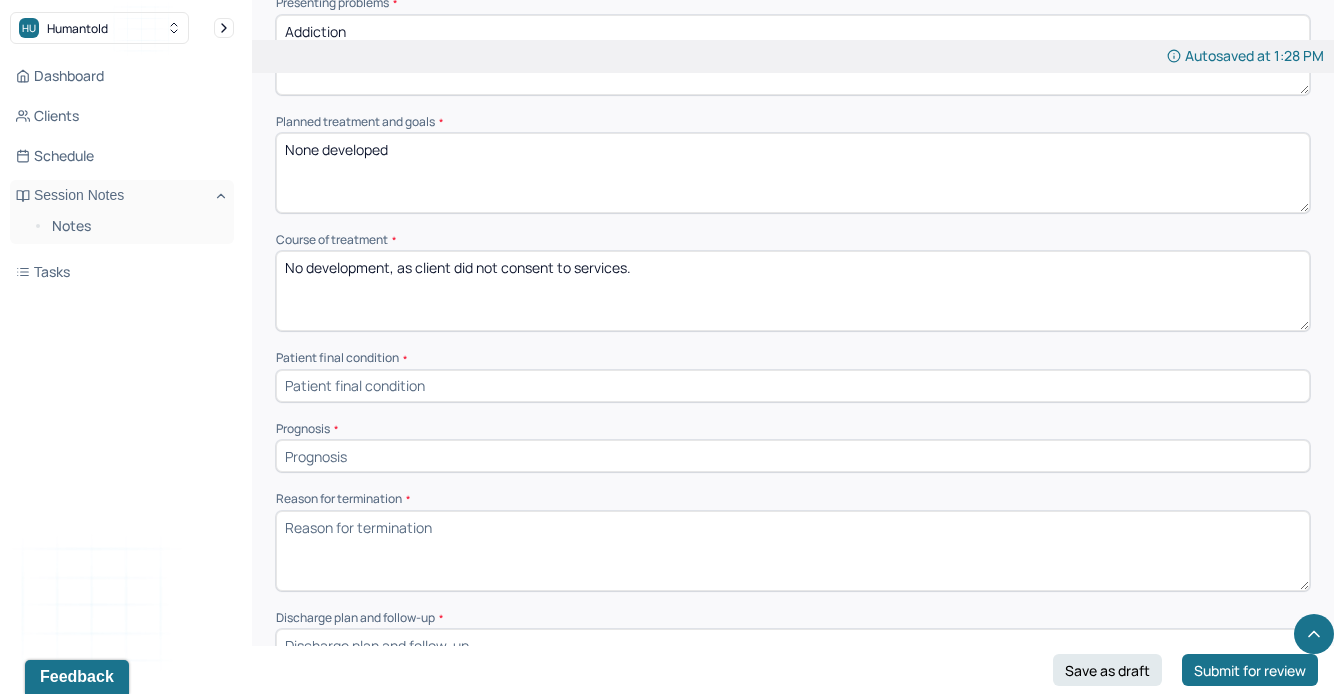 type on "N" 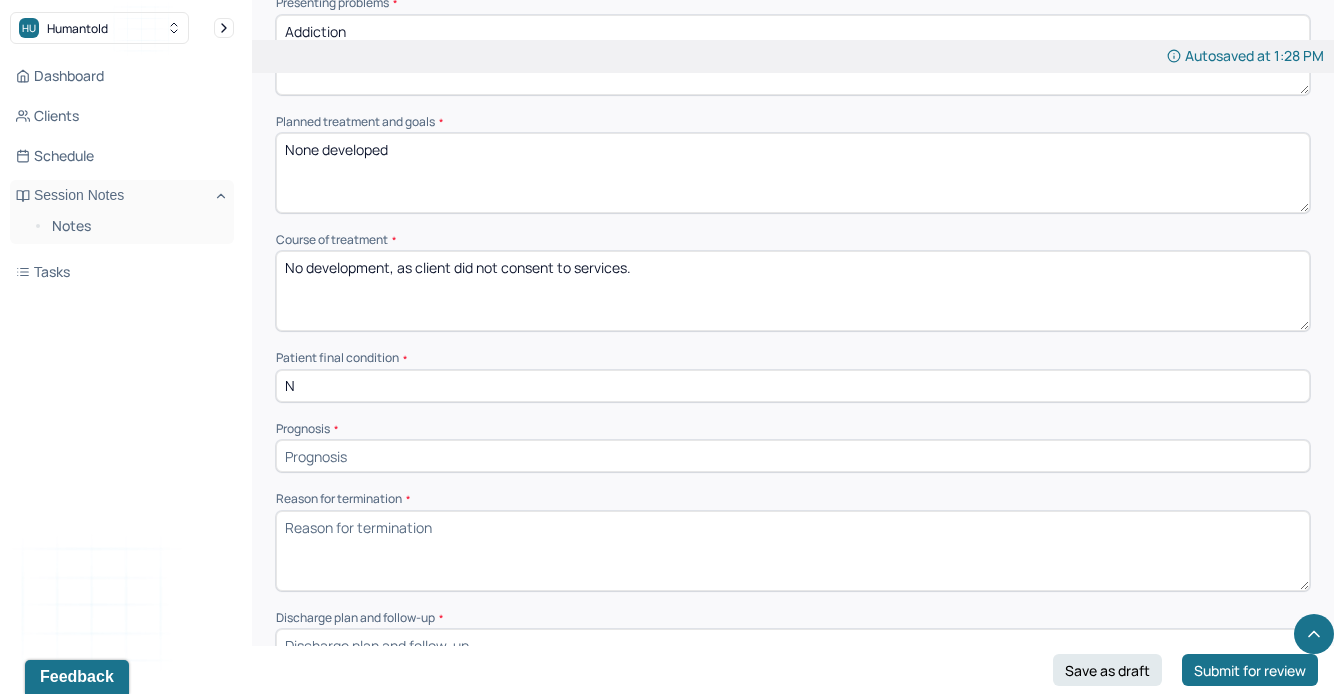 type 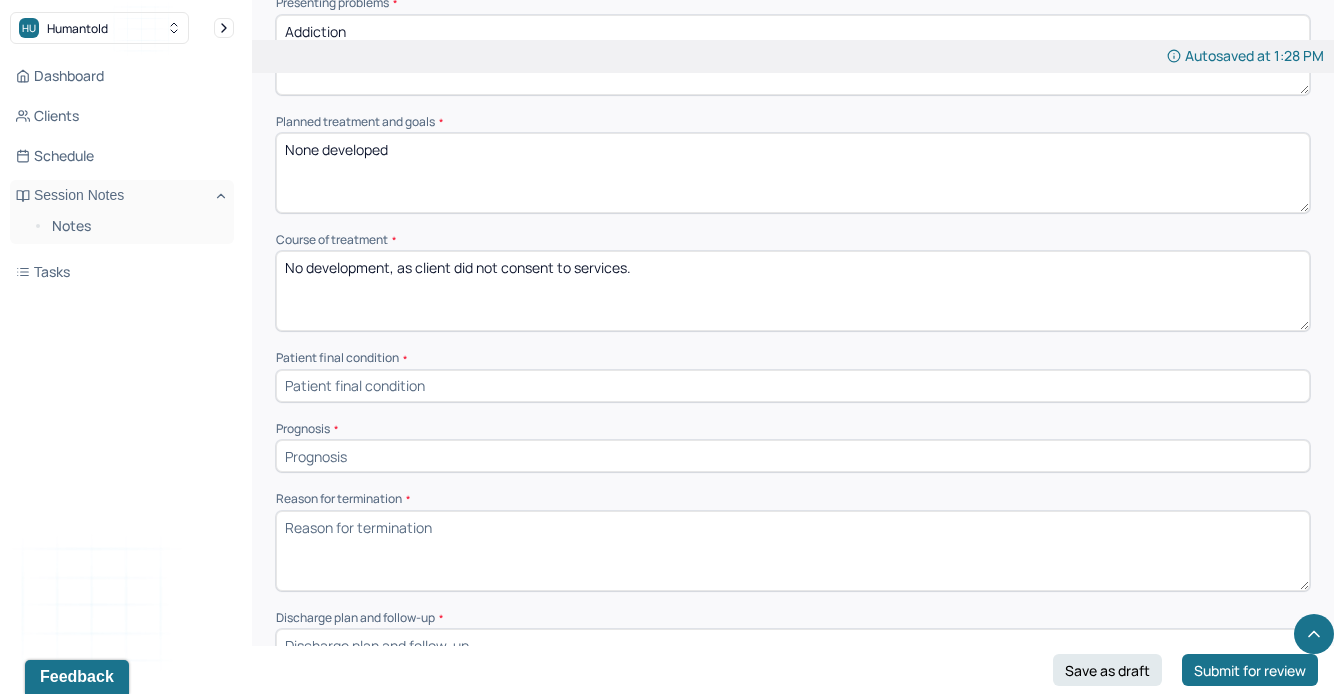 click at bounding box center [793, 456] 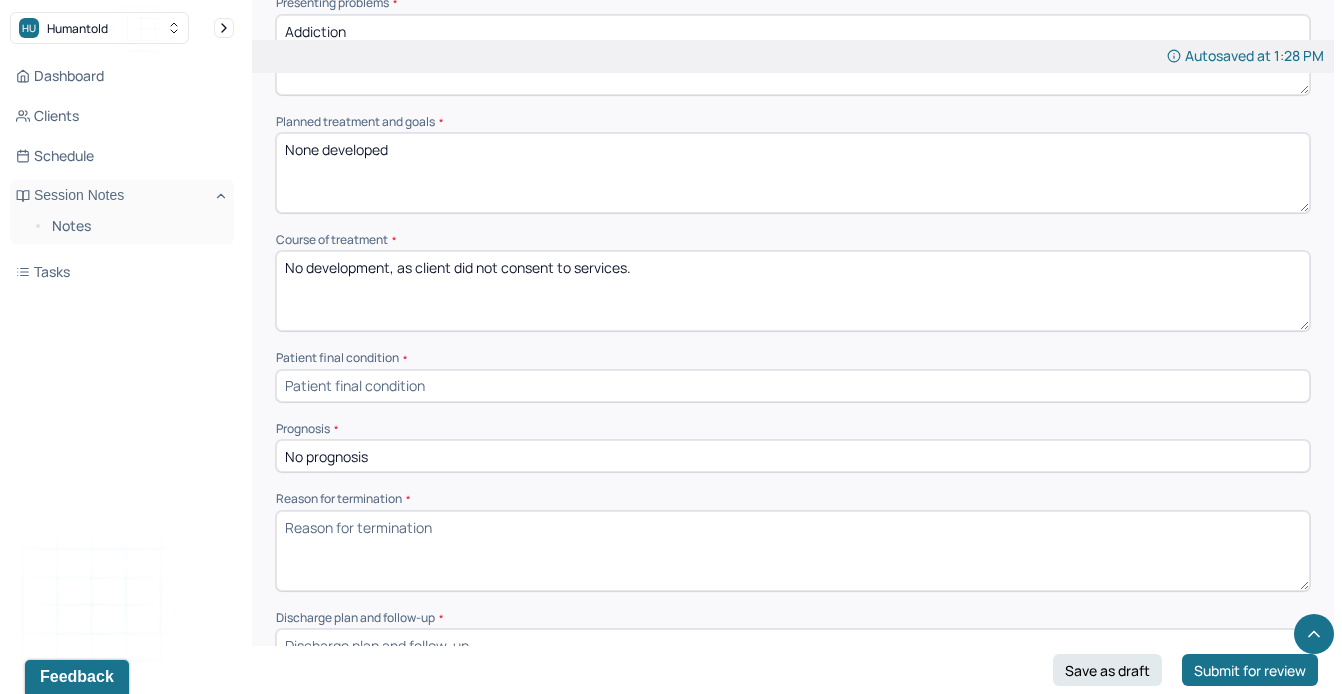 type on "No prognosis" 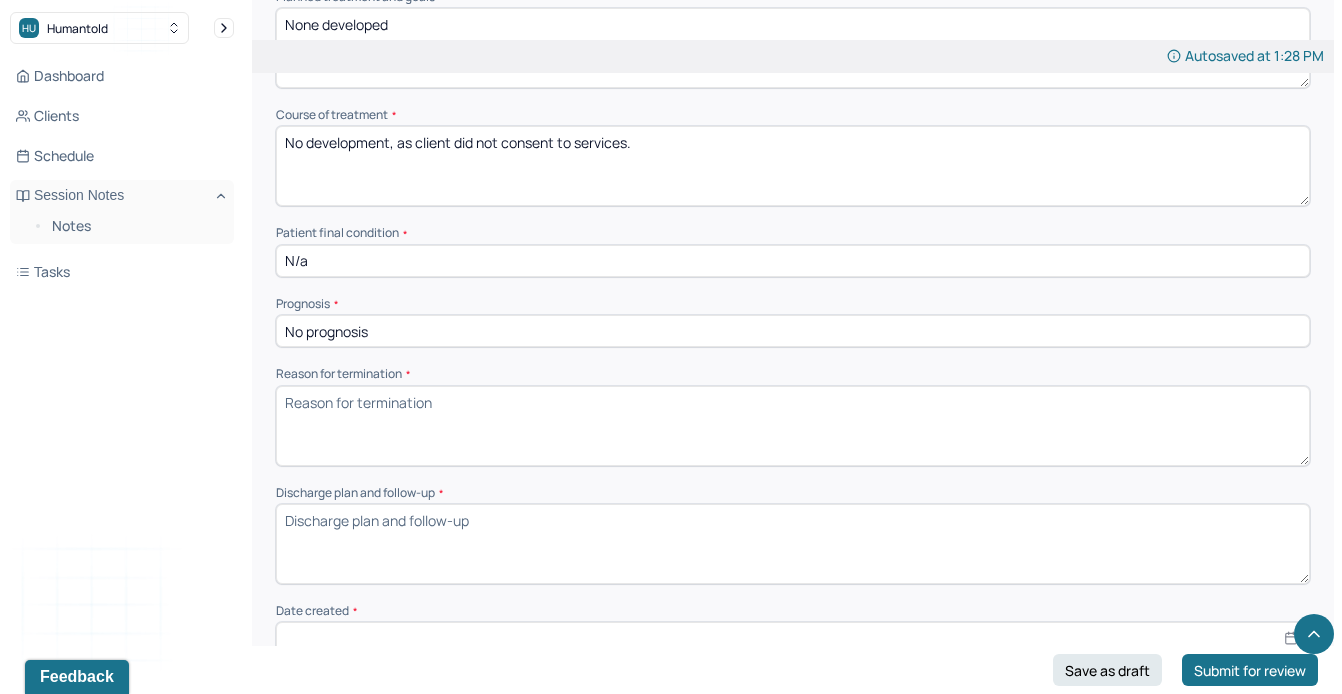 scroll, scrollTop: 992, scrollLeft: 0, axis: vertical 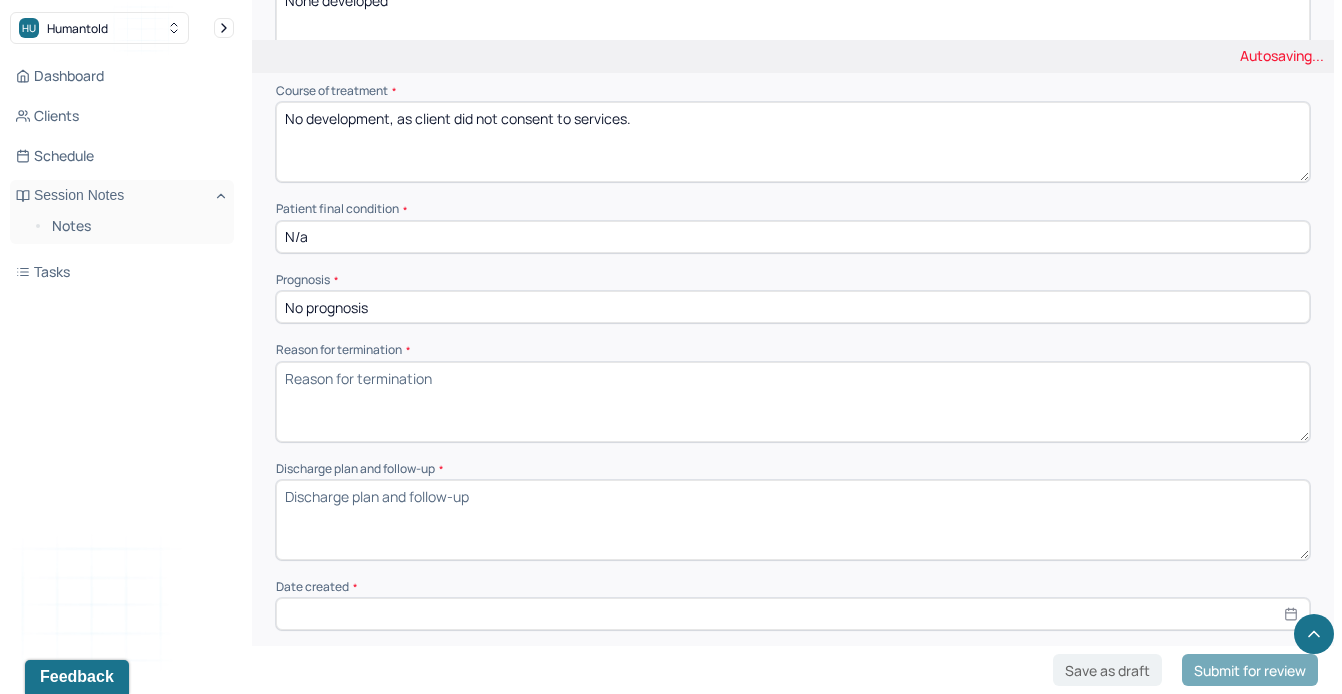 type on "N/a" 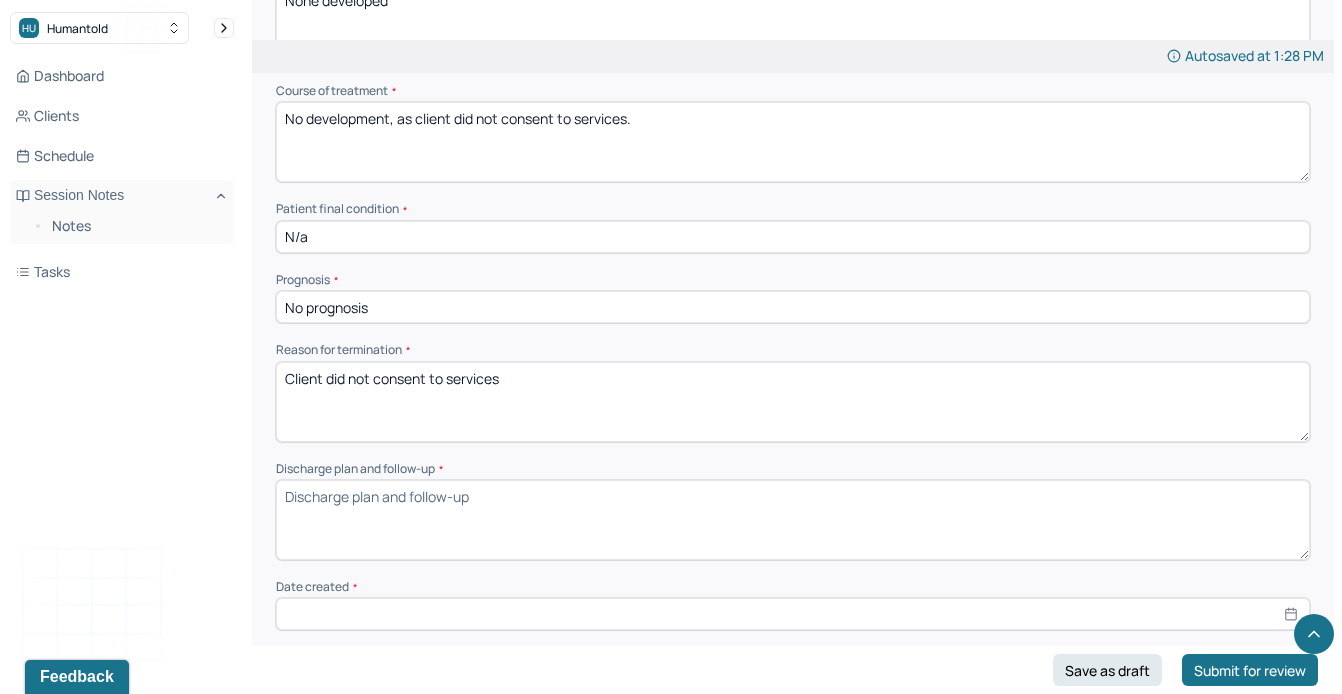 type on "Client did not consent to services" 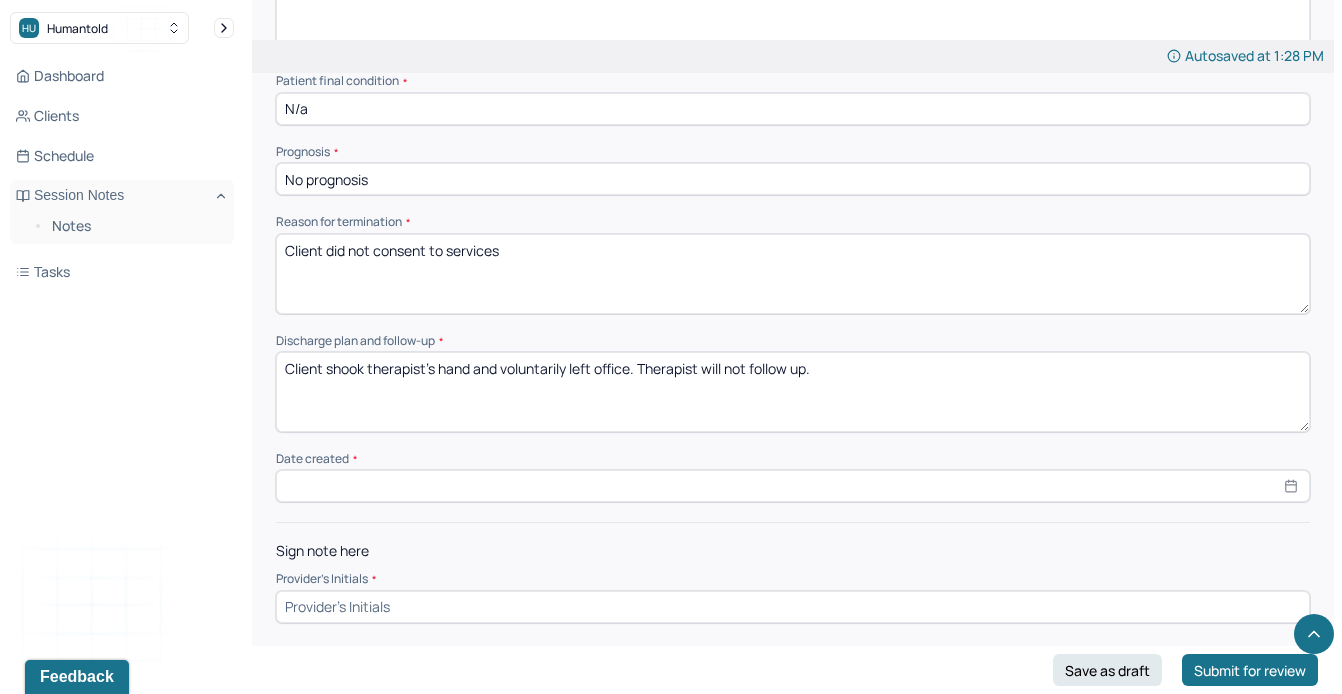 type on "Client shook therapist's hand and voluntarily left office. Therapist will not follow up." 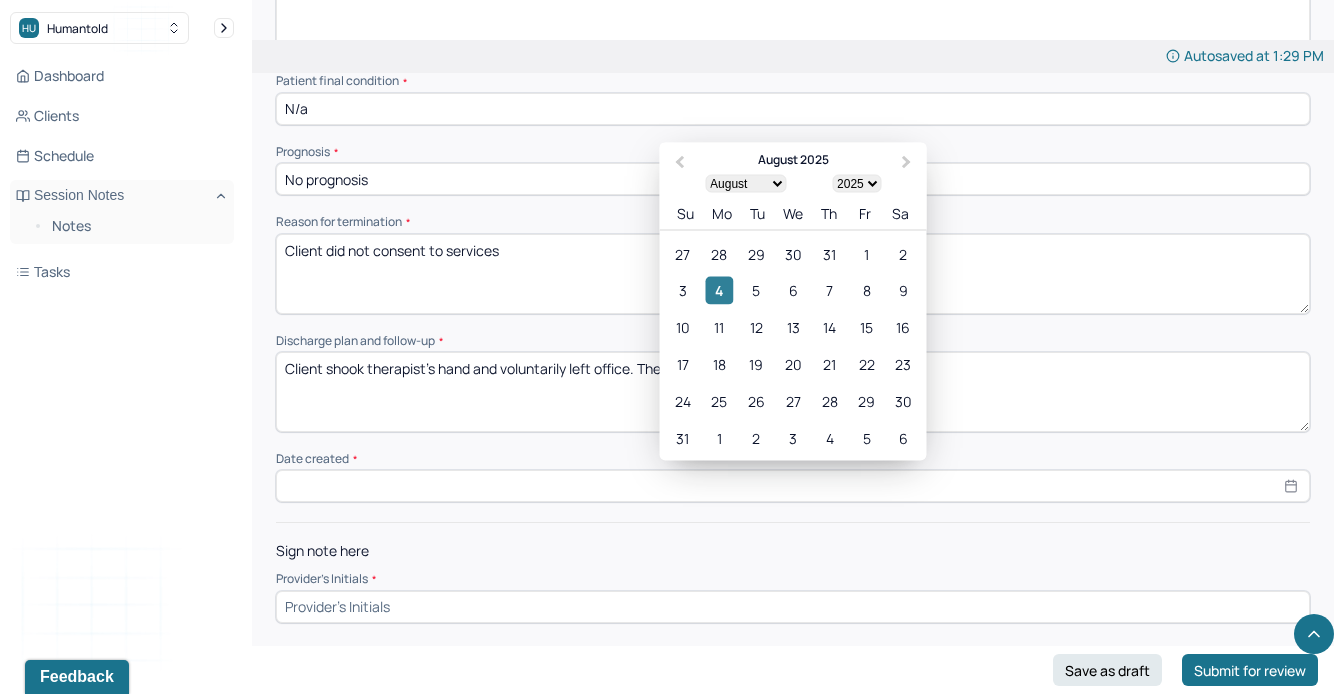 click on "4" at bounding box center [719, 290] 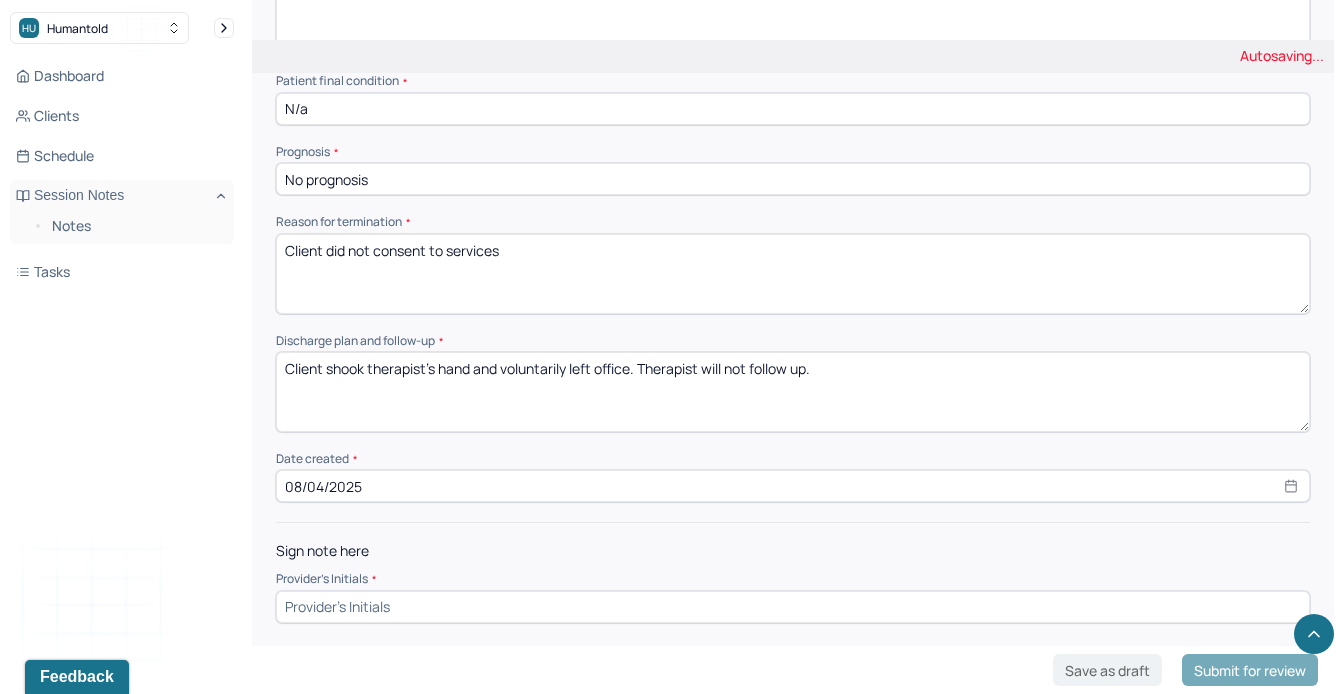 click at bounding box center (793, 607) 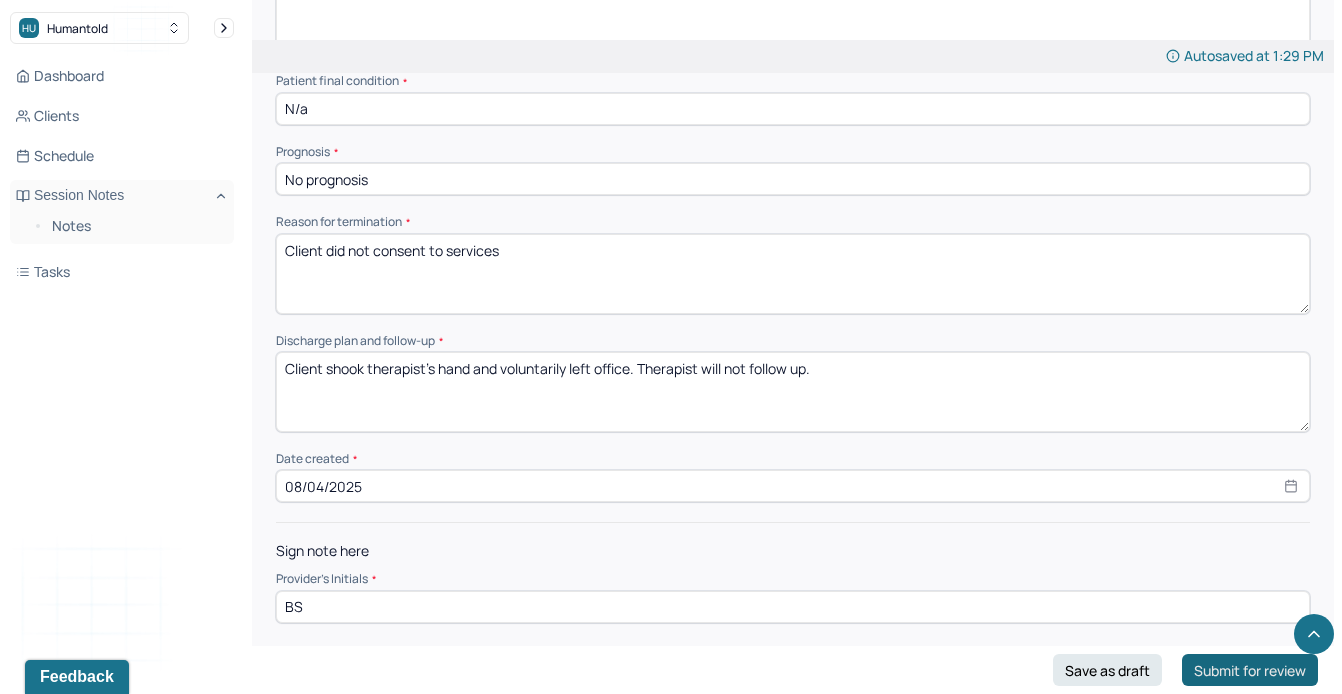 type on "BS" 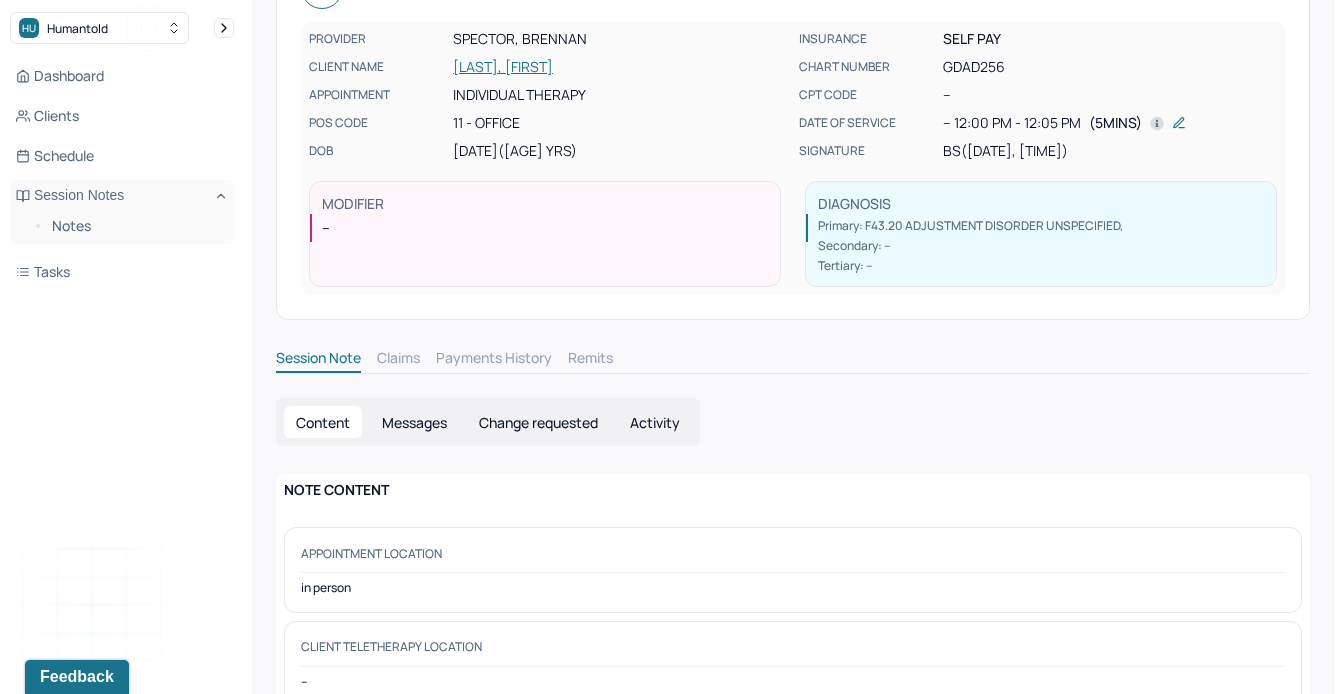 scroll, scrollTop: 0, scrollLeft: 0, axis: both 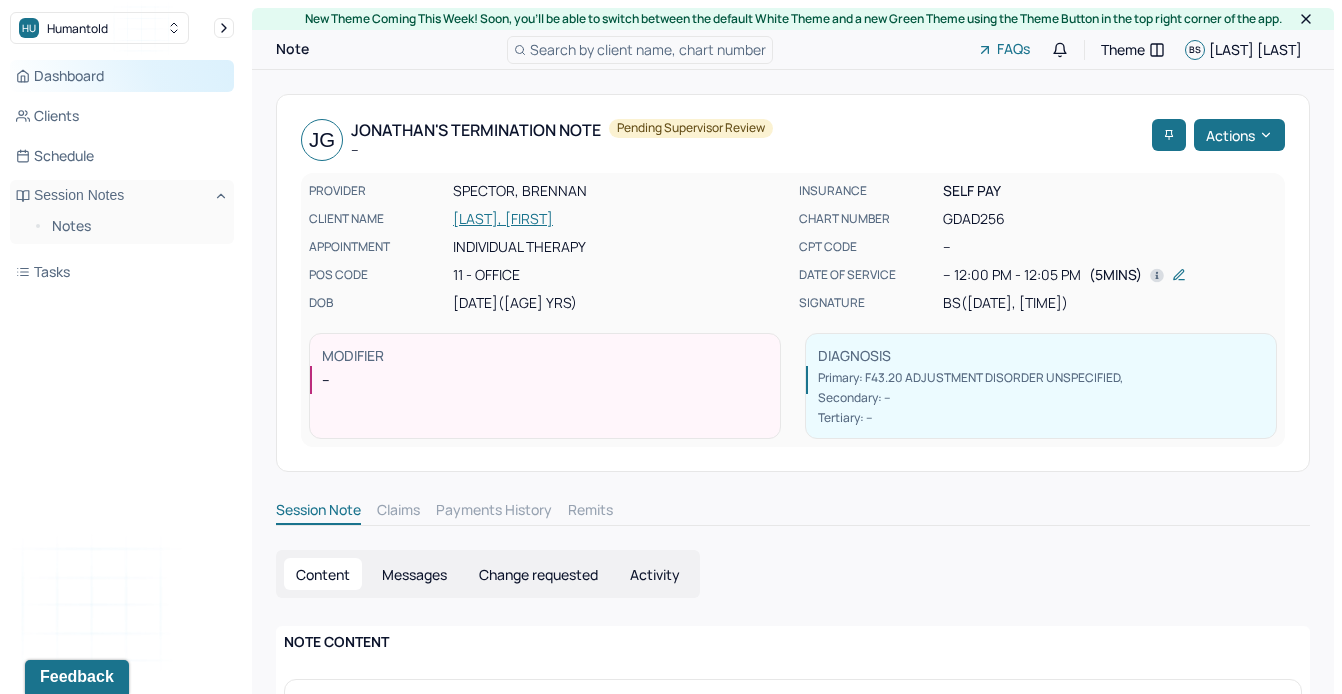 click on "Dashboard" at bounding box center (122, 76) 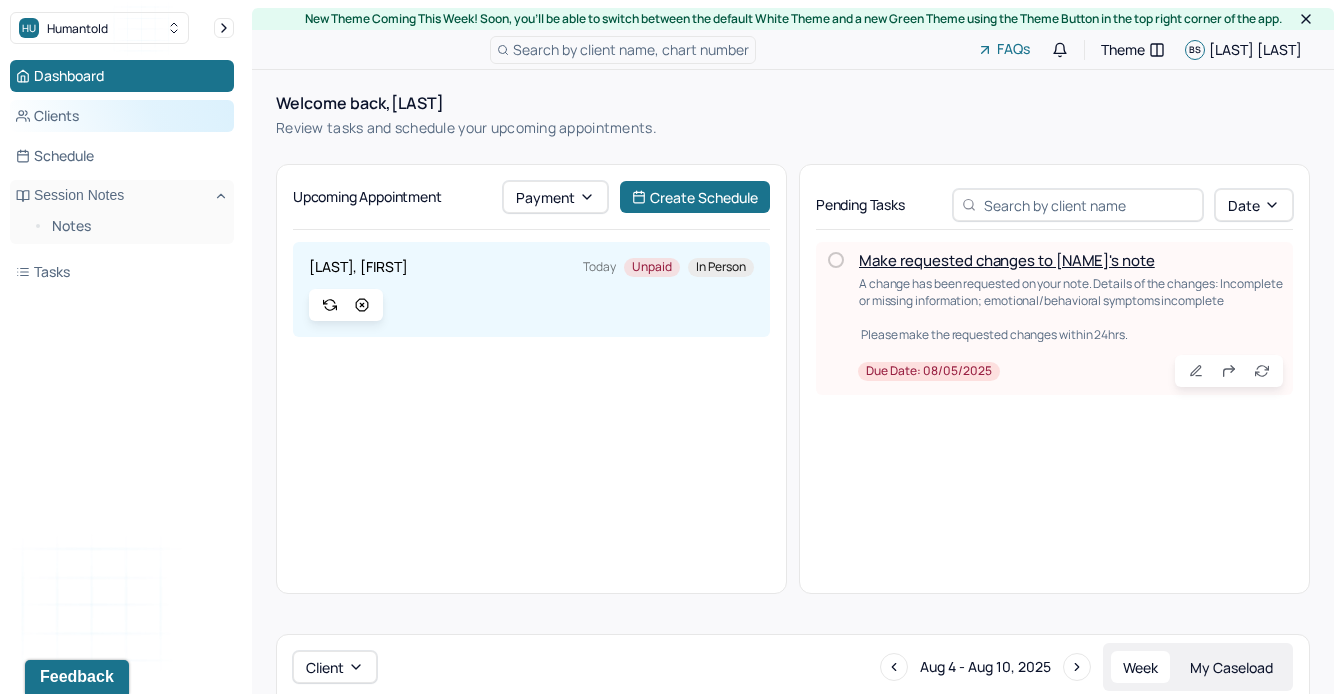 click on "Clients" at bounding box center [122, 116] 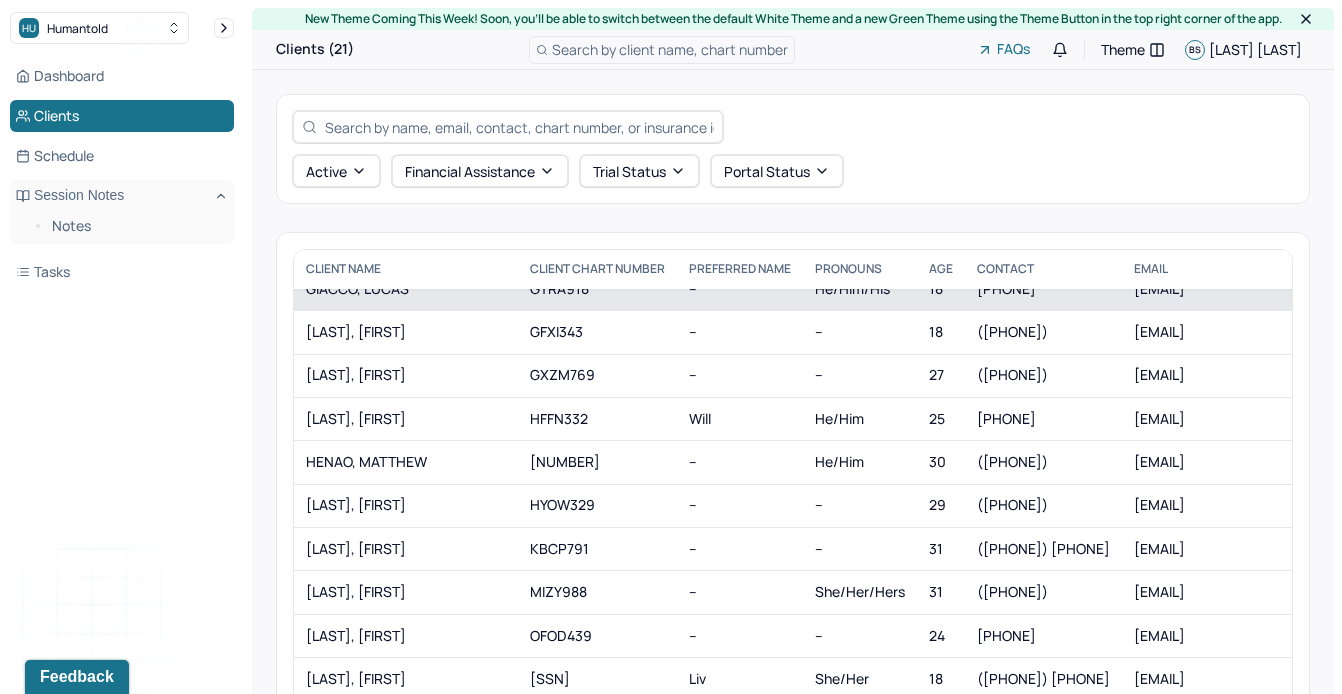 scroll, scrollTop: 452, scrollLeft: 0, axis: vertical 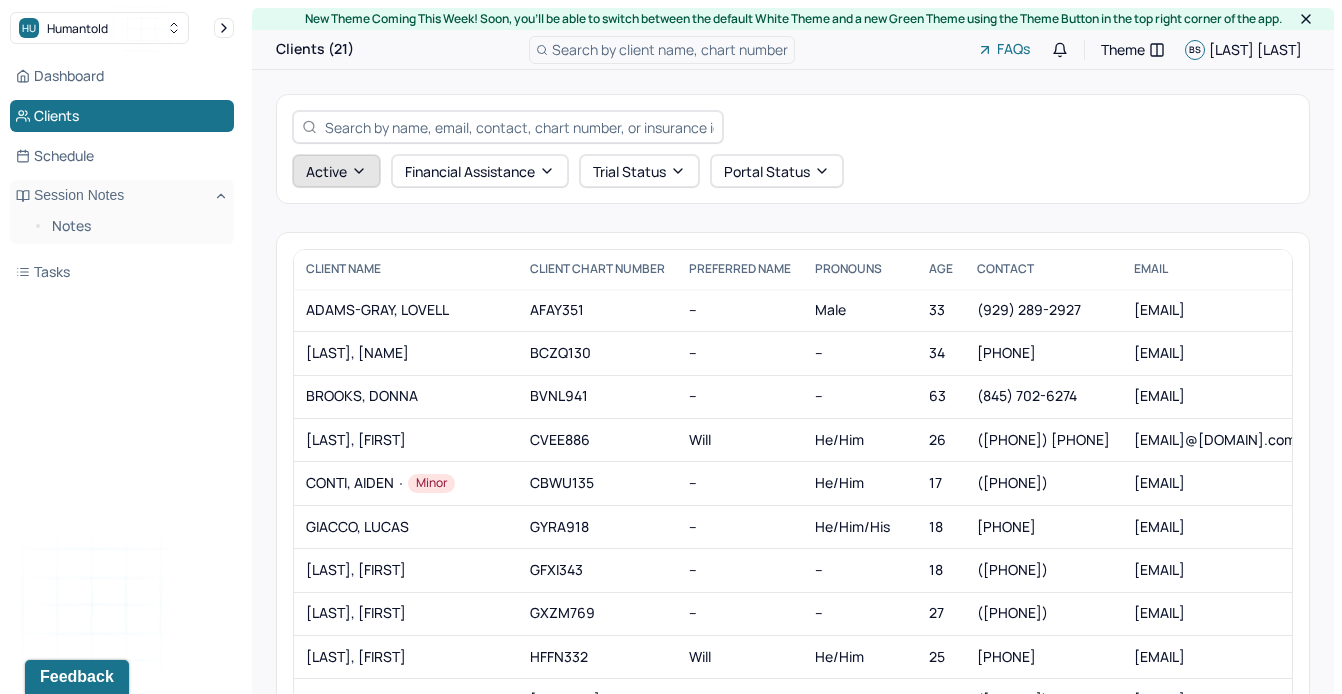 click on "Active" at bounding box center [336, 171] 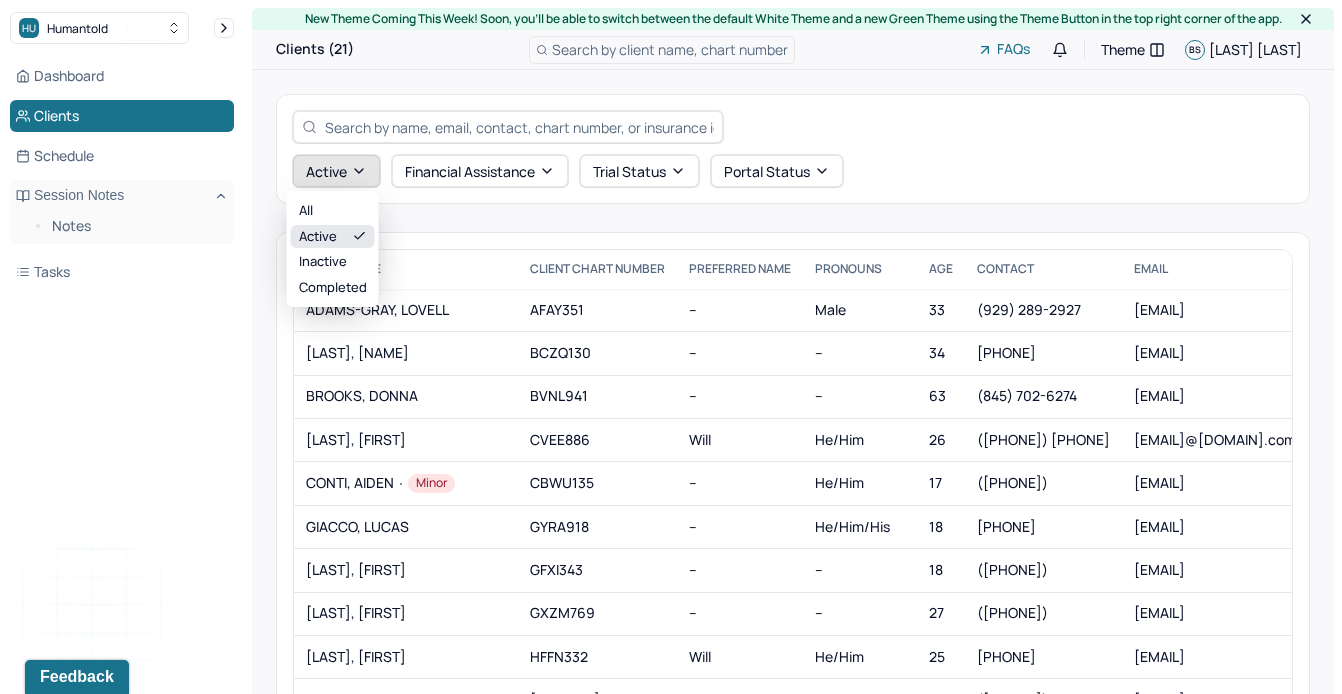click on "Active" at bounding box center (336, 171) 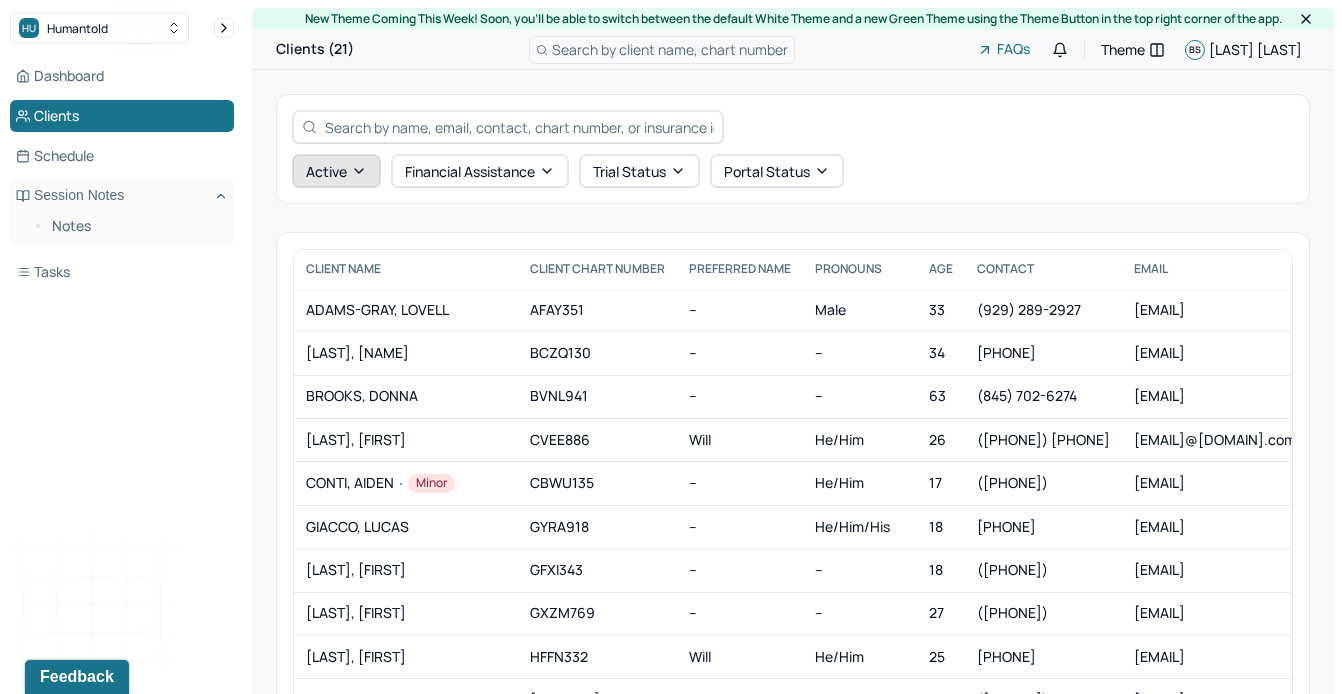 click on "Active" at bounding box center [336, 171] 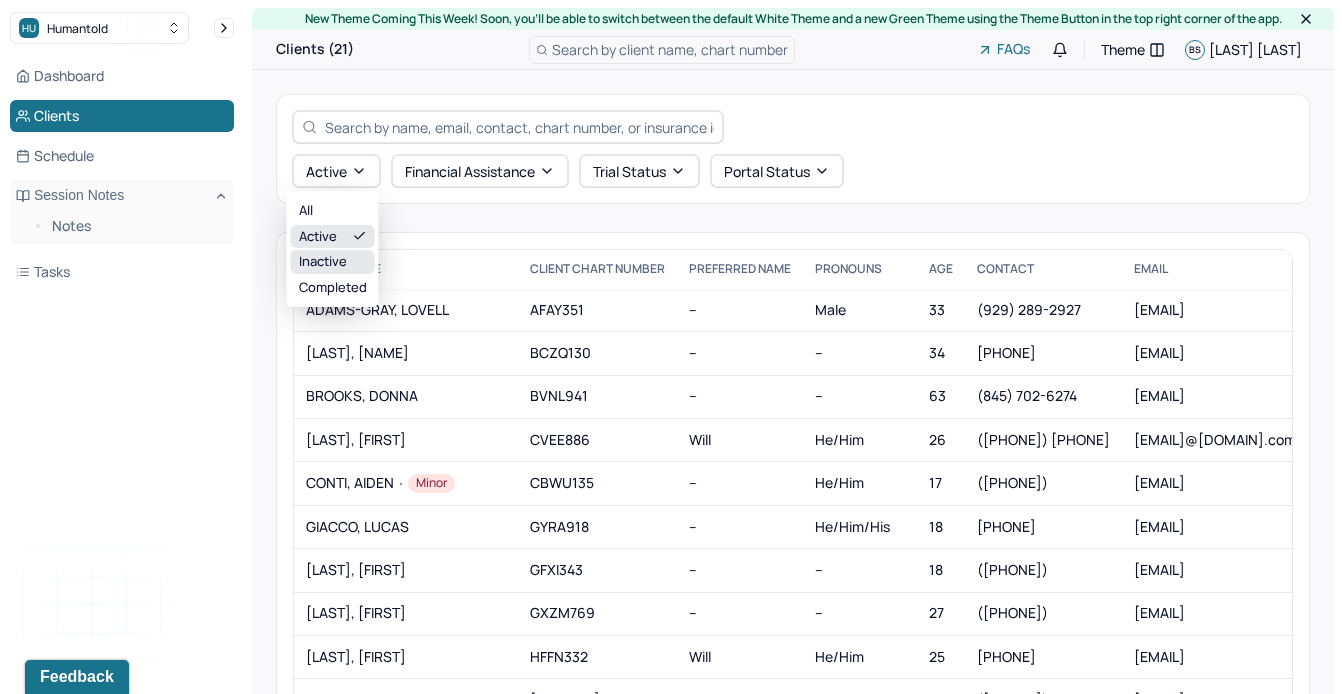 click on "inactive" at bounding box center [333, 262] 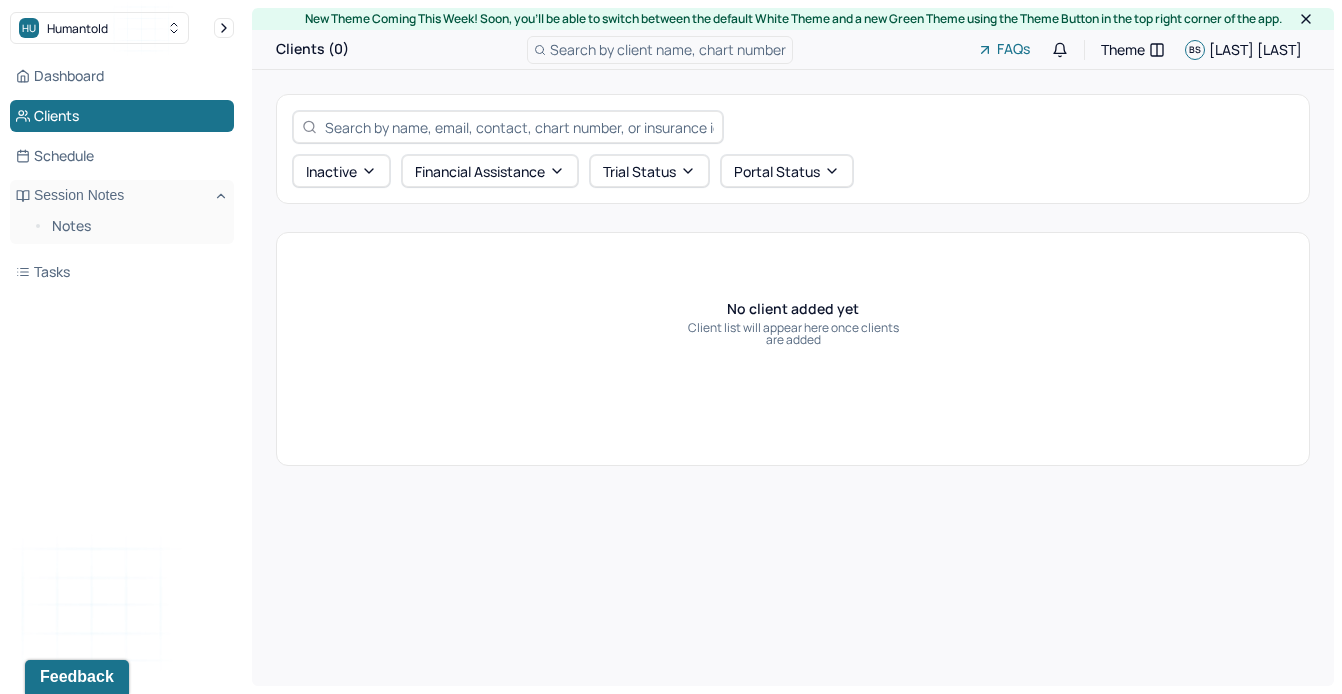 click on "Inactive Financial assistance Trial Status Portal Status" at bounding box center [793, 149] 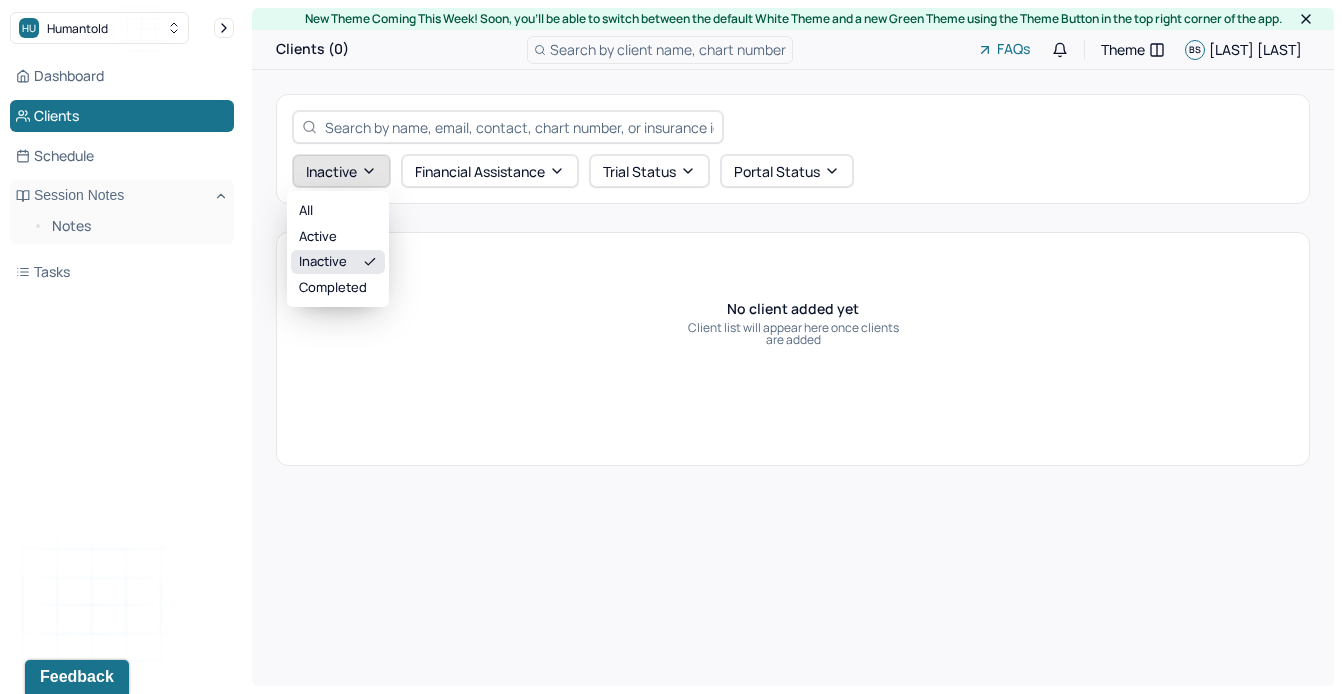 click 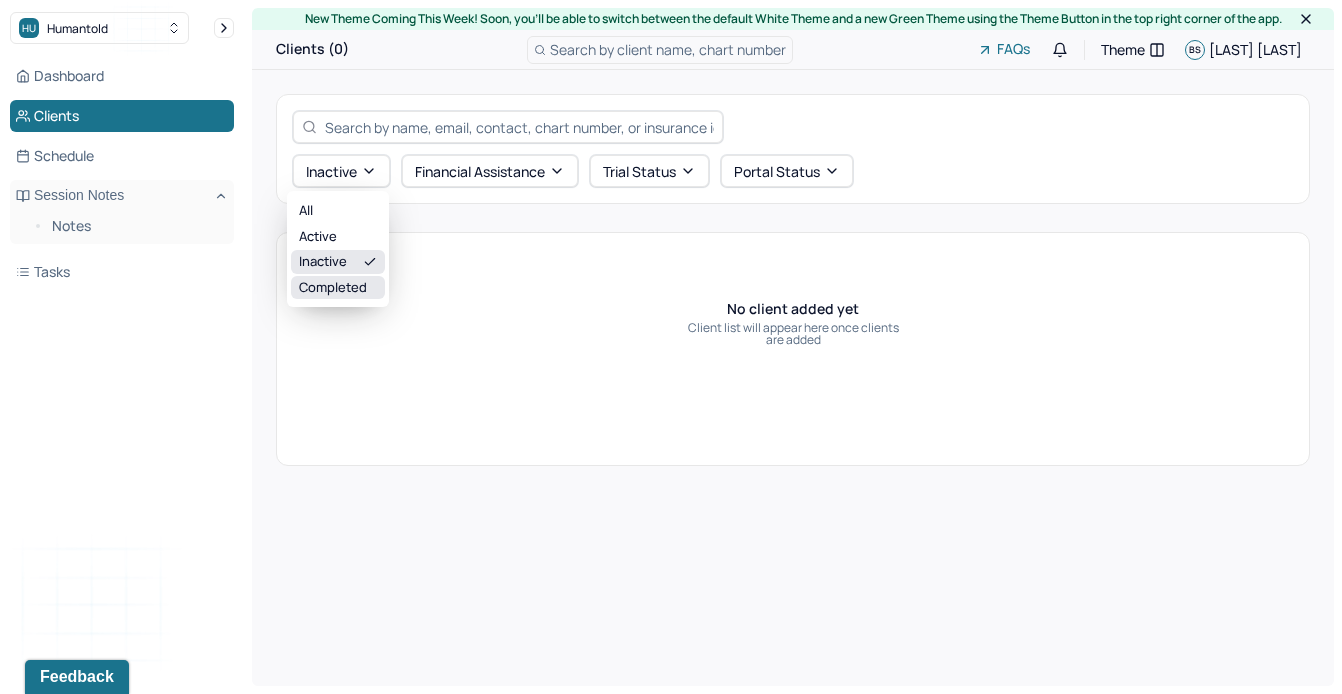 click on "completed" at bounding box center (338, 288) 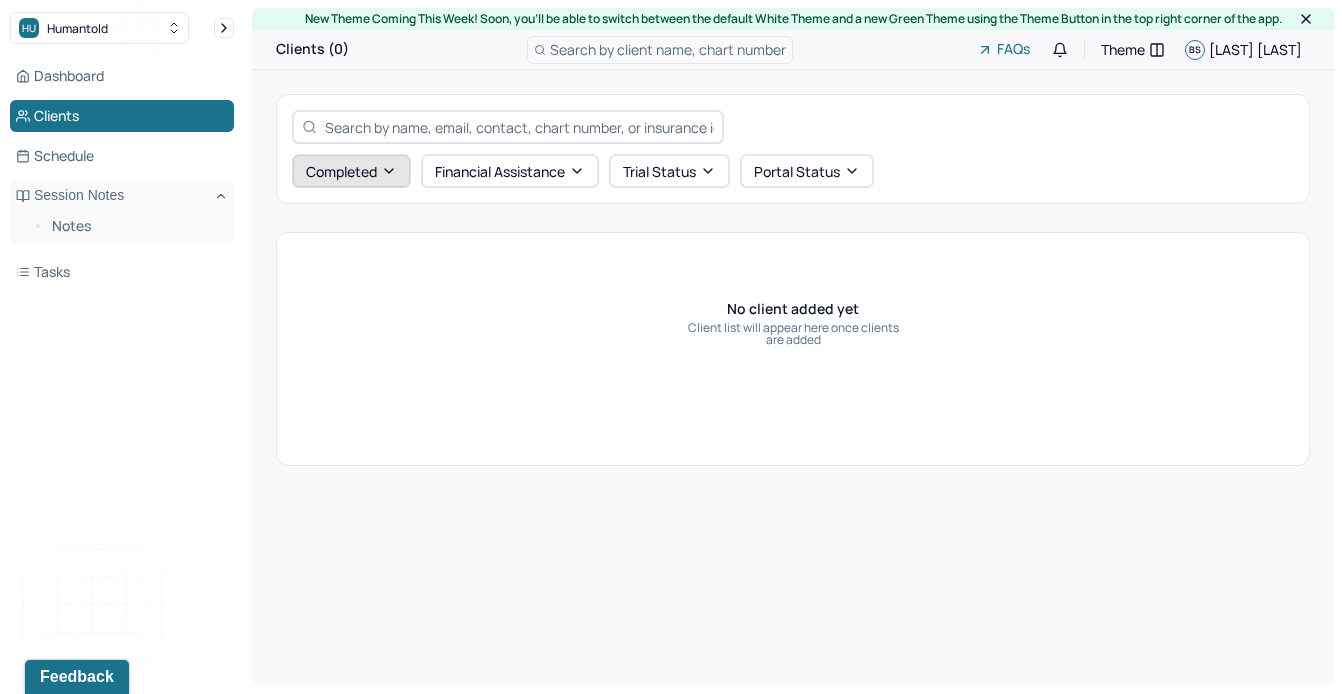 click on "Completed" at bounding box center [351, 171] 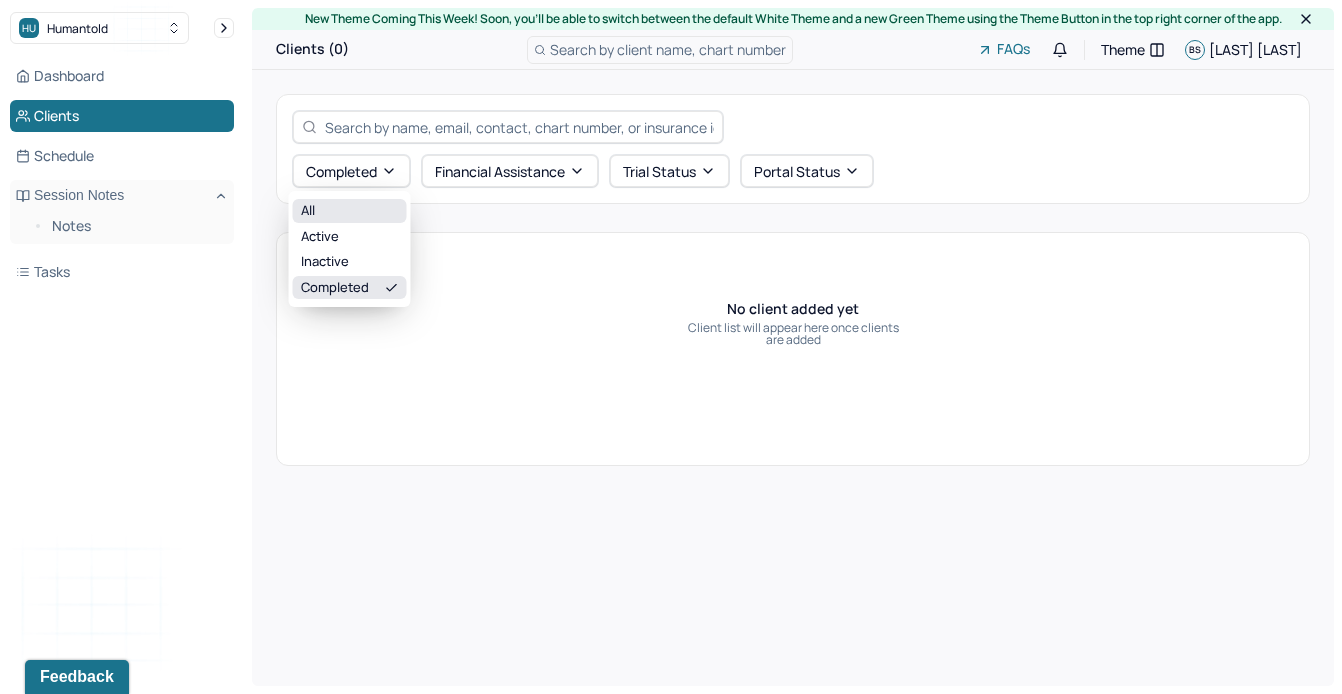 click on "All" at bounding box center [350, 211] 